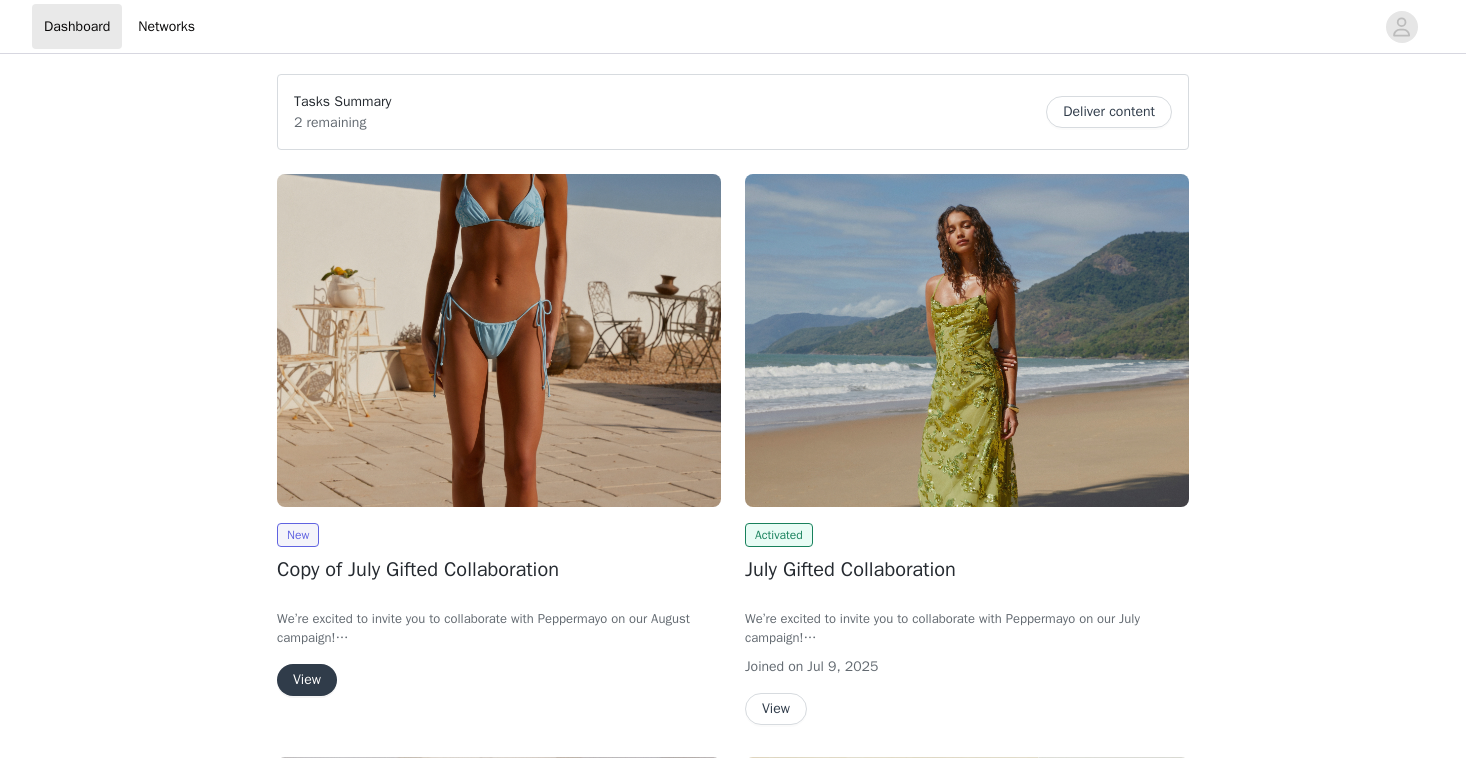 scroll, scrollTop: 0, scrollLeft: 0, axis: both 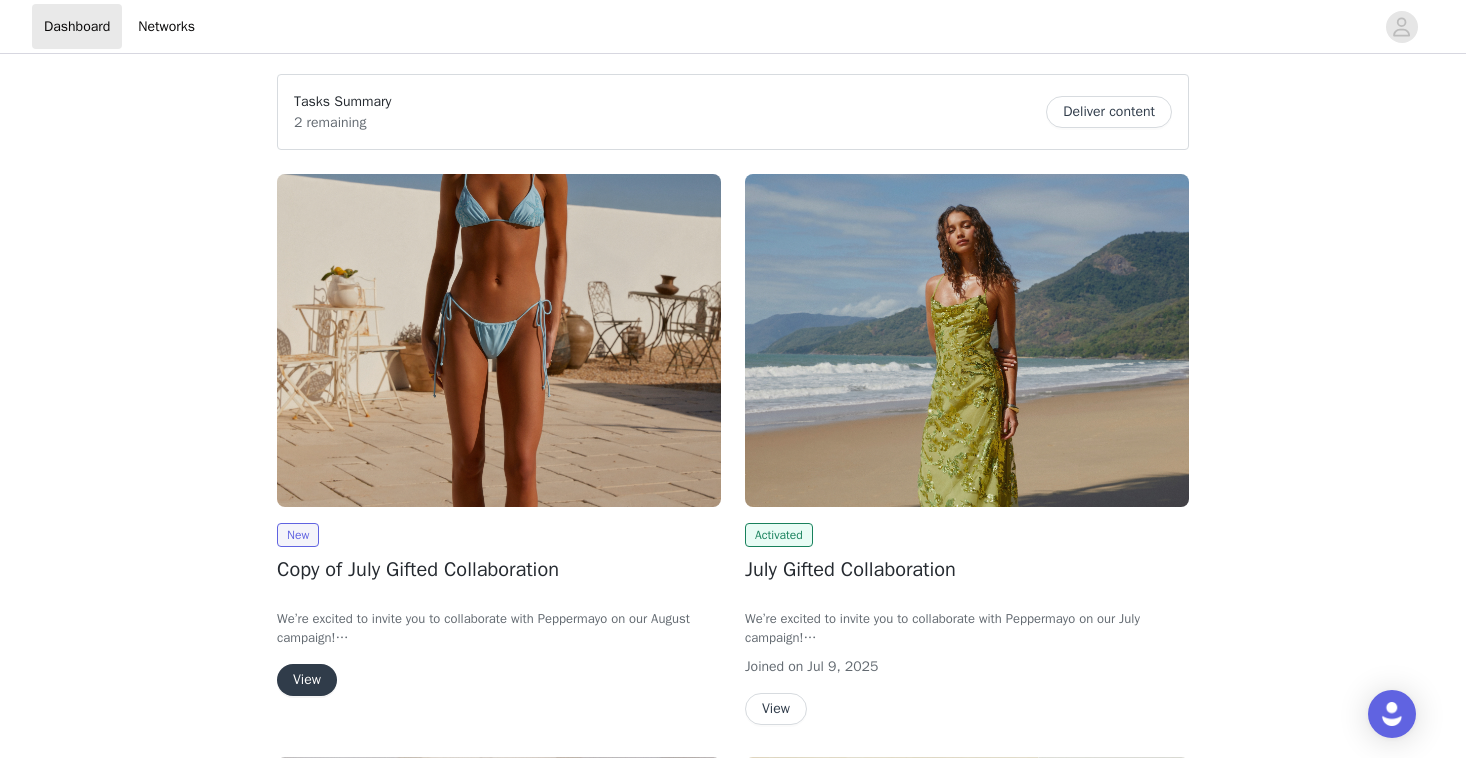 click at bounding box center (499, 340) 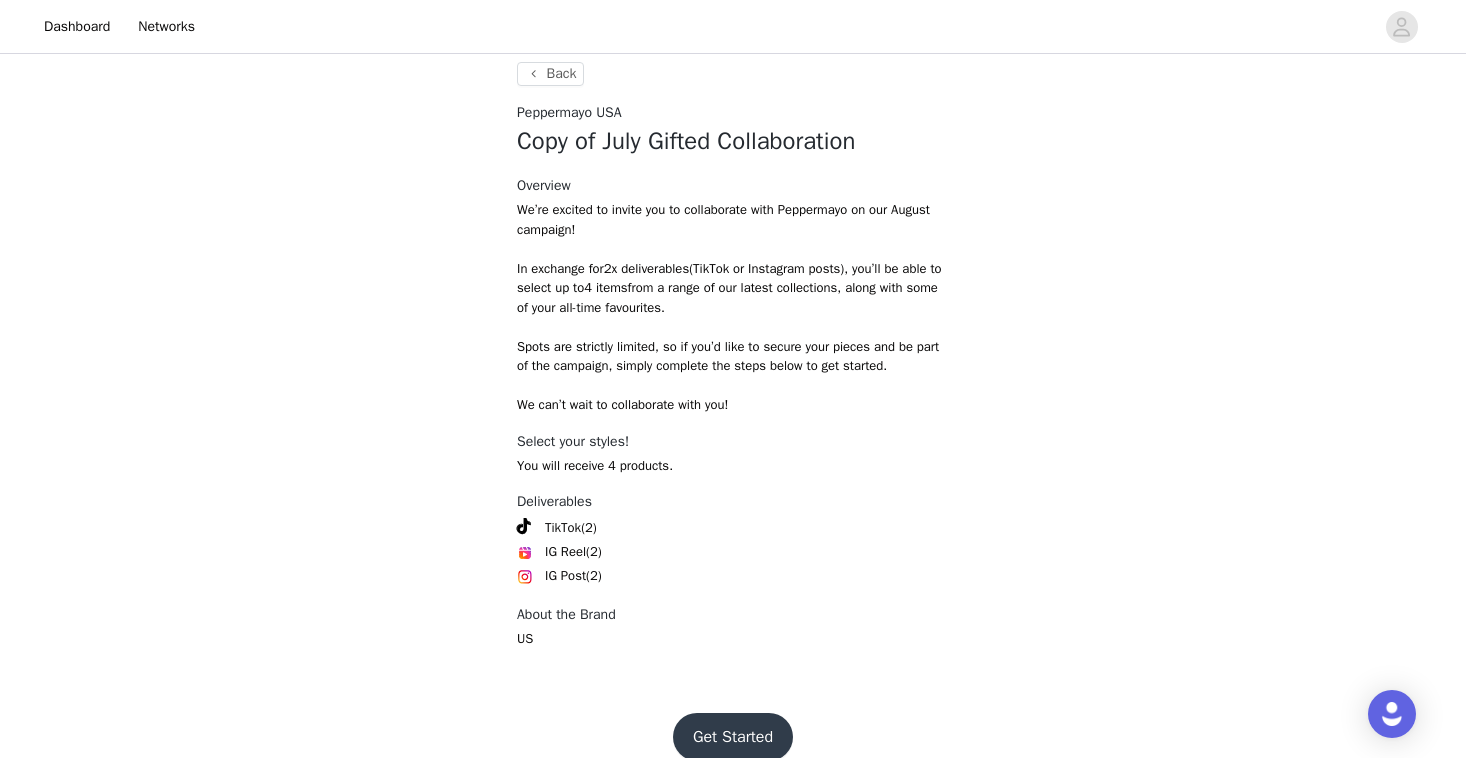 scroll, scrollTop: 758, scrollLeft: 0, axis: vertical 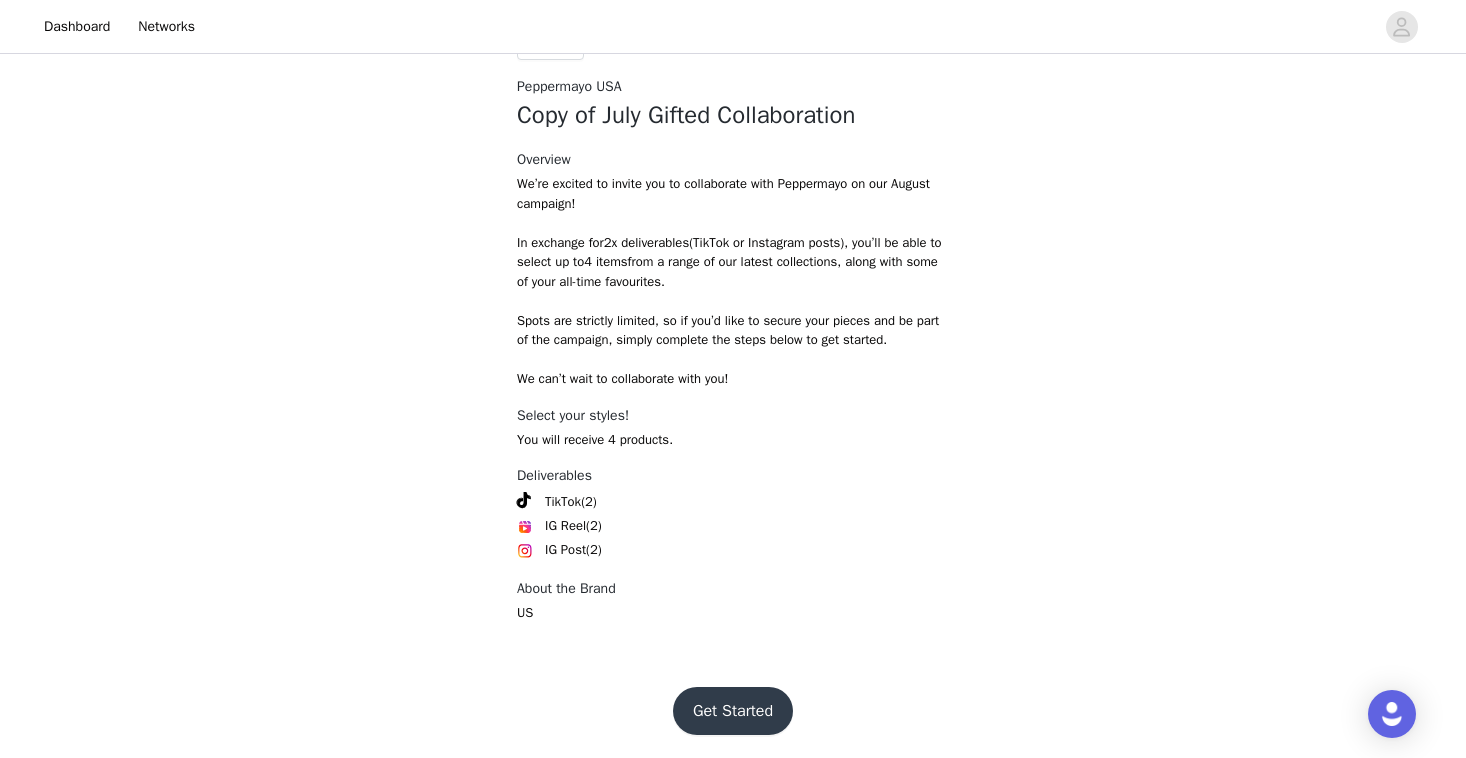 click on "Get Started" at bounding box center (733, 711) 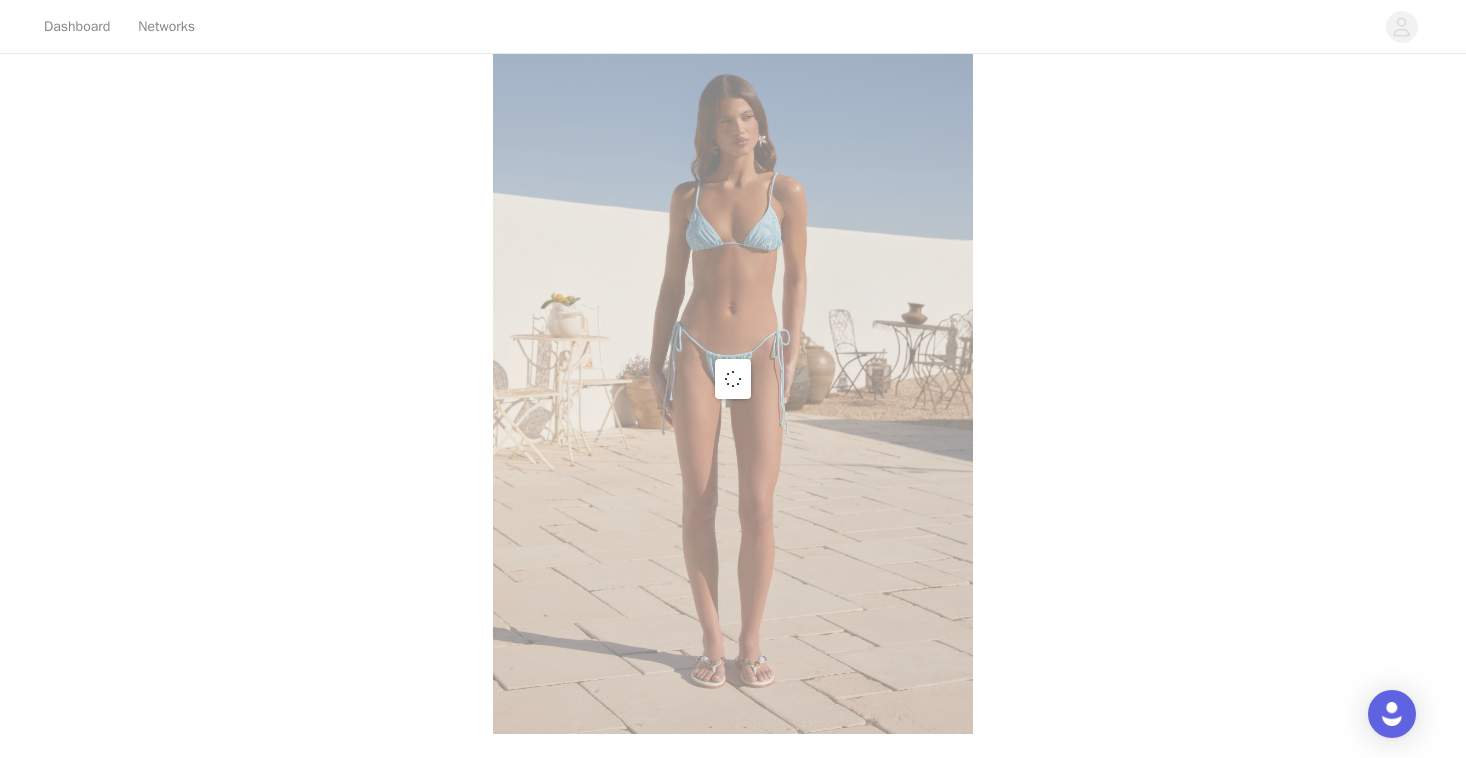 scroll, scrollTop: 758, scrollLeft: 0, axis: vertical 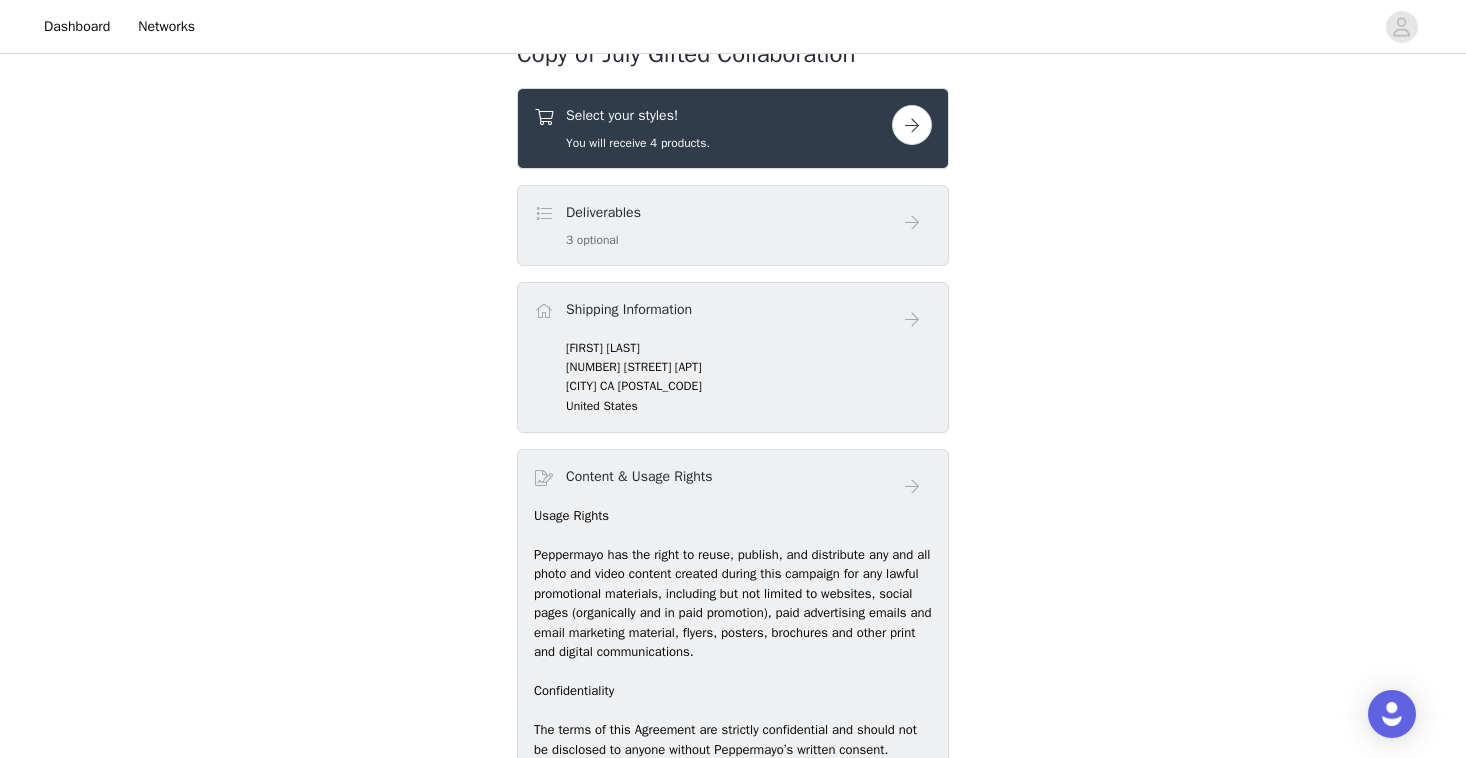 click at bounding box center (912, 125) 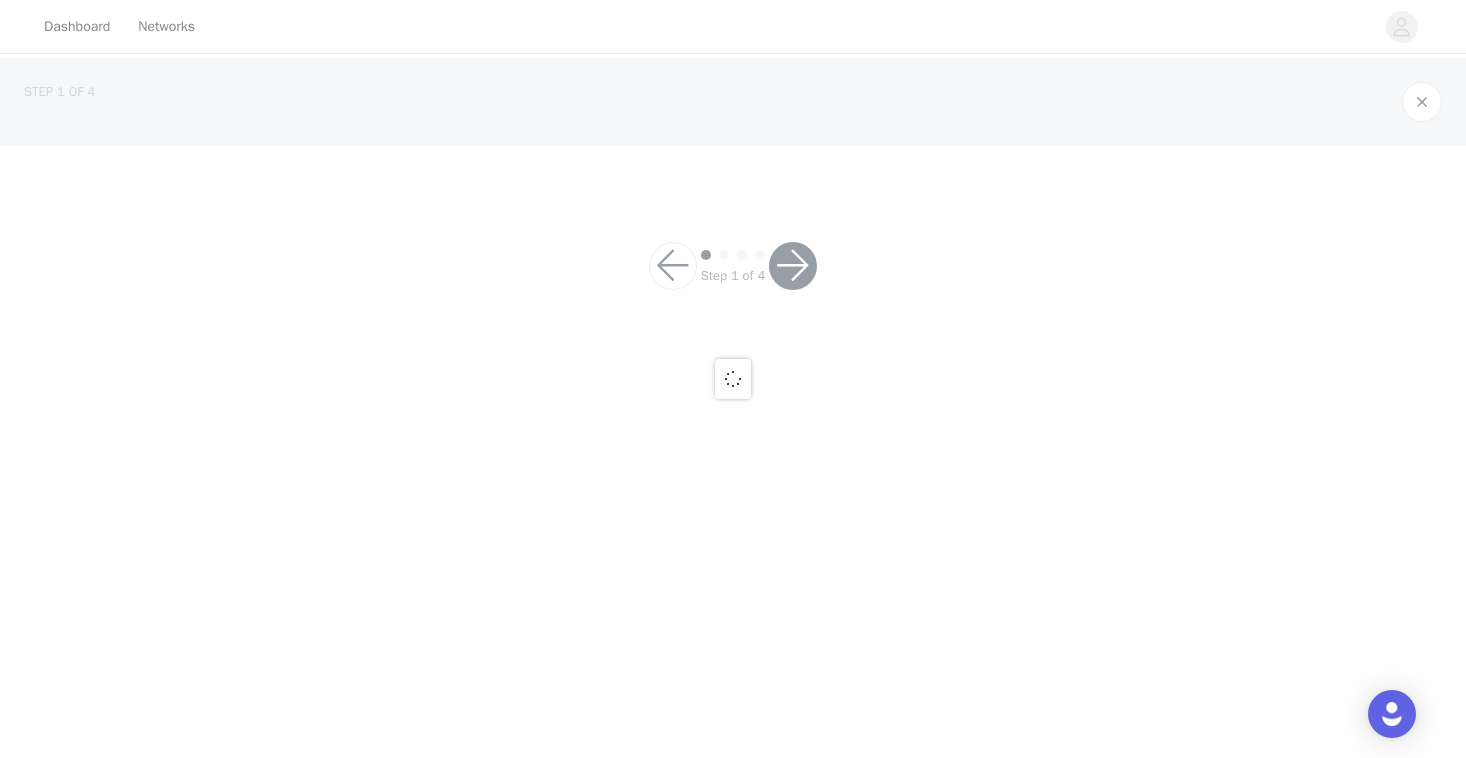 scroll, scrollTop: 0, scrollLeft: 0, axis: both 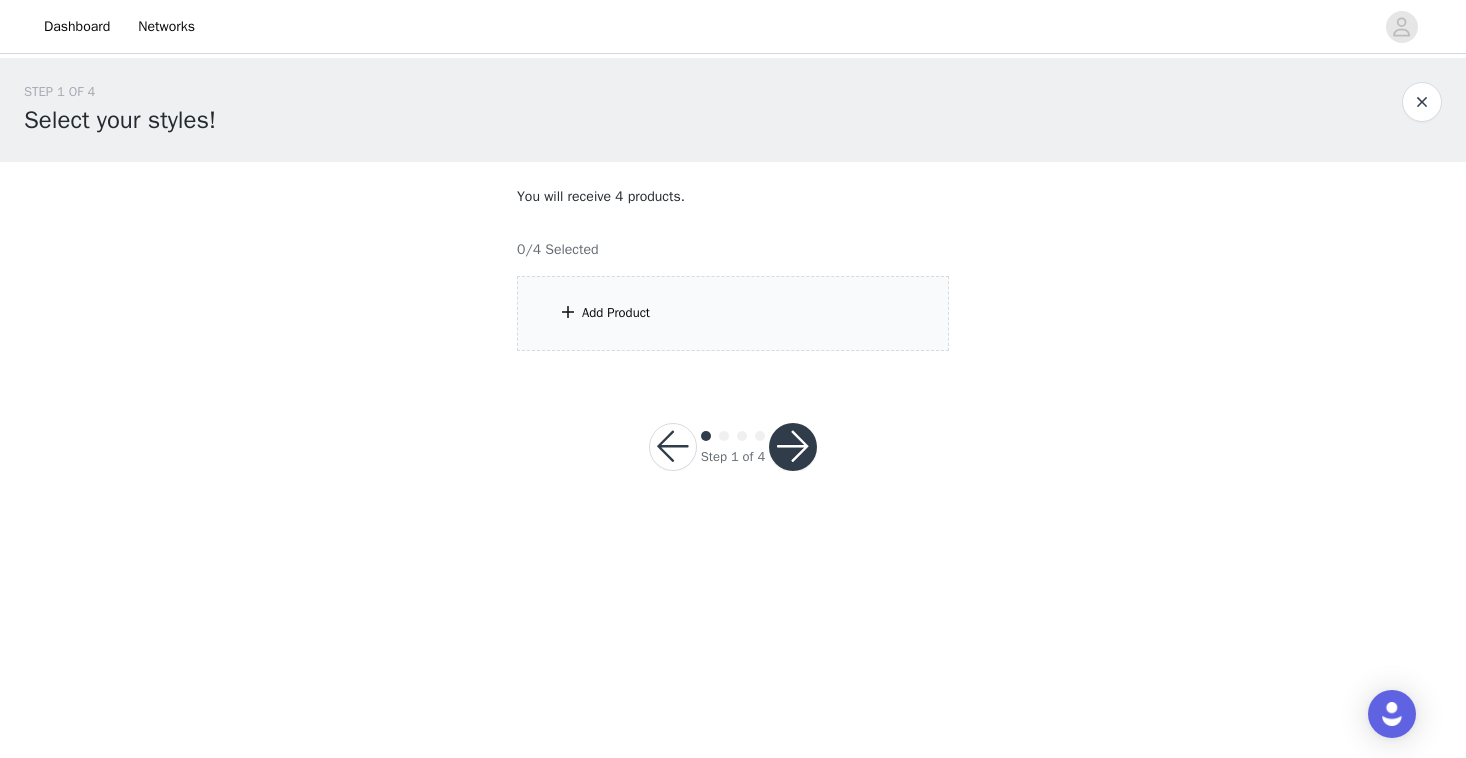 click on "Add Product" at bounding box center [733, 313] 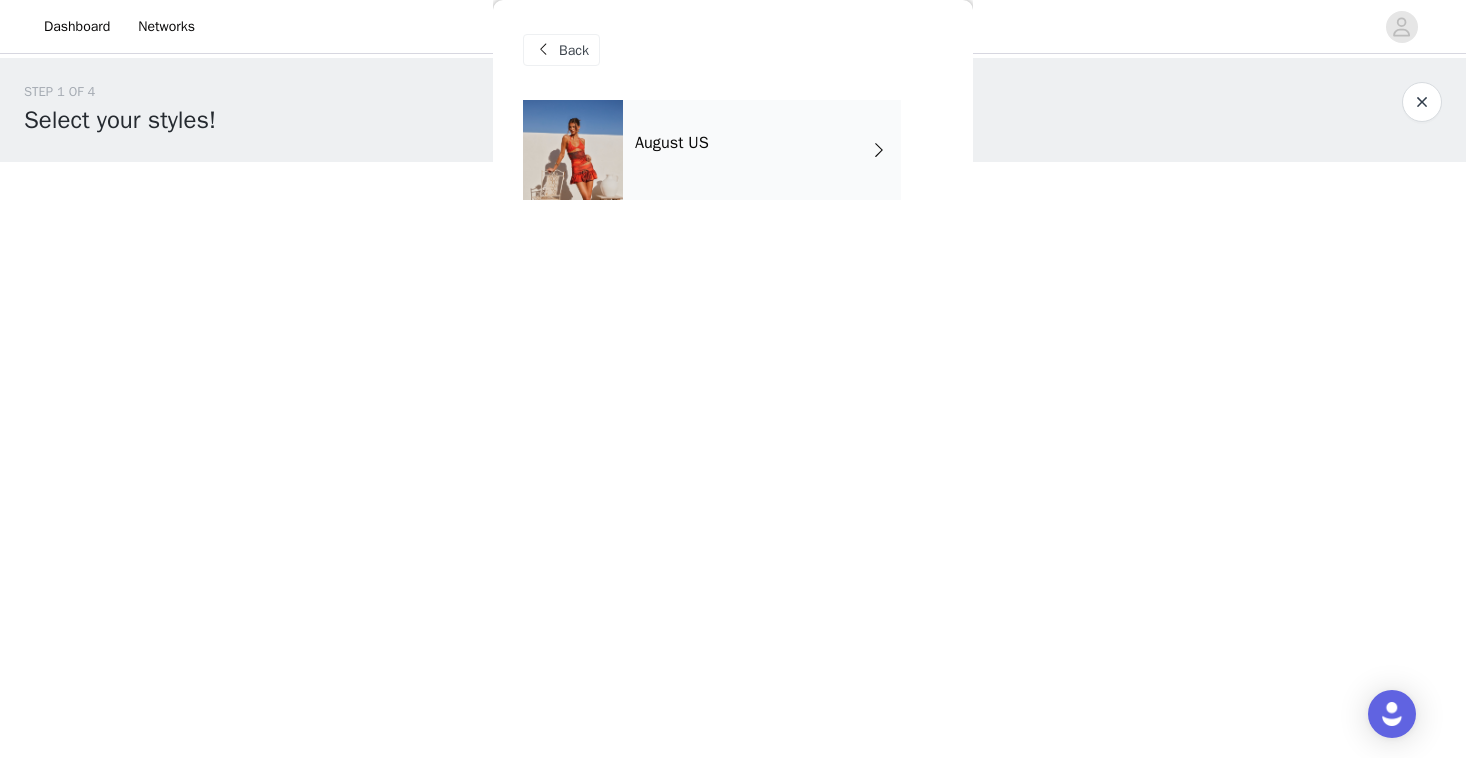 click on "August US" at bounding box center (762, 150) 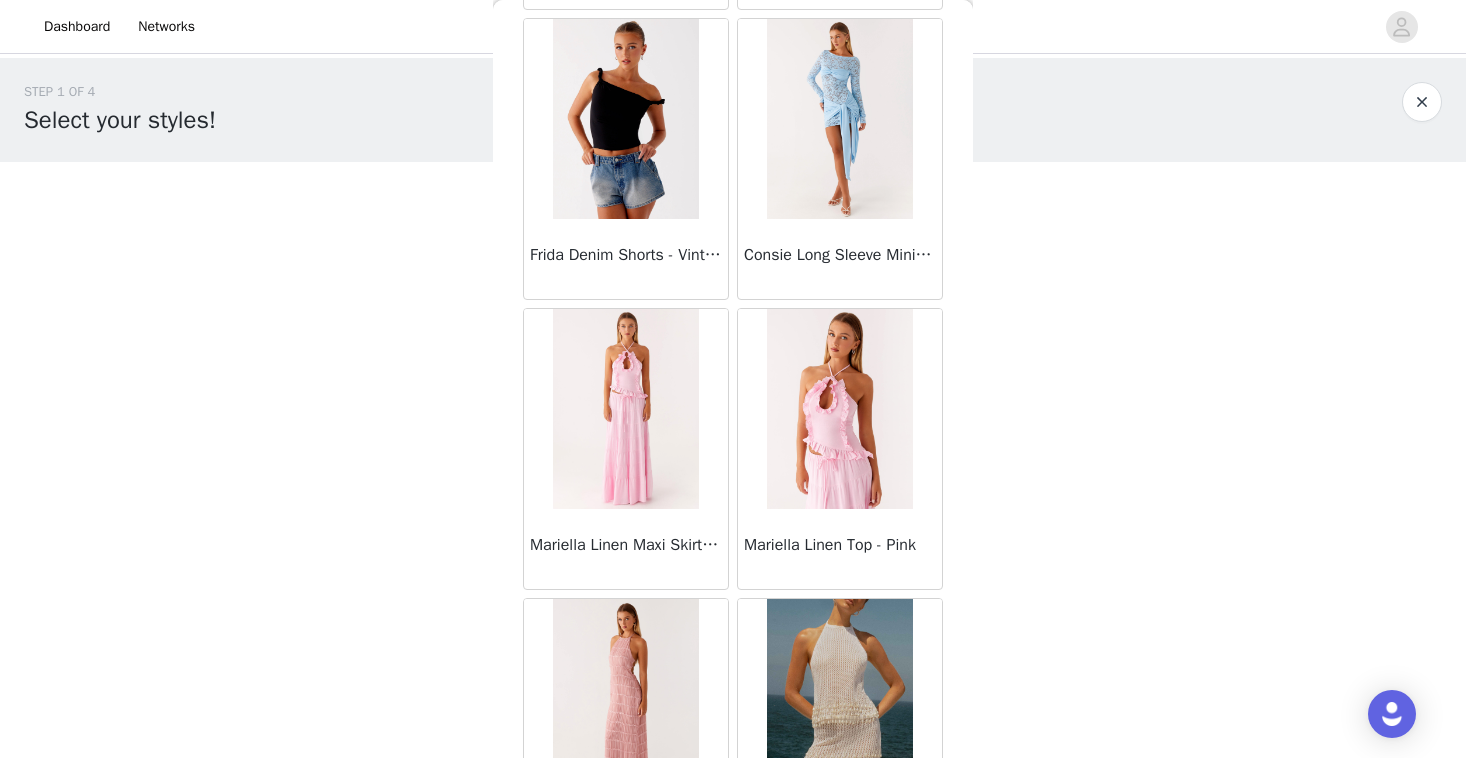 scroll, scrollTop: 2302, scrollLeft: 0, axis: vertical 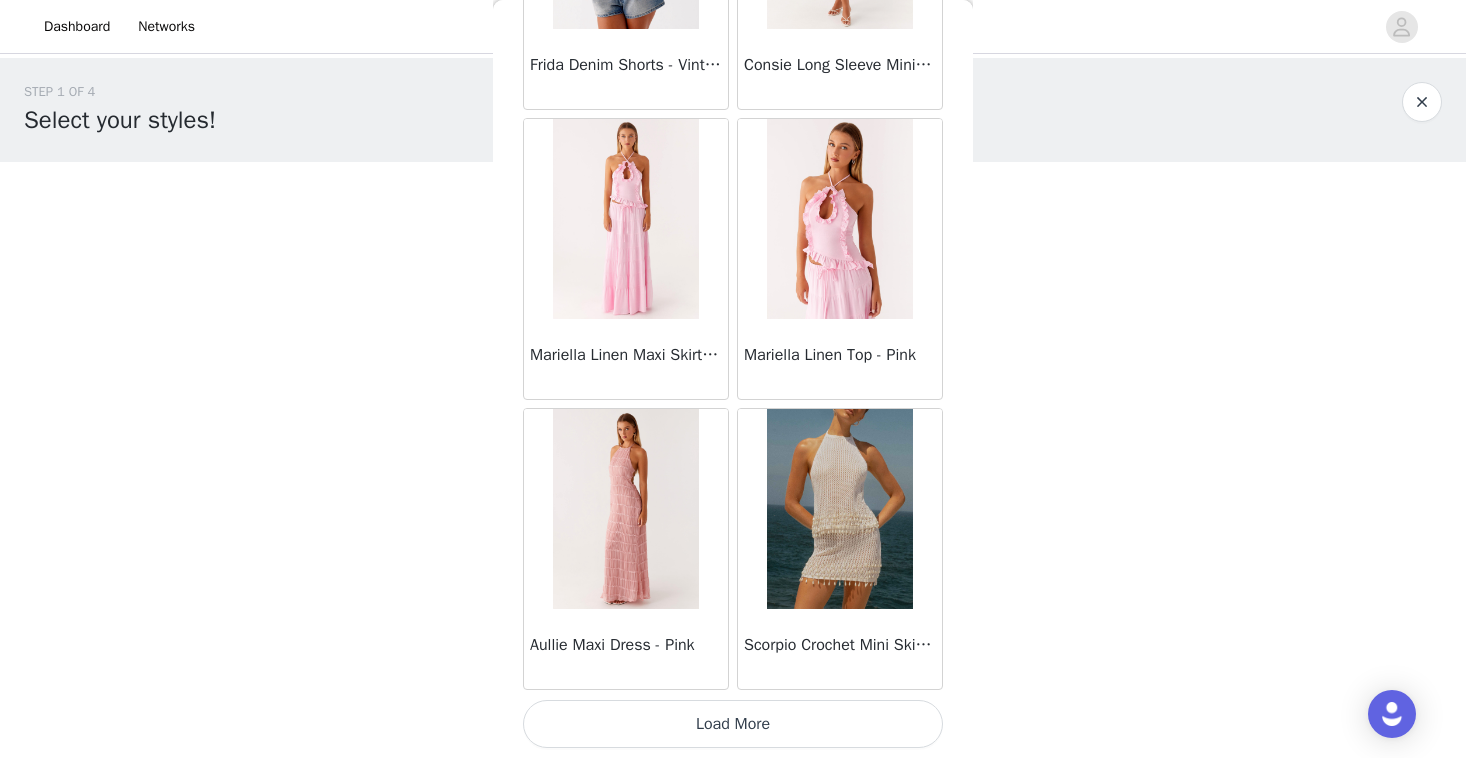 click on "Load More" at bounding box center (733, 724) 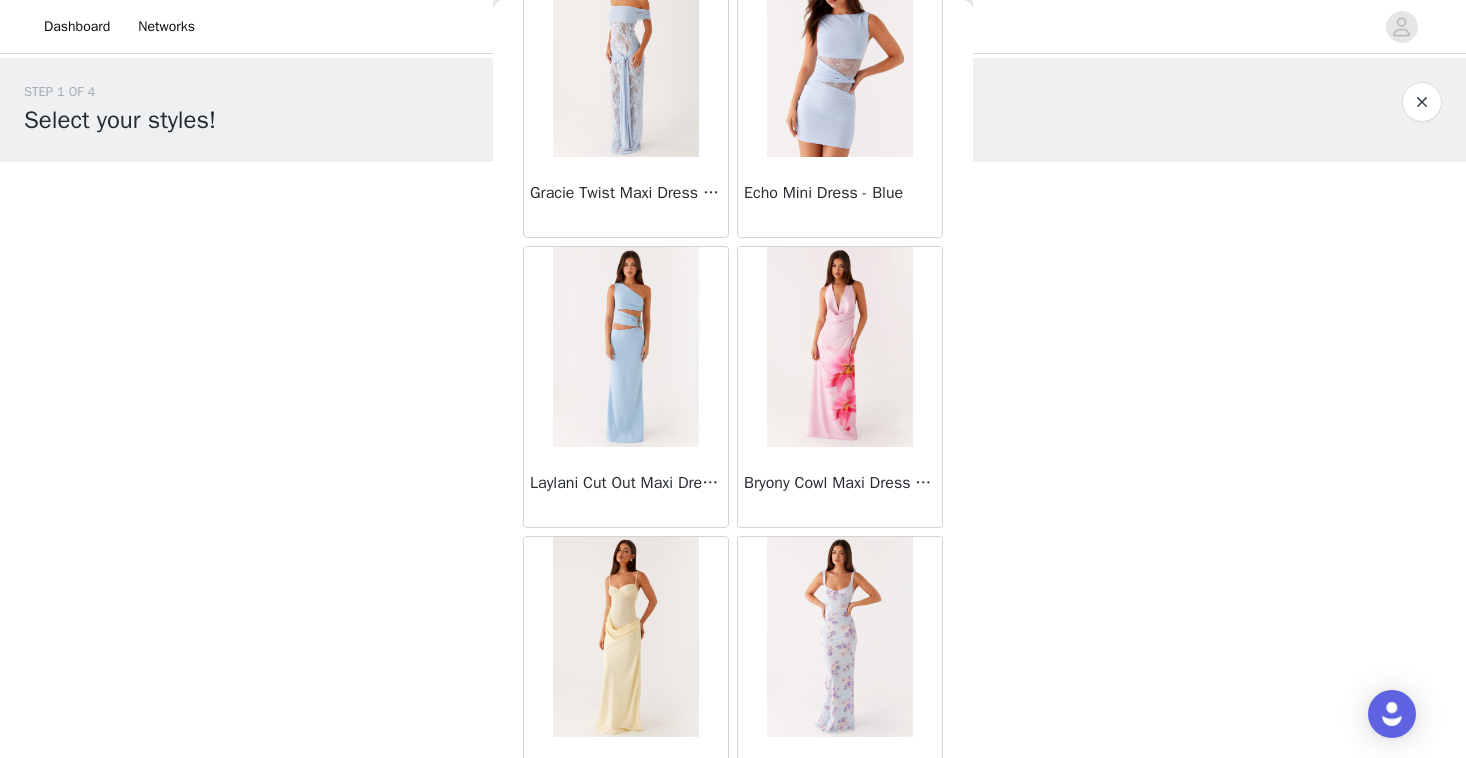 scroll, scrollTop: 5202, scrollLeft: 0, axis: vertical 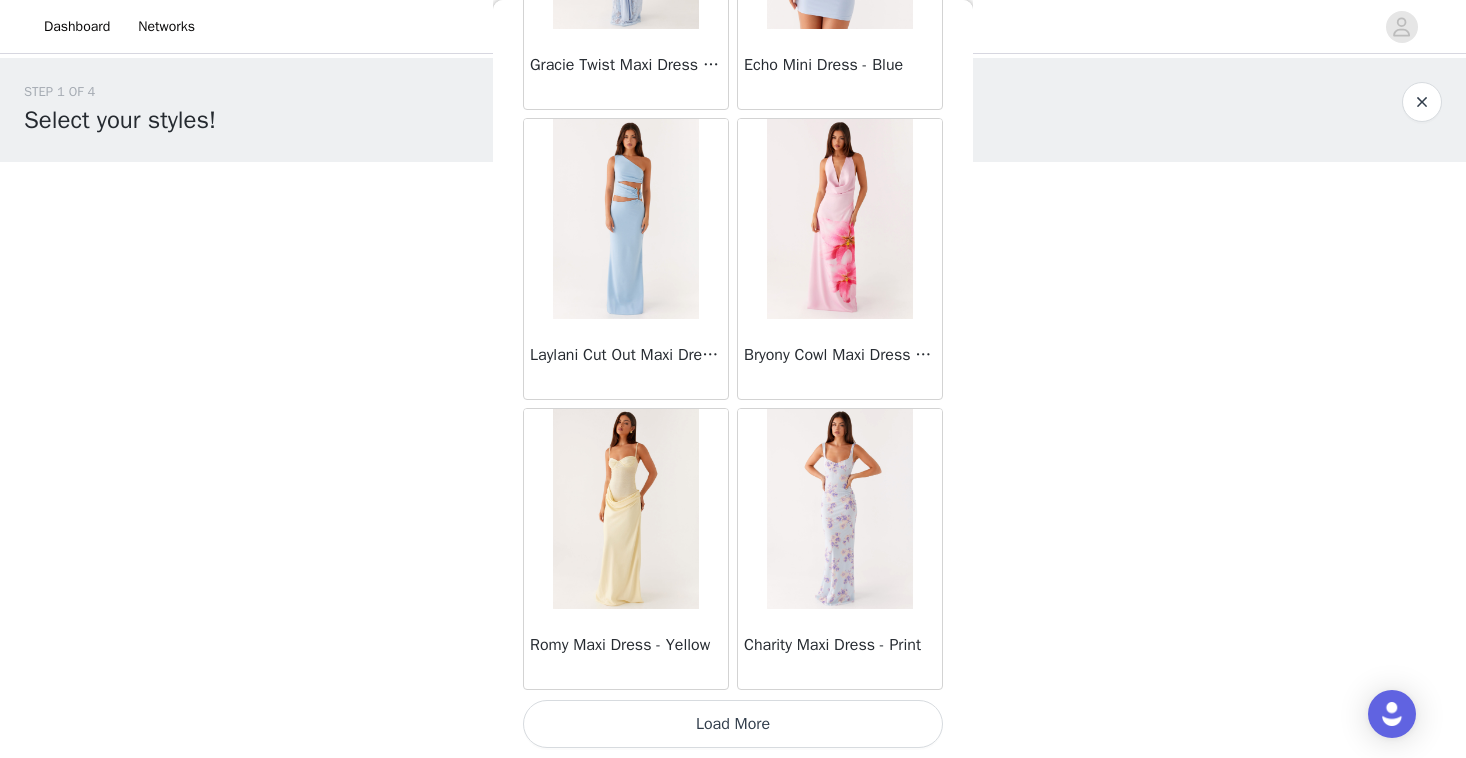 click on "Load More" at bounding box center [733, 724] 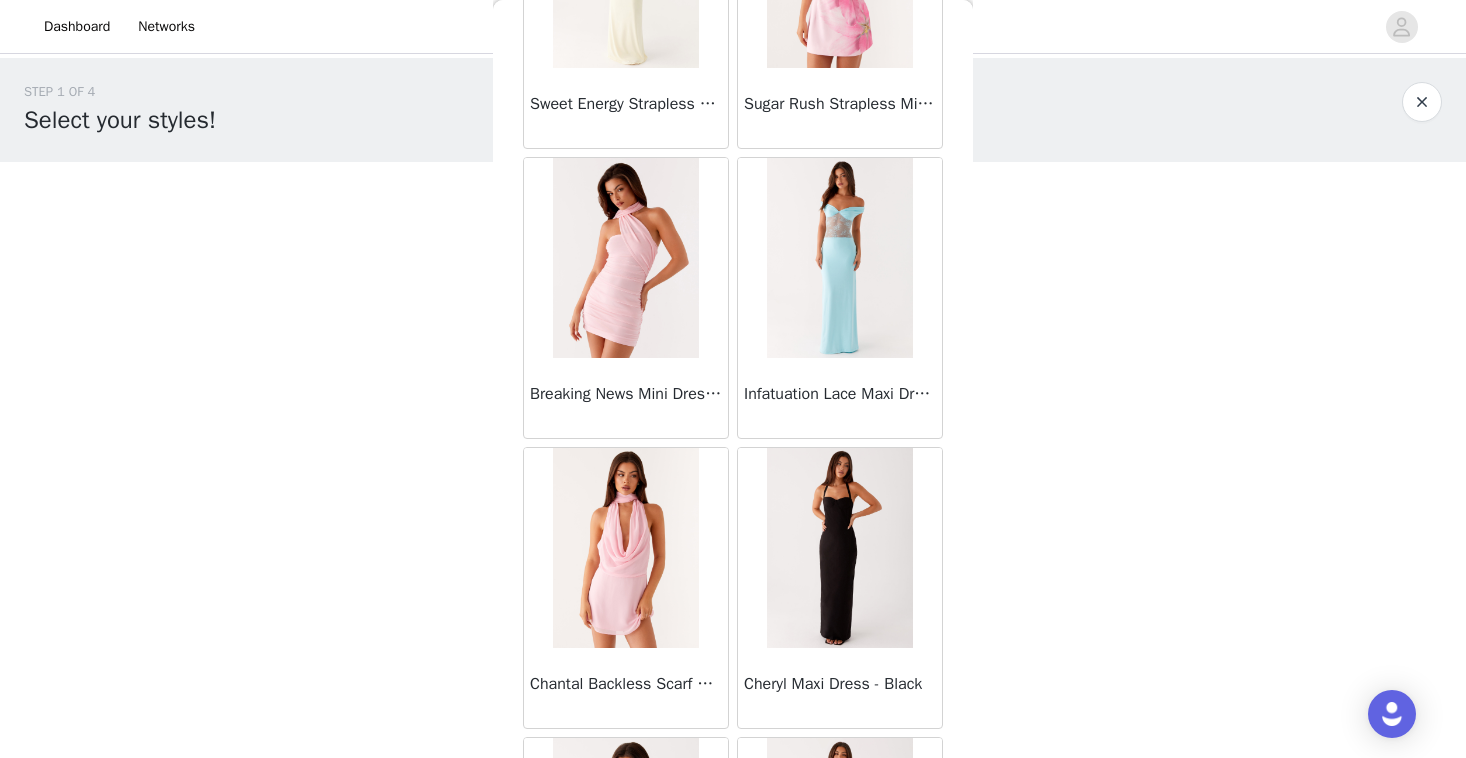 scroll, scrollTop: 8058, scrollLeft: 0, axis: vertical 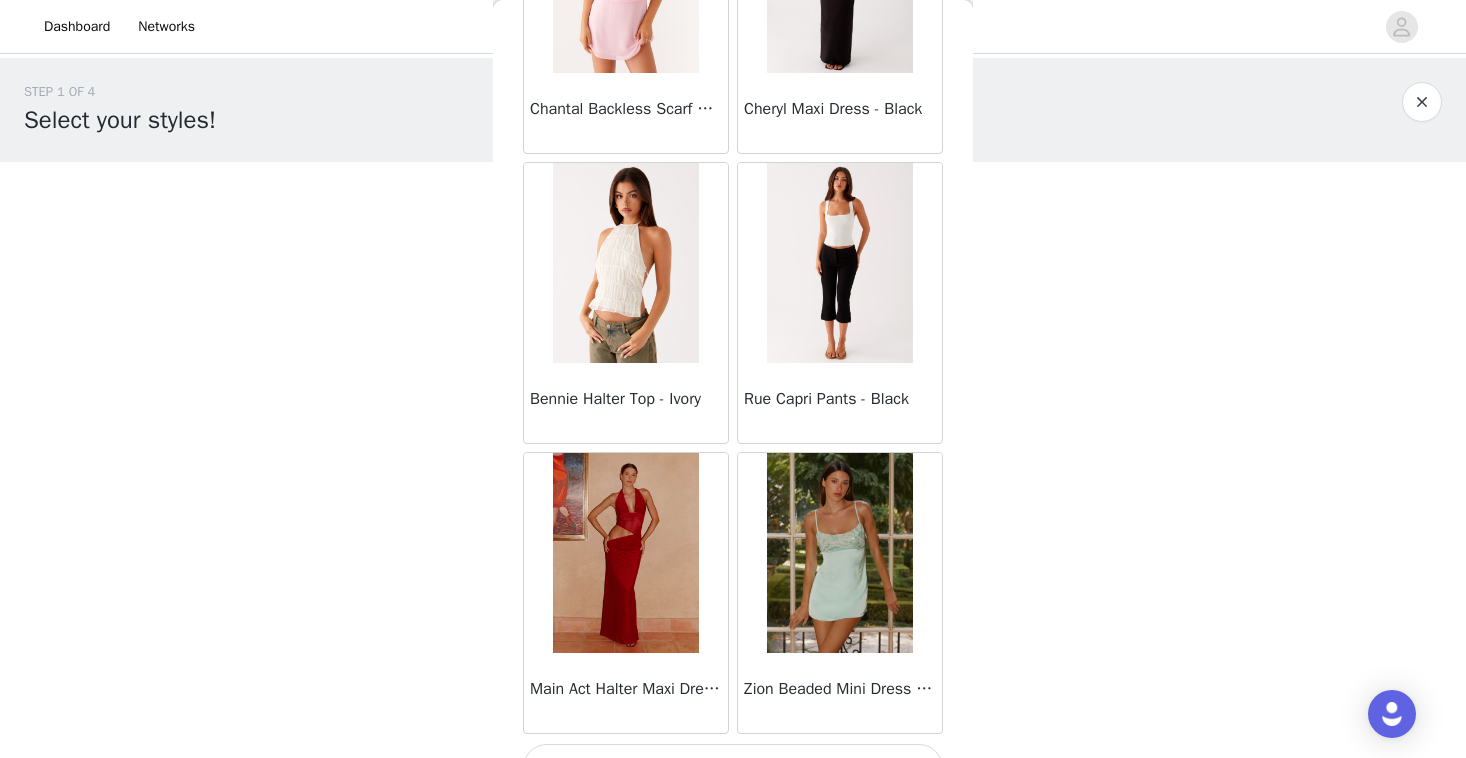 click at bounding box center [839, 263] 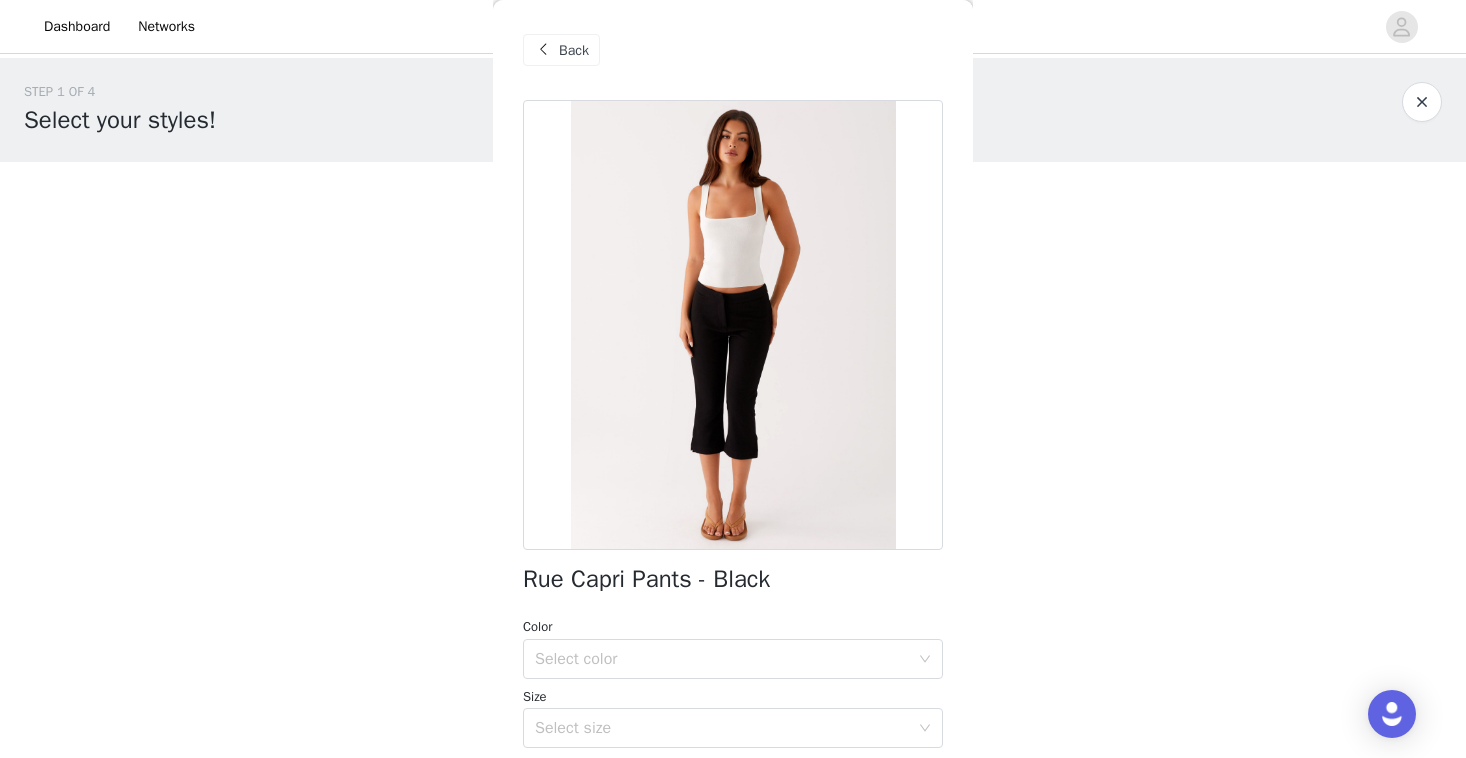 scroll, scrollTop: 177, scrollLeft: 0, axis: vertical 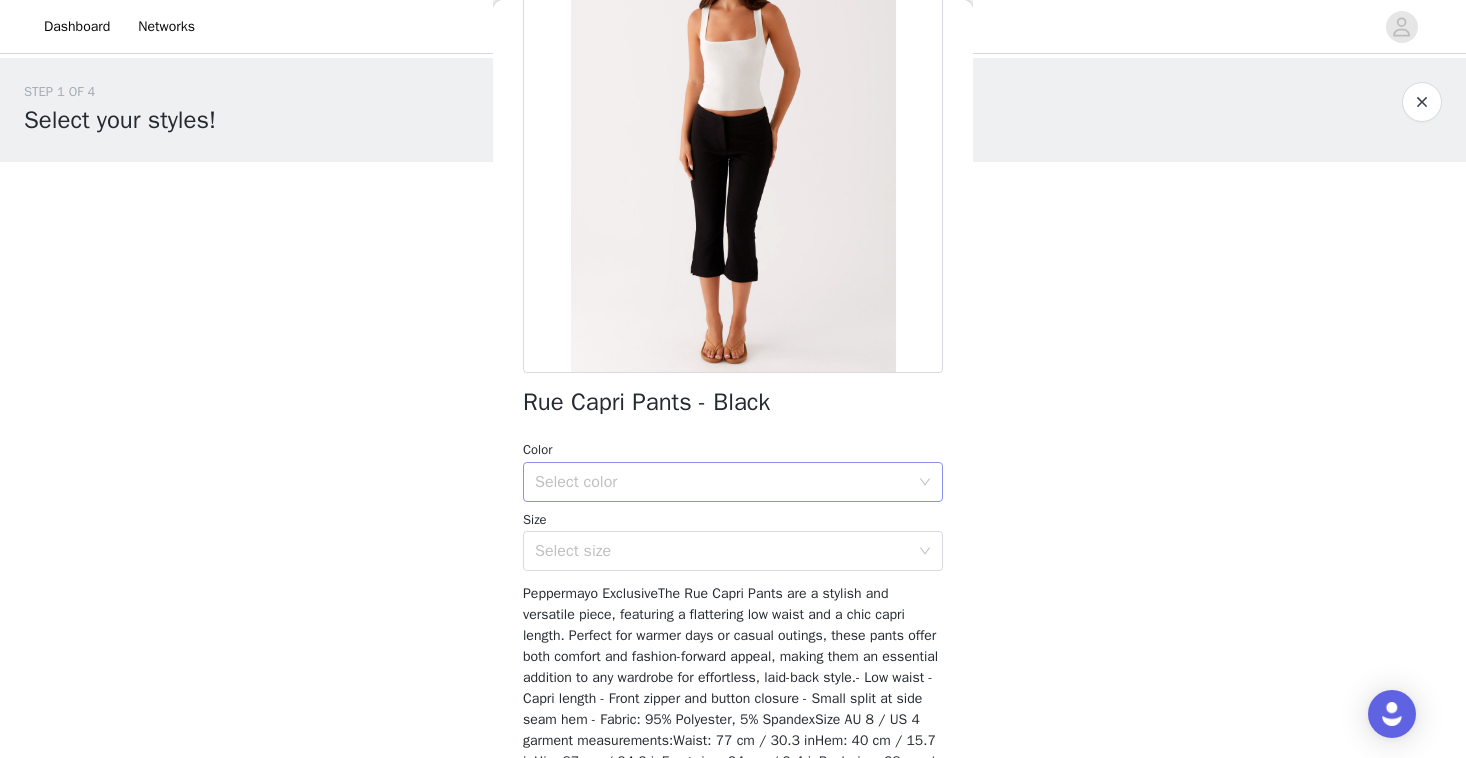 click on "Select color" at bounding box center [726, 482] 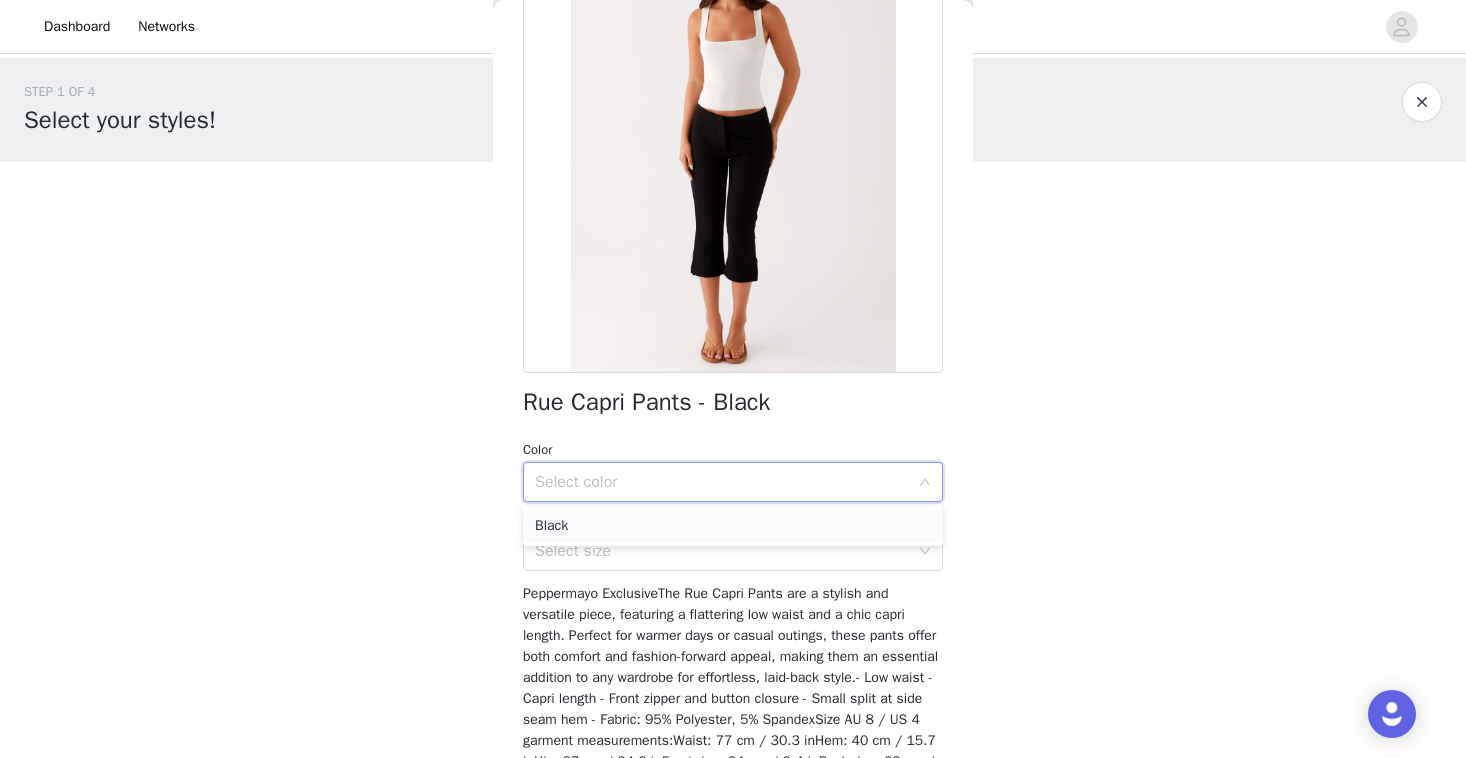 click on "Black" at bounding box center (733, 526) 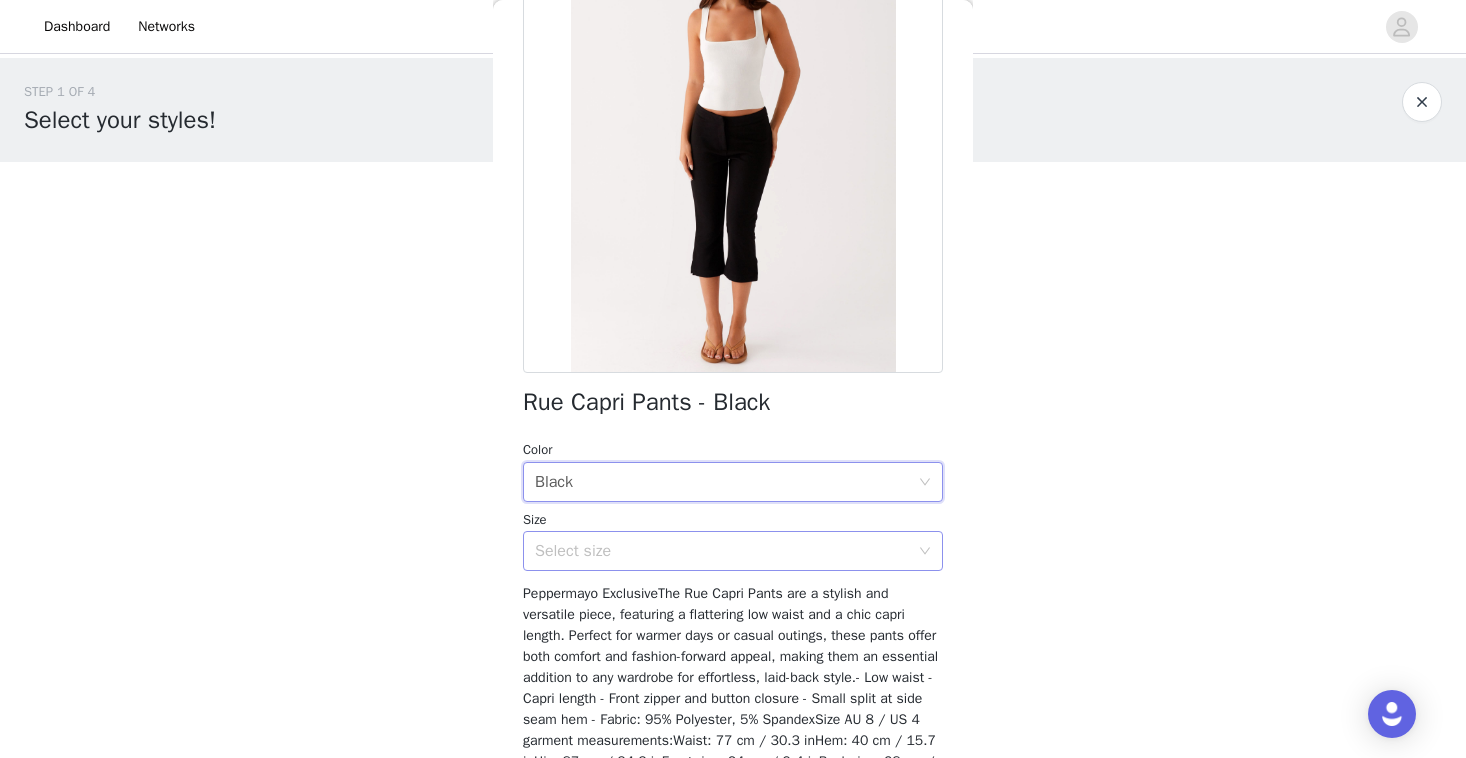 click on "Select size" at bounding box center [722, 551] 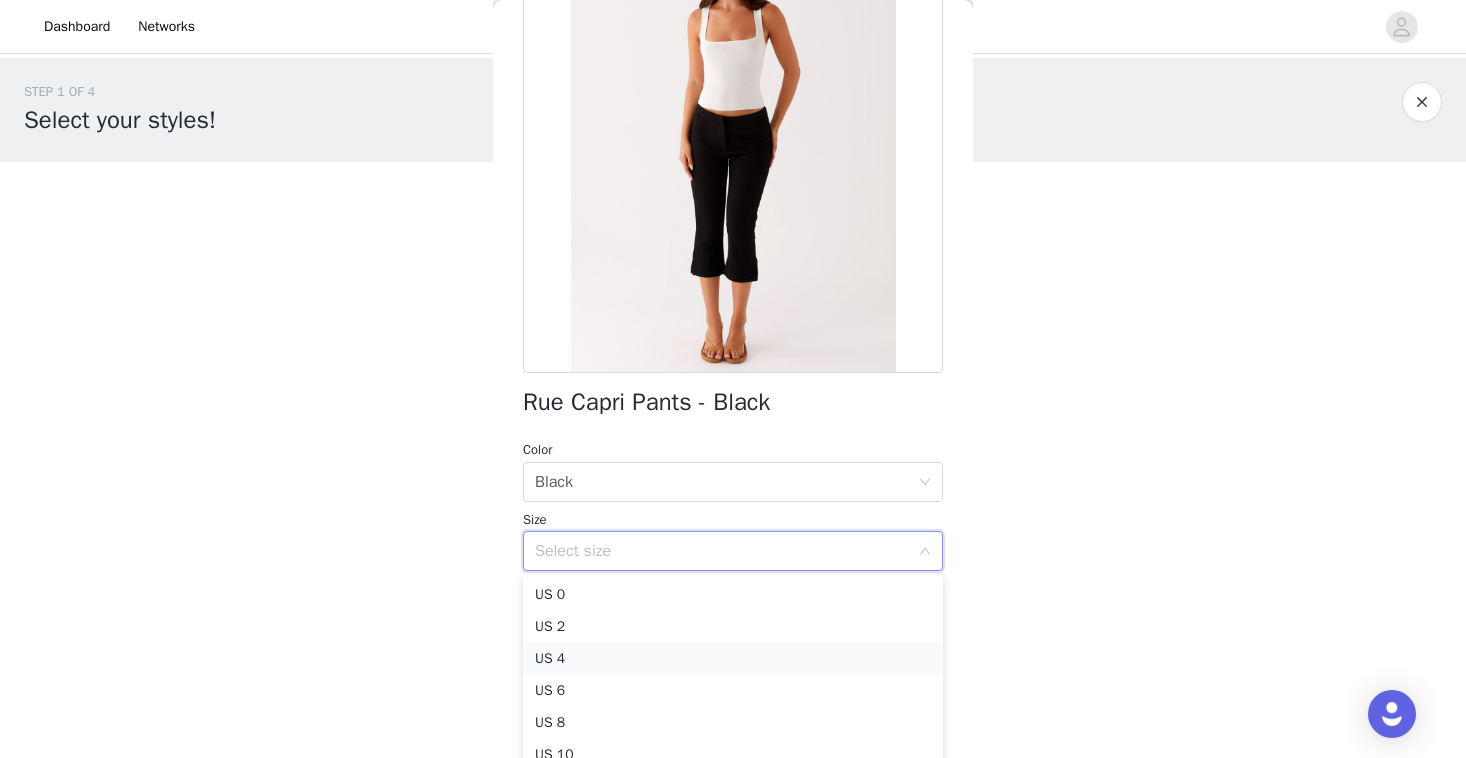 click on "US 4" at bounding box center [733, 659] 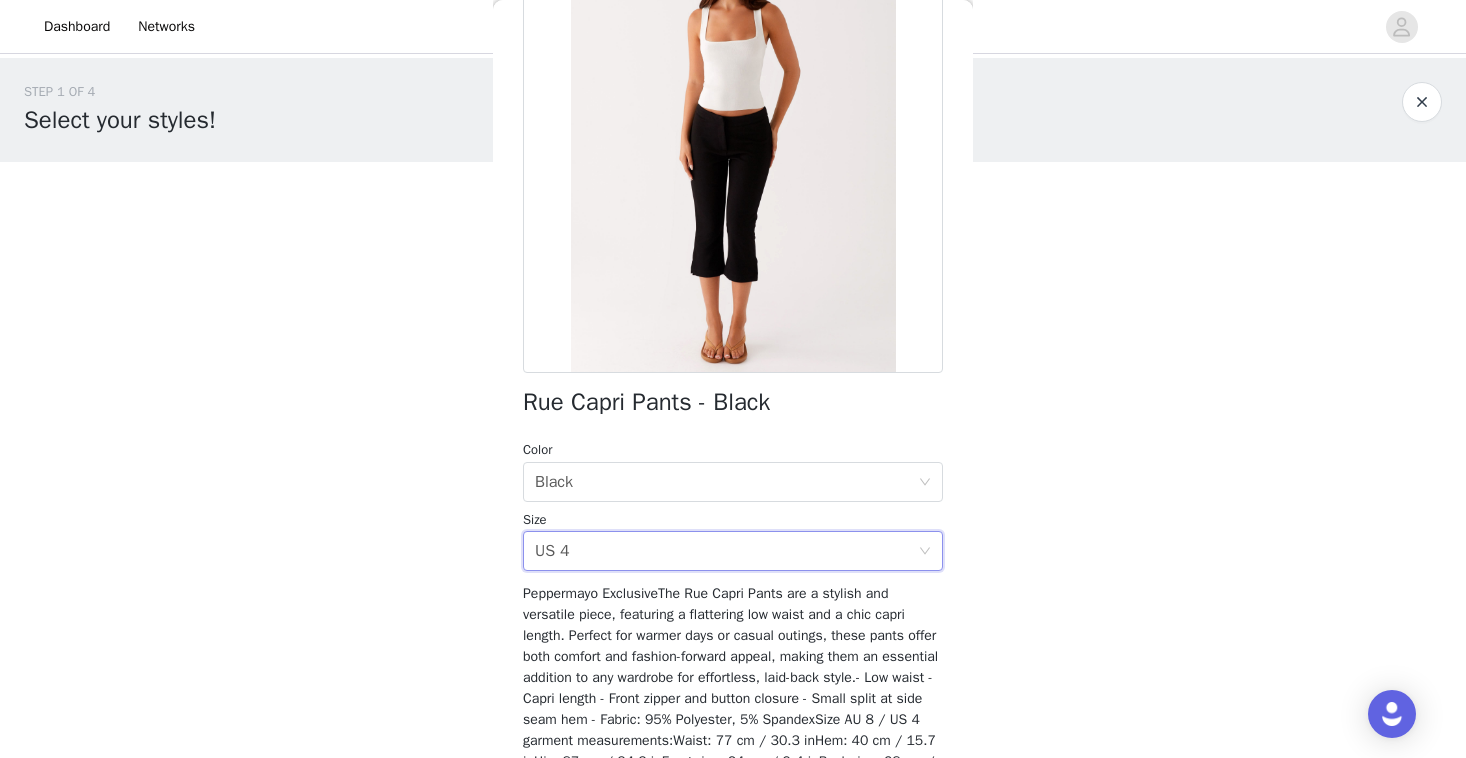 scroll, scrollTop: 317, scrollLeft: 0, axis: vertical 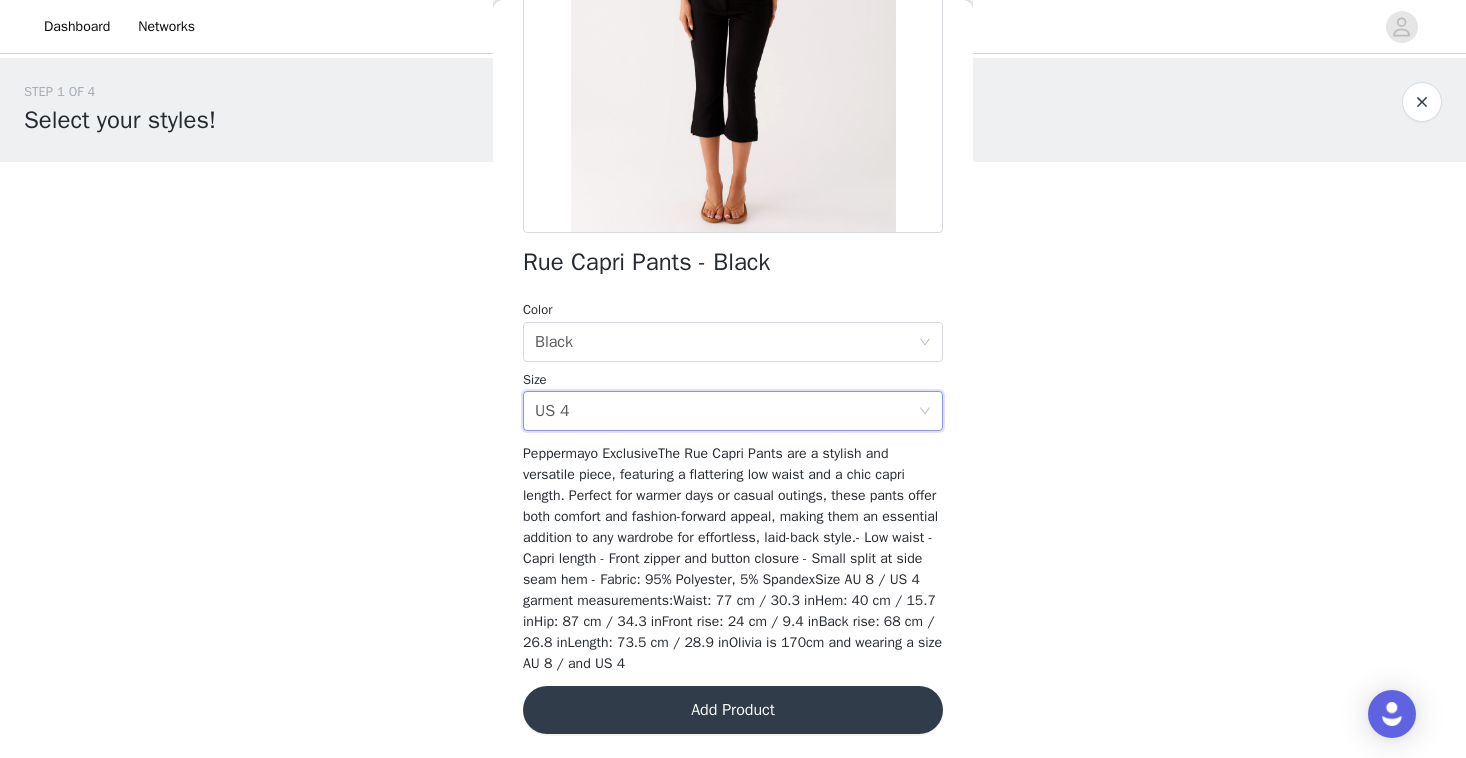 click on "Add Product" at bounding box center (733, 710) 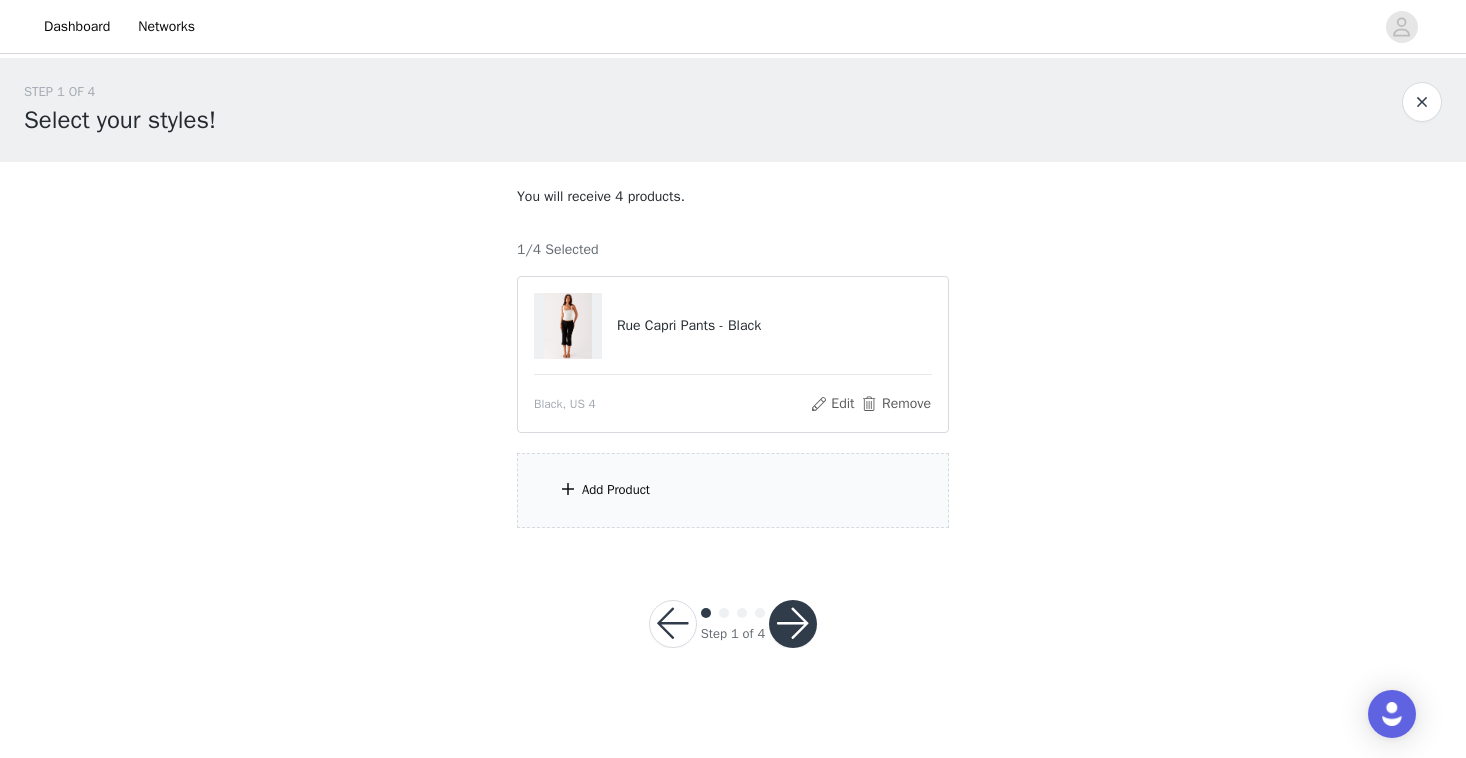 click on "Add Product" at bounding box center (733, 490) 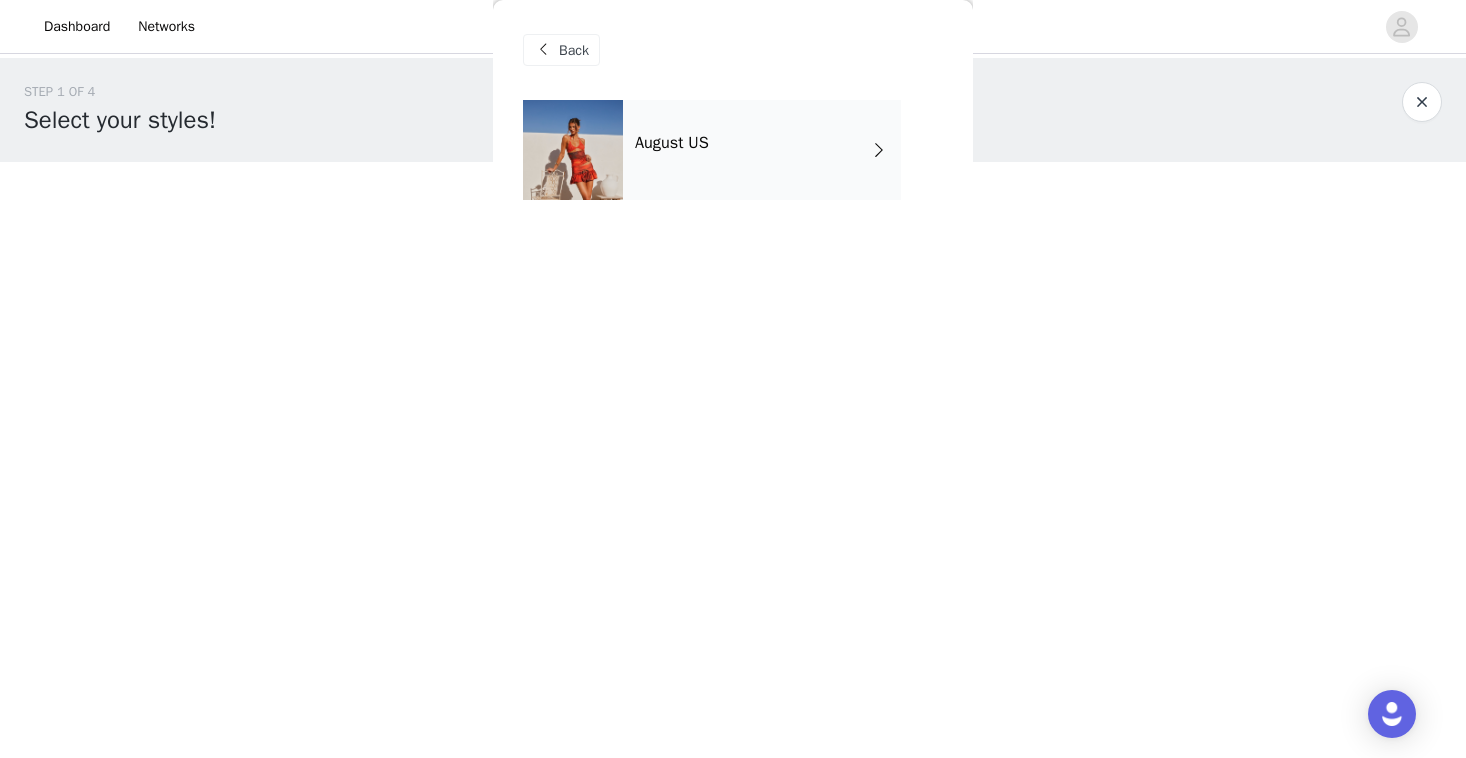 click on "August US" at bounding box center (762, 150) 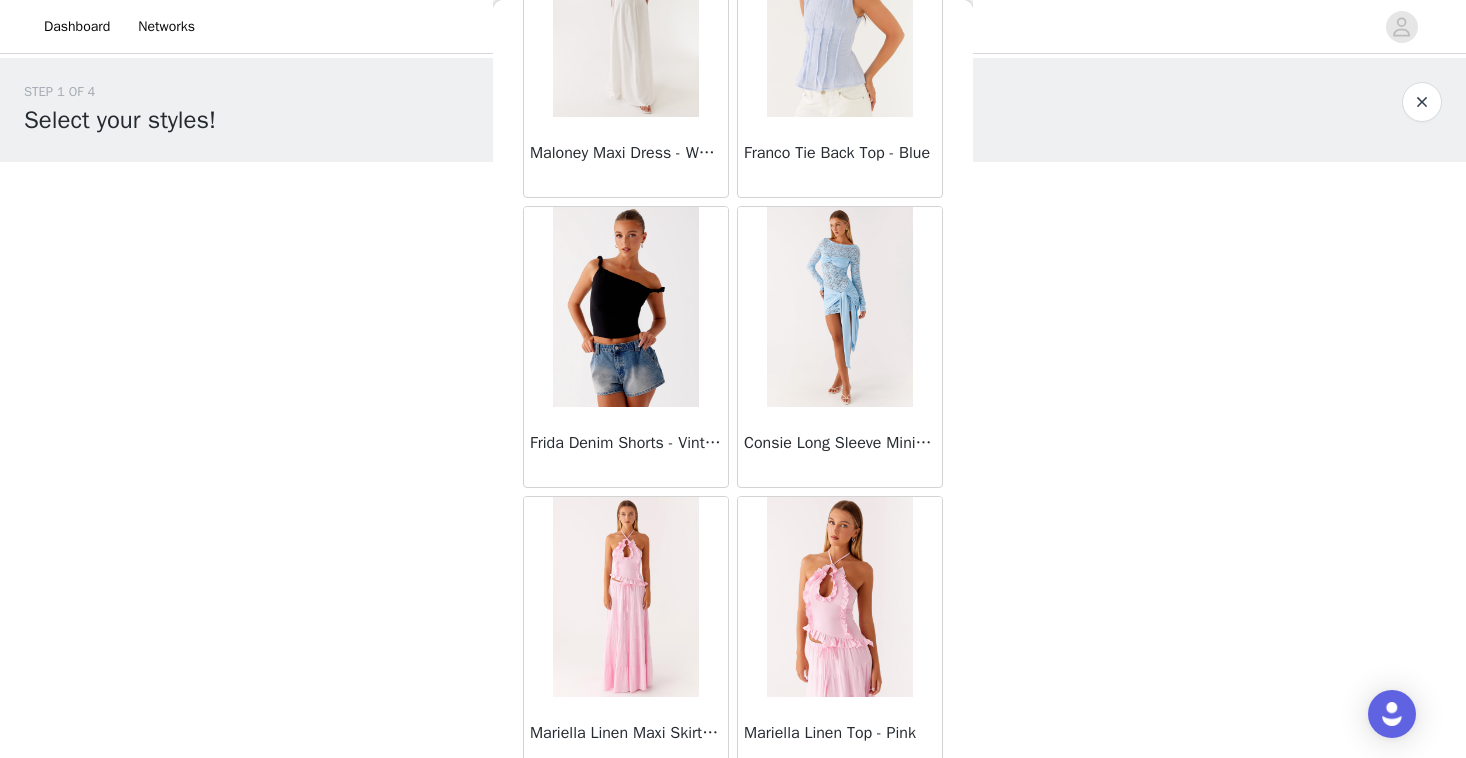scroll, scrollTop: 2302, scrollLeft: 0, axis: vertical 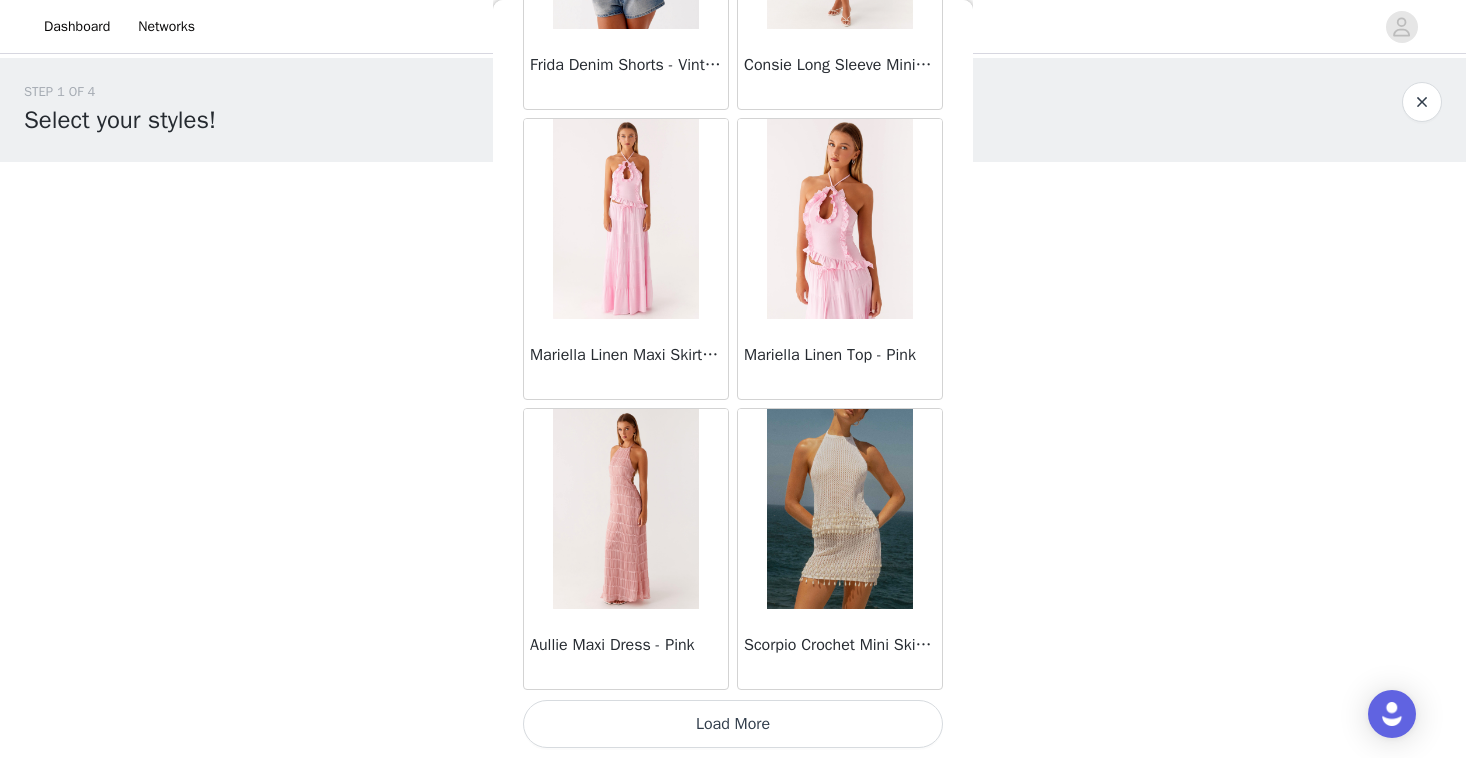 click on "Load More" at bounding box center (733, 724) 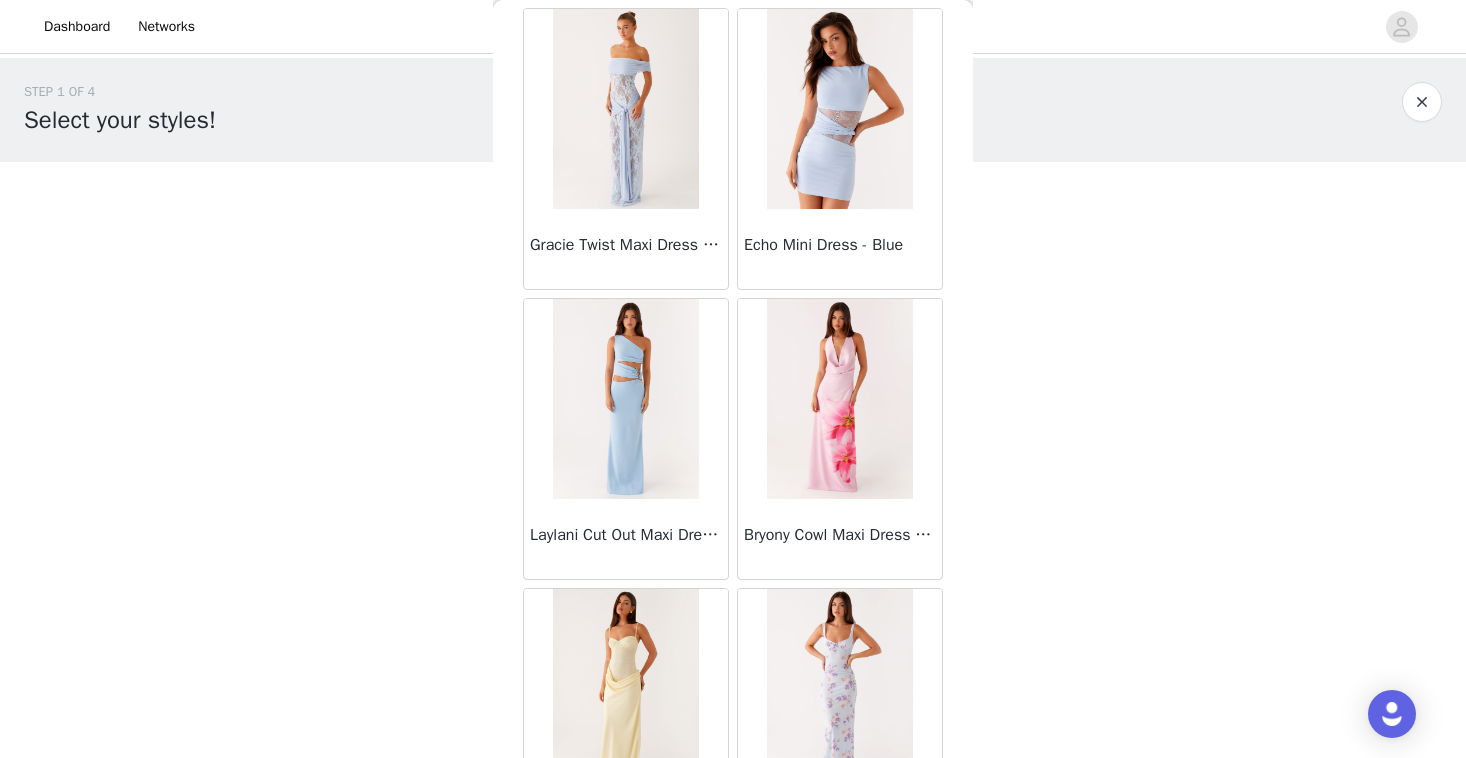 scroll, scrollTop: 5202, scrollLeft: 0, axis: vertical 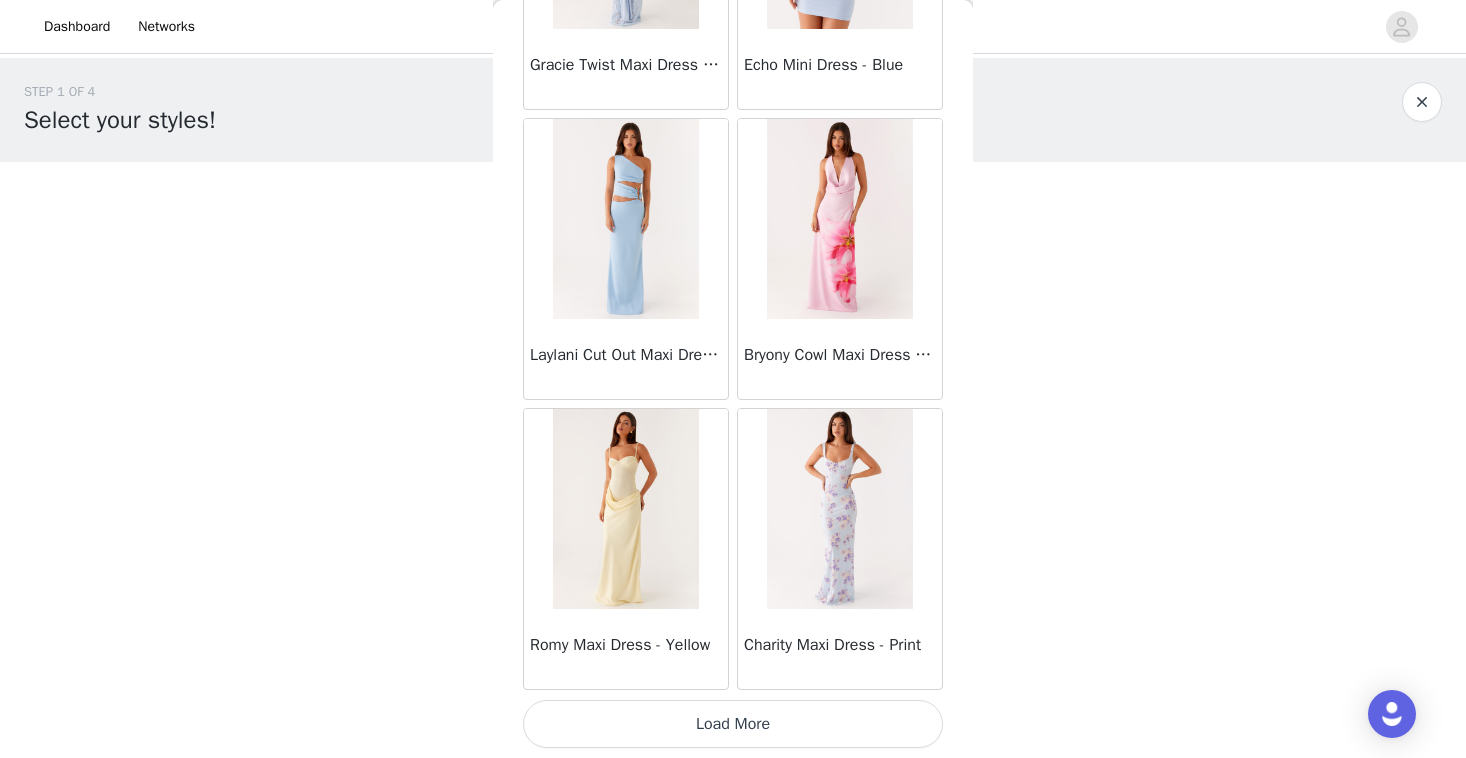 click on "Load More" at bounding box center (733, 724) 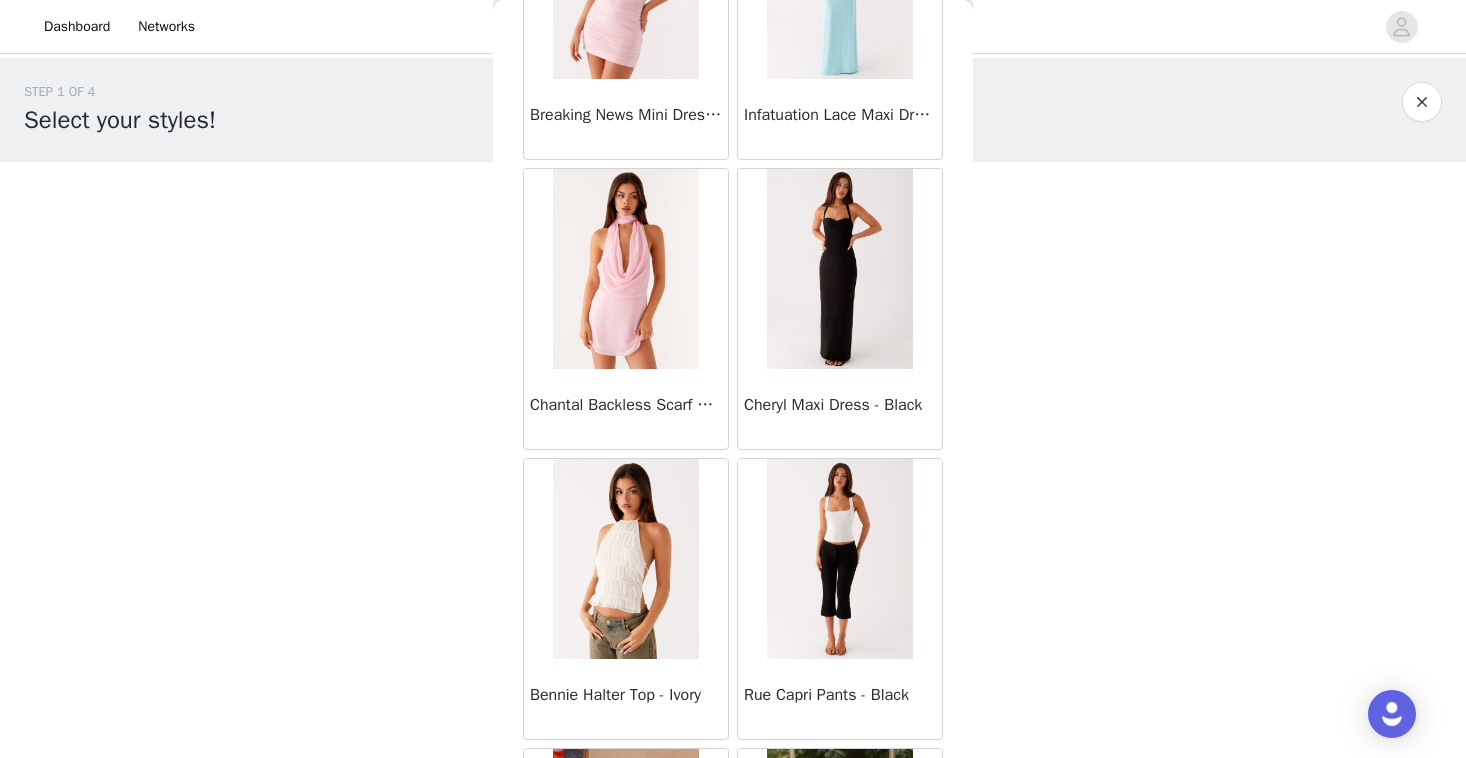 scroll, scrollTop: 8102, scrollLeft: 0, axis: vertical 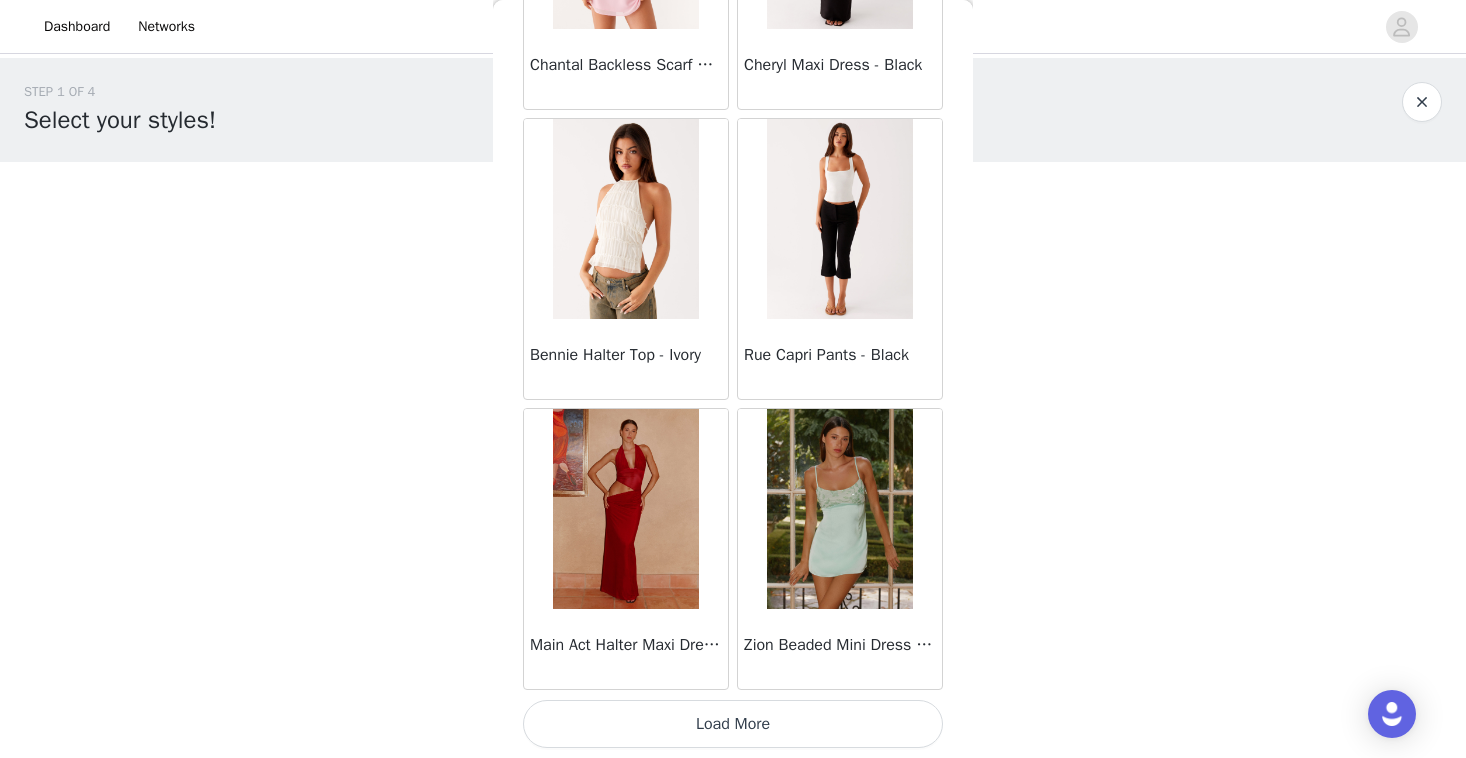 click on "Load More" at bounding box center (733, 724) 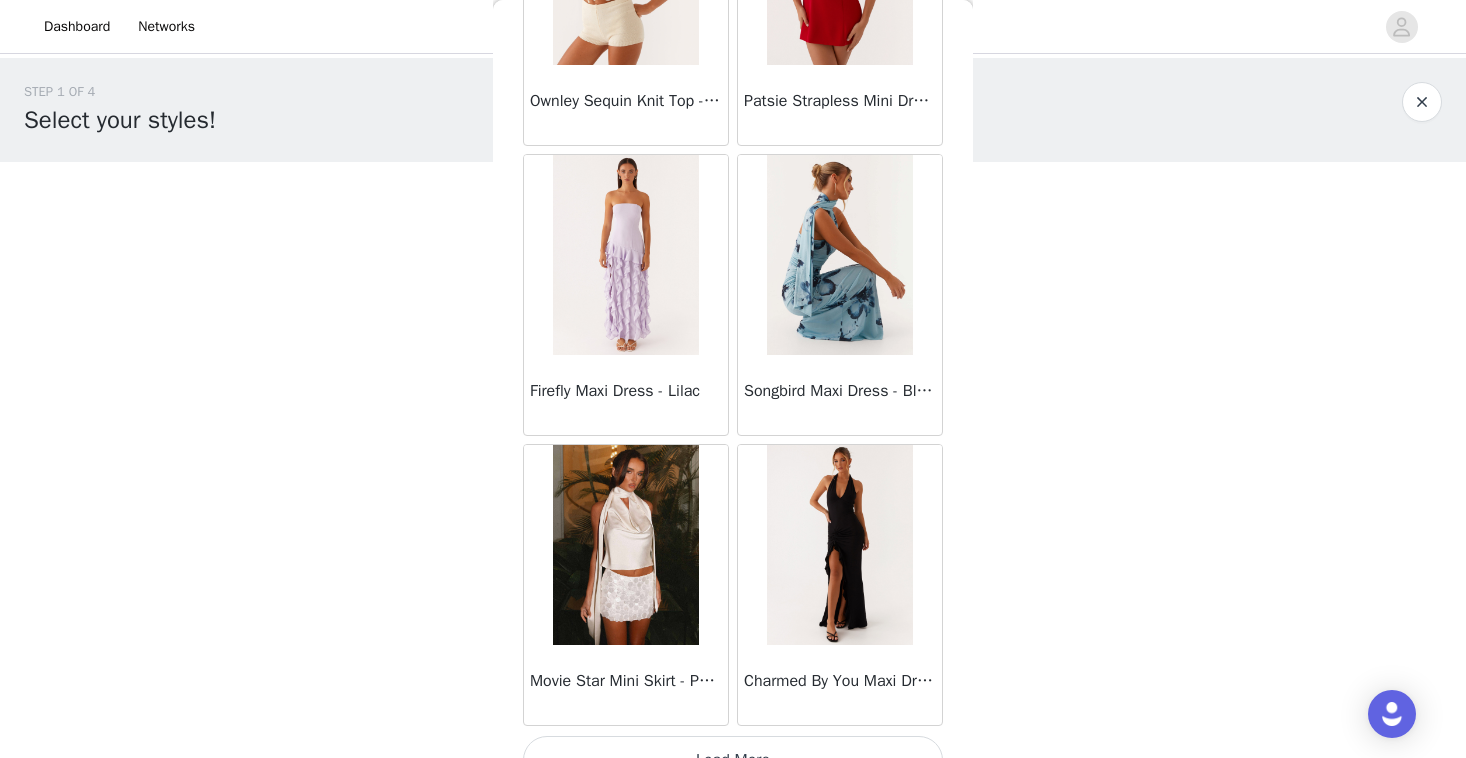 scroll, scrollTop: 10968, scrollLeft: 0, axis: vertical 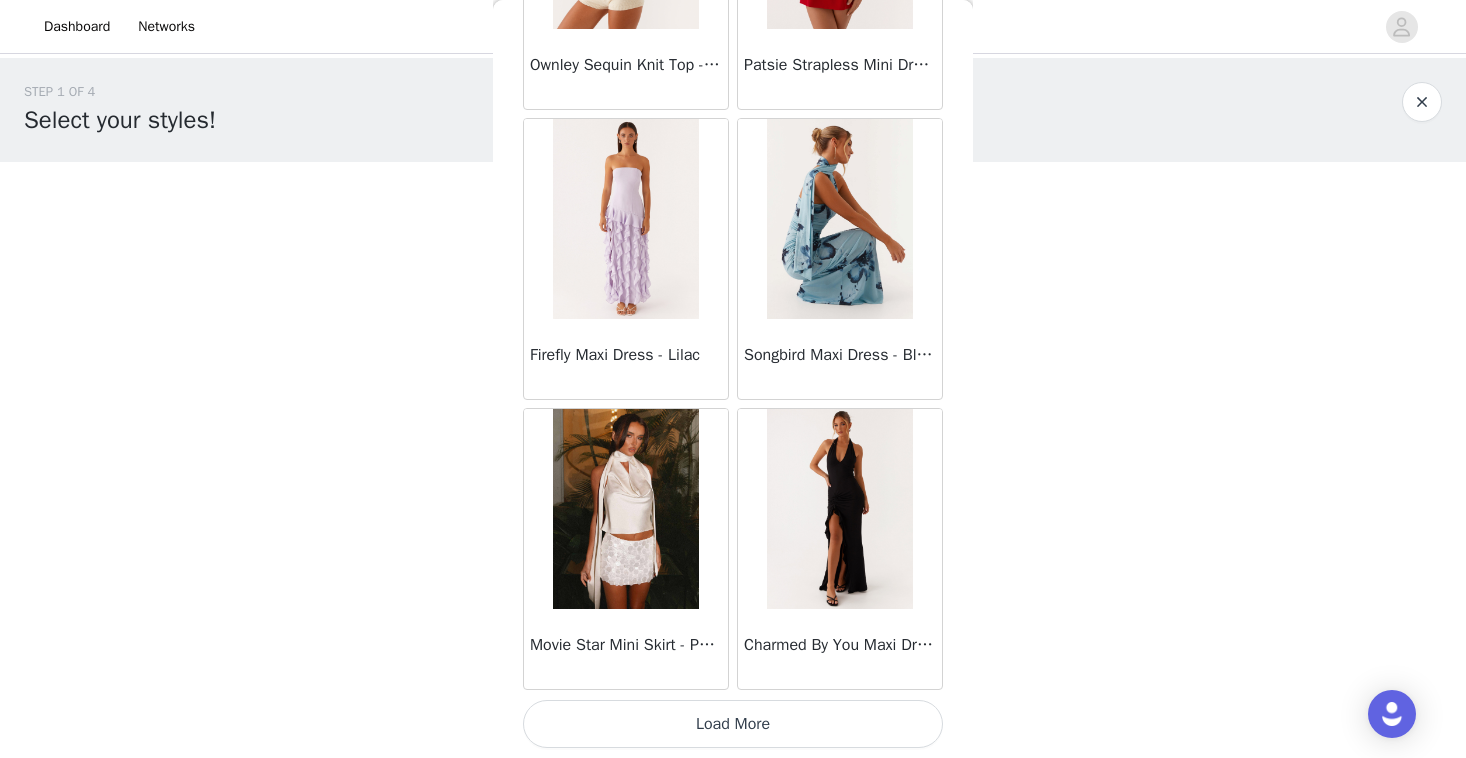 click on "Load More" at bounding box center (733, 724) 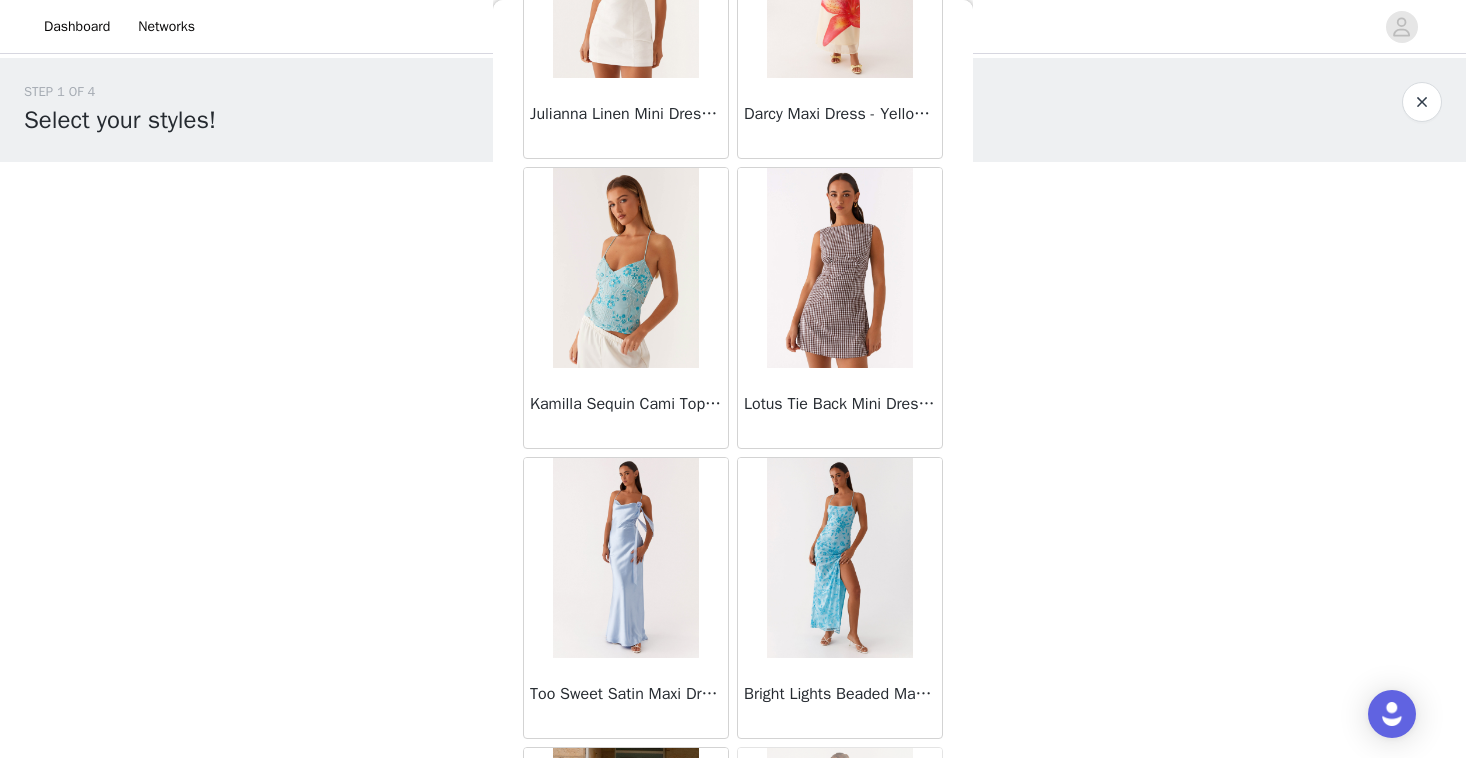 scroll, scrollTop: 13902, scrollLeft: 0, axis: vertical 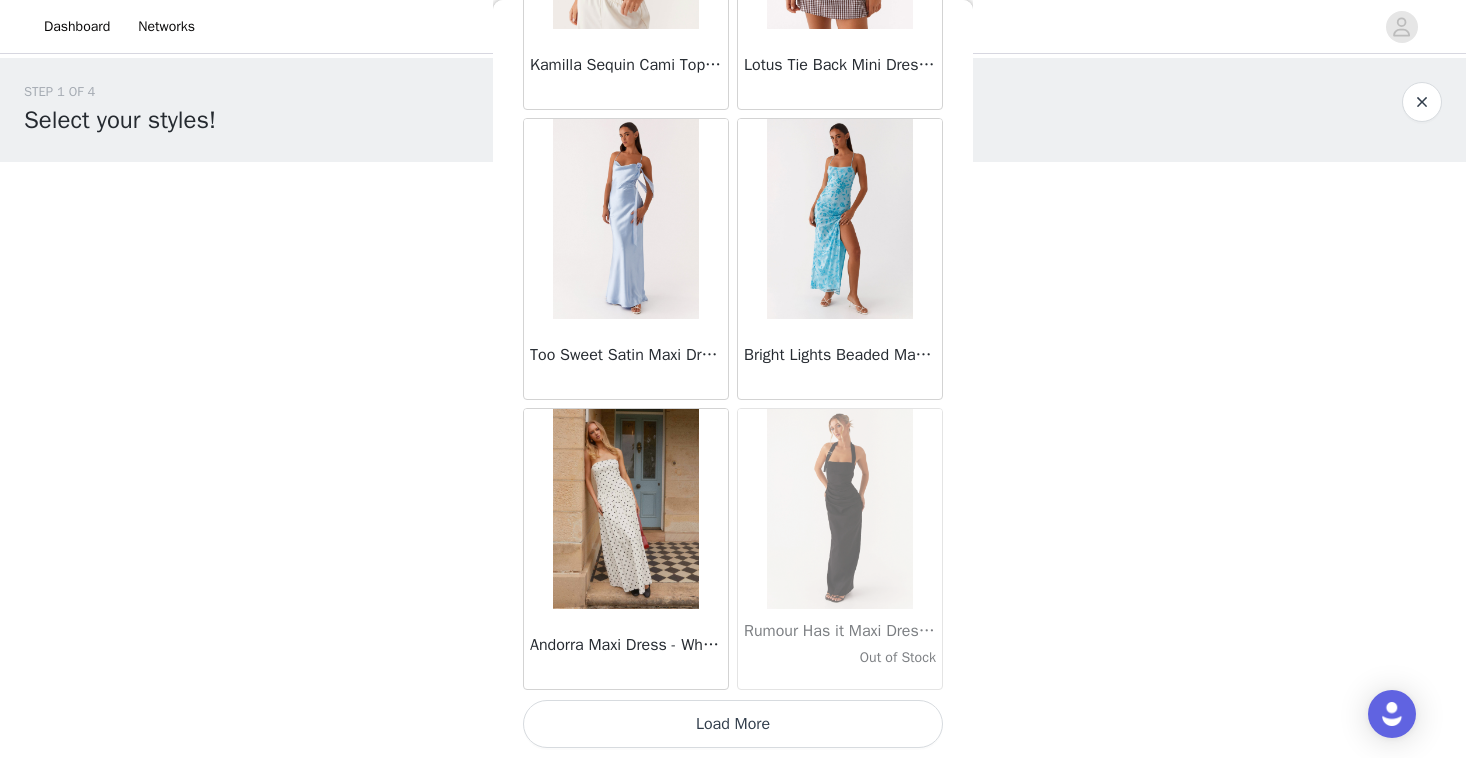 click on "Load More" at bounding box center [733, 724] 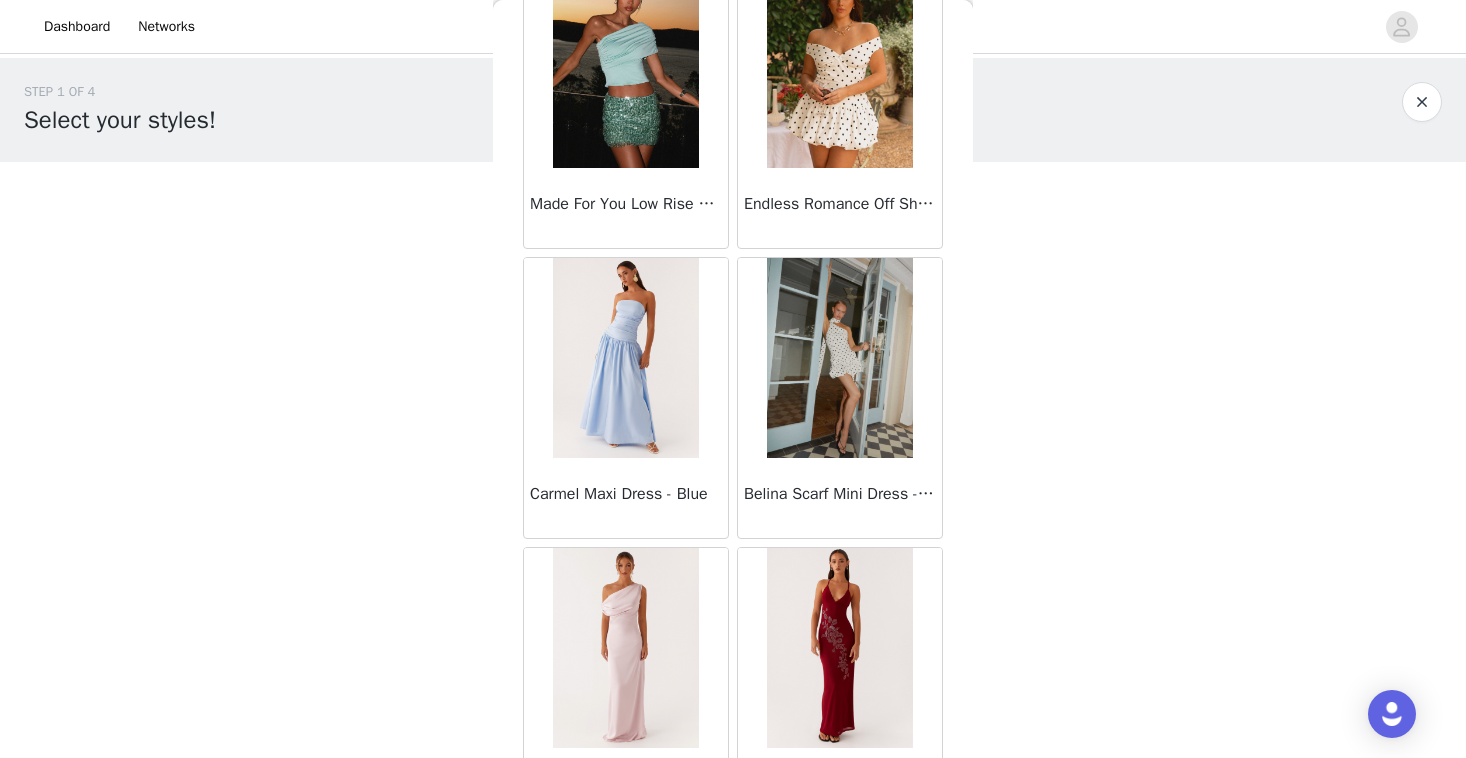 scroll, scrollTop: 16802, scrollLeft: 0, axis: vertical 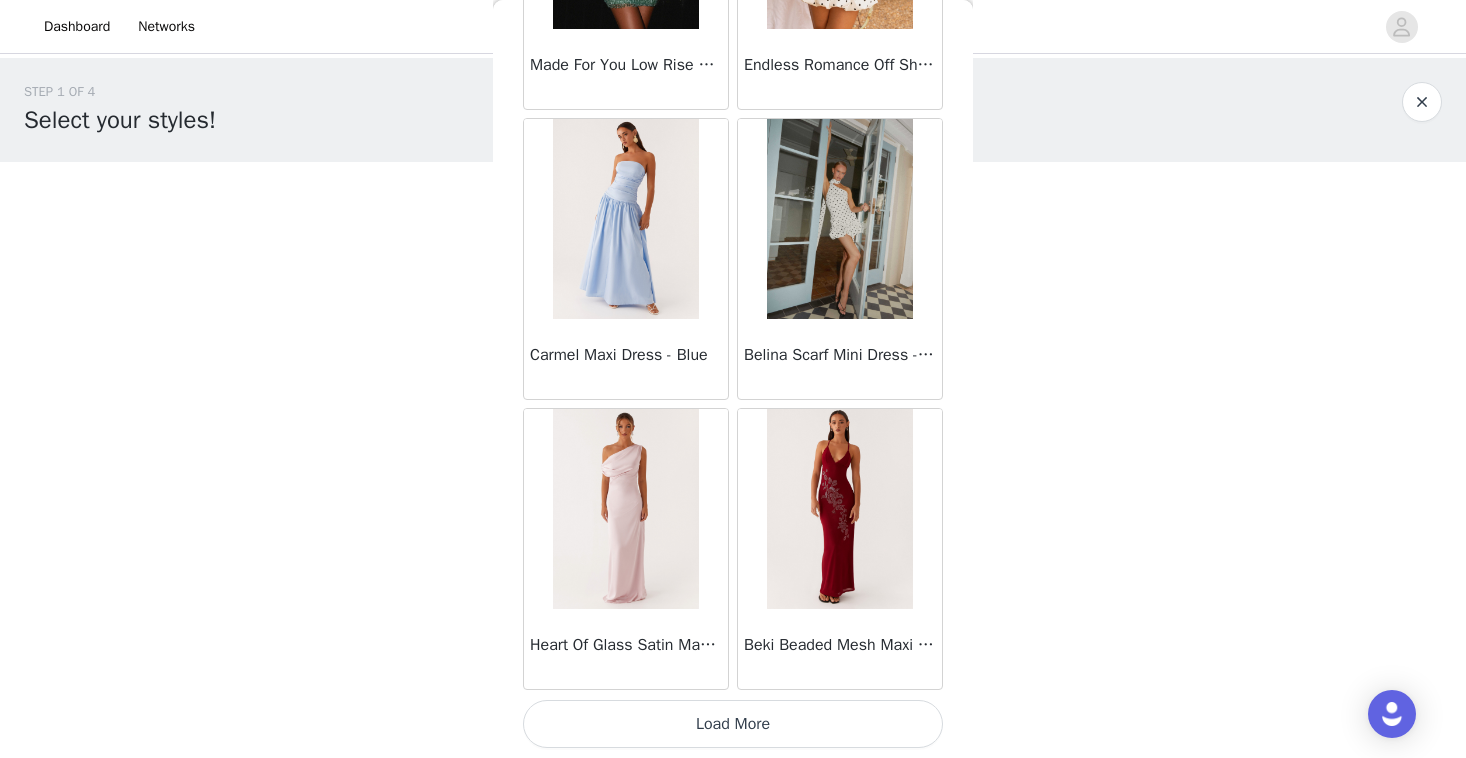 click on "Load More" at bounding box center [733, 724] 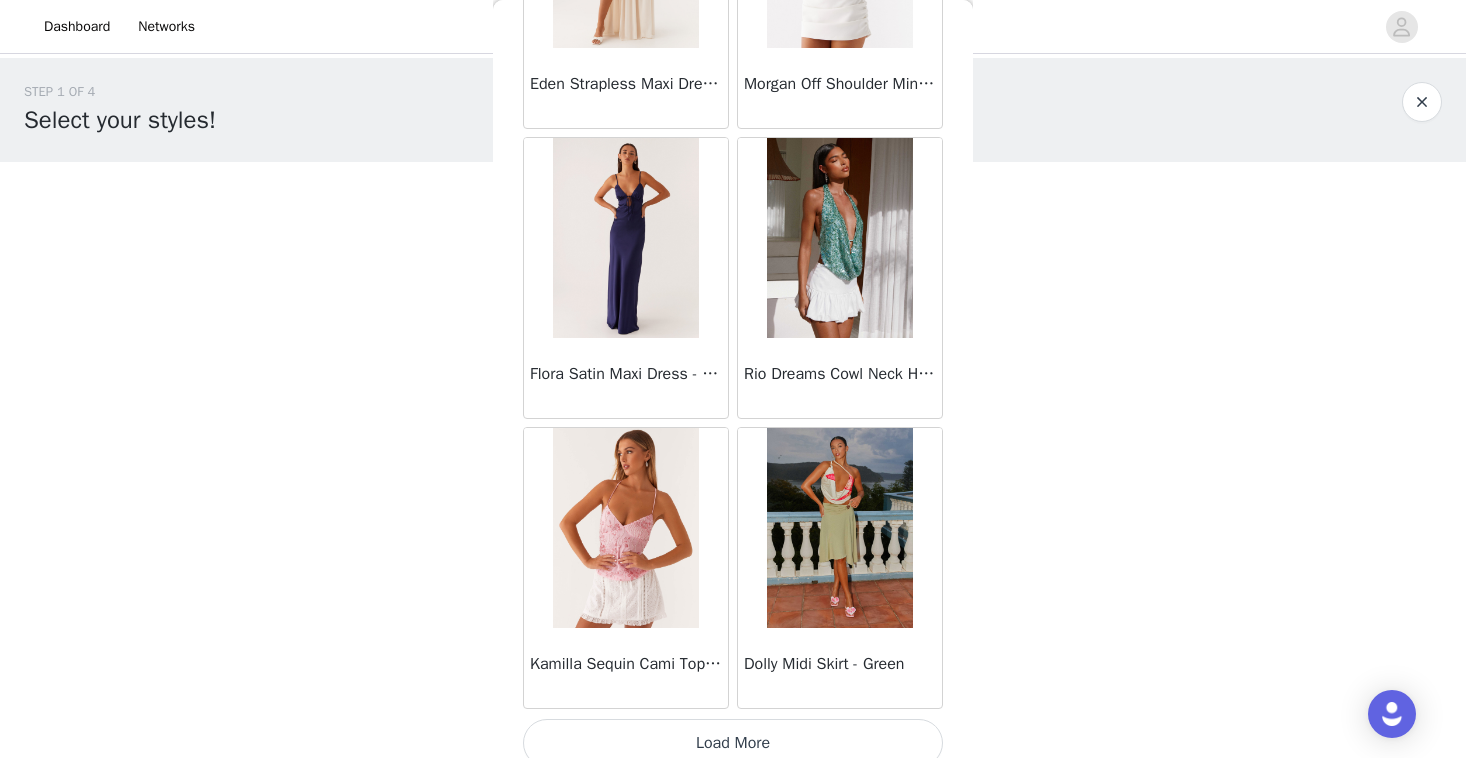 scroll, scrollTop: 19702, scrollLeft: 0, axis: vertical 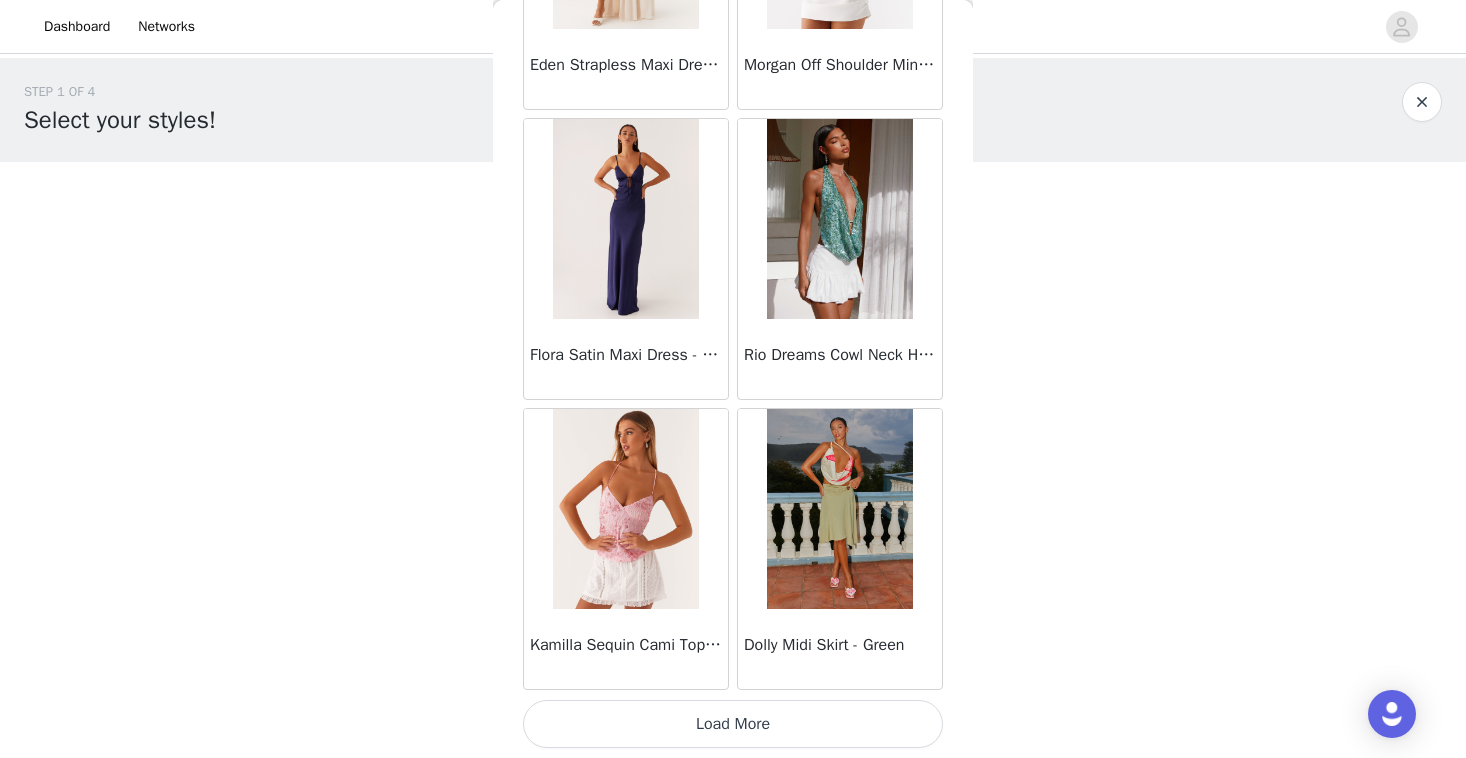 click on "Load More" at bounding box center [733, 724] 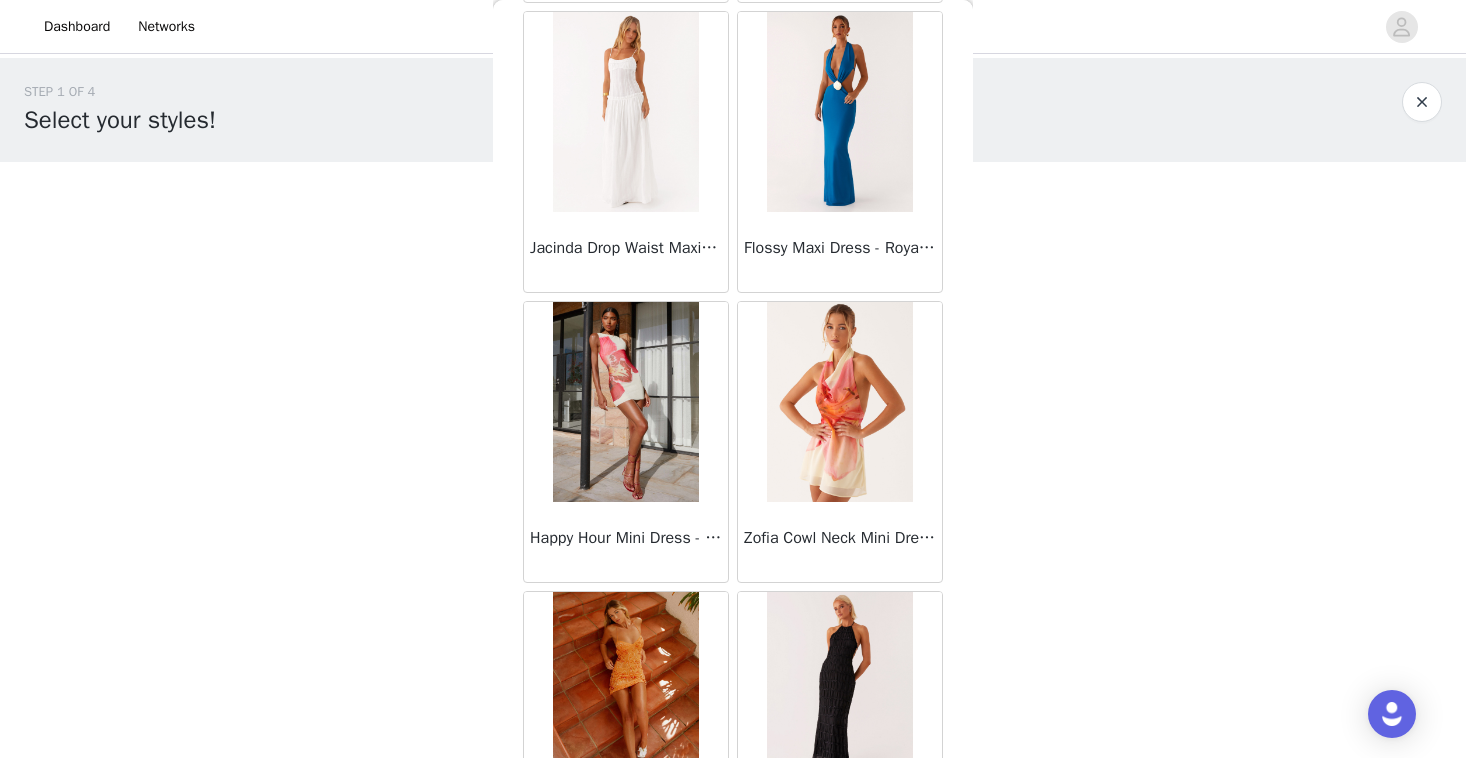 scroll, scrollTop: 22602, scrollLeft: 0, axis: vertical 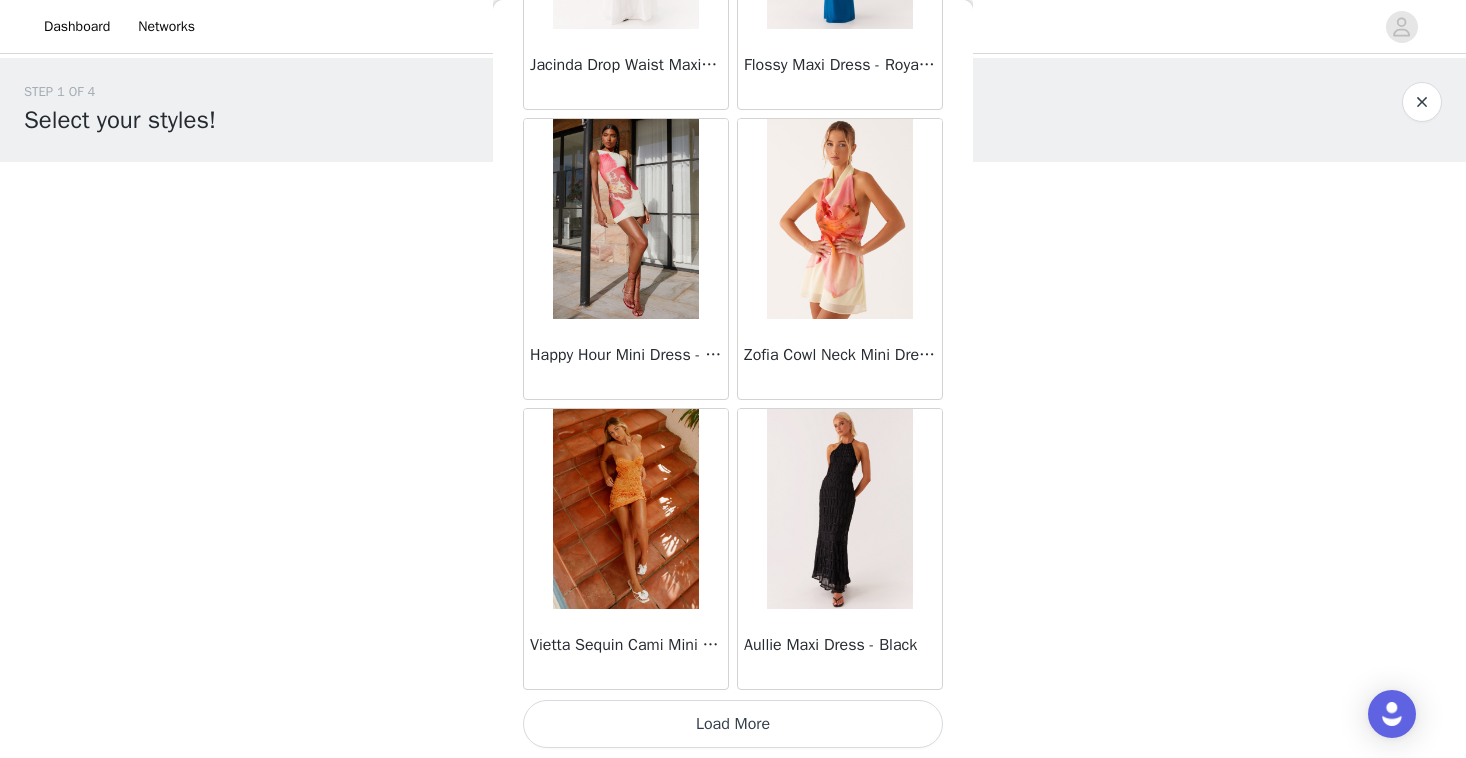 click on "Load More" at bounding box center [733, 724] 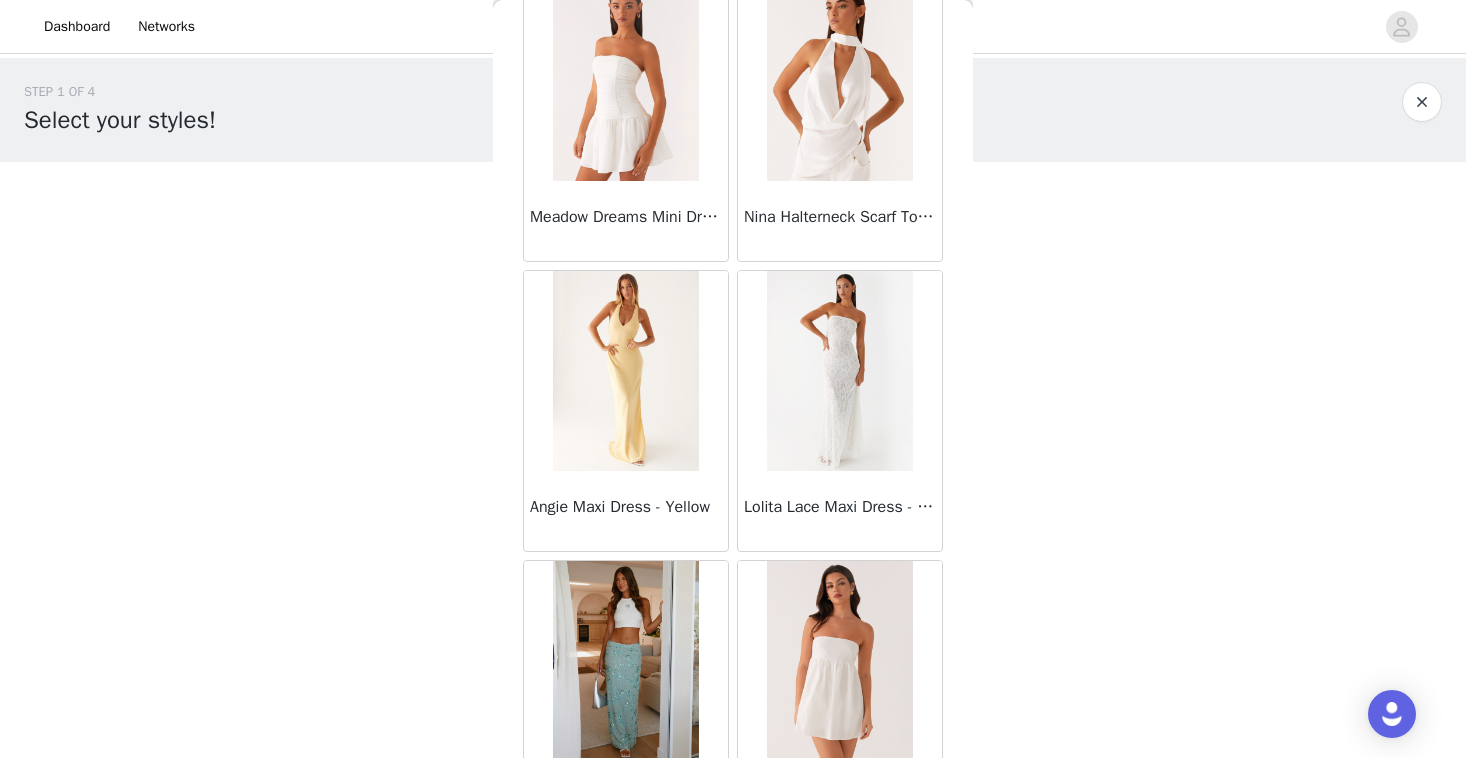 scroll, scrollTop: 25502, scrollLeft: 0, axis: vertical 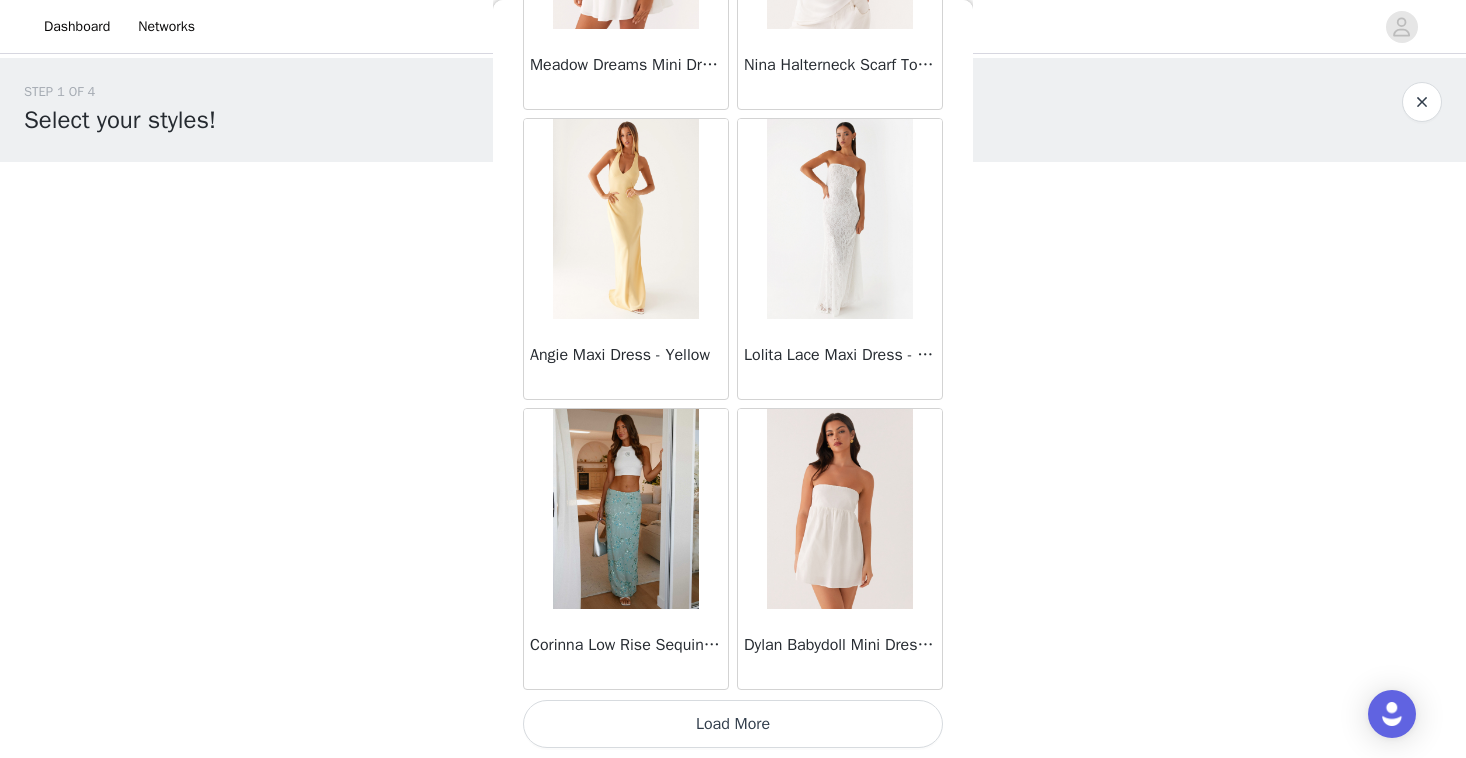 click on "Load More" at bounding box center [733, 724] 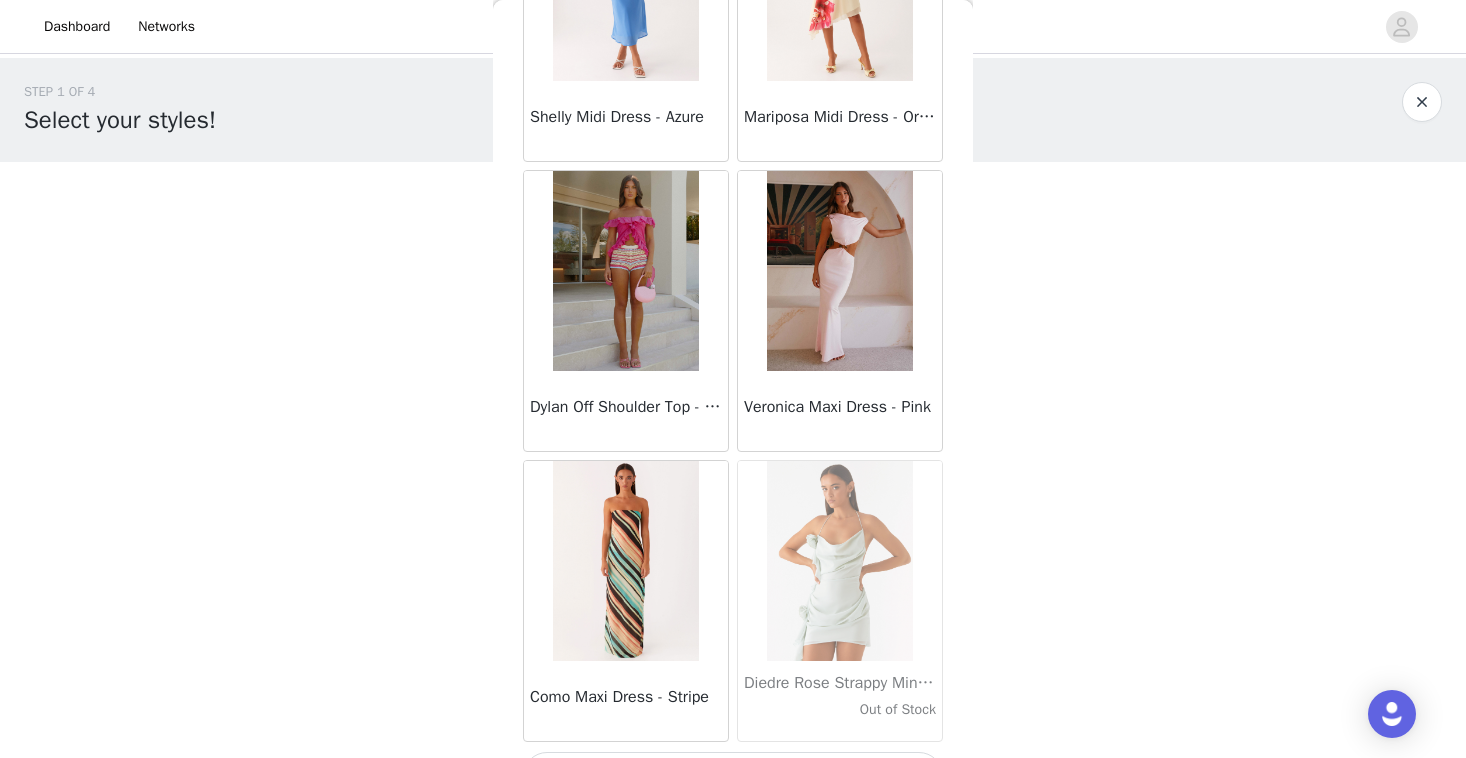 scroll, scrollTop: 28402, scrollLeft: 0, axis: vertical 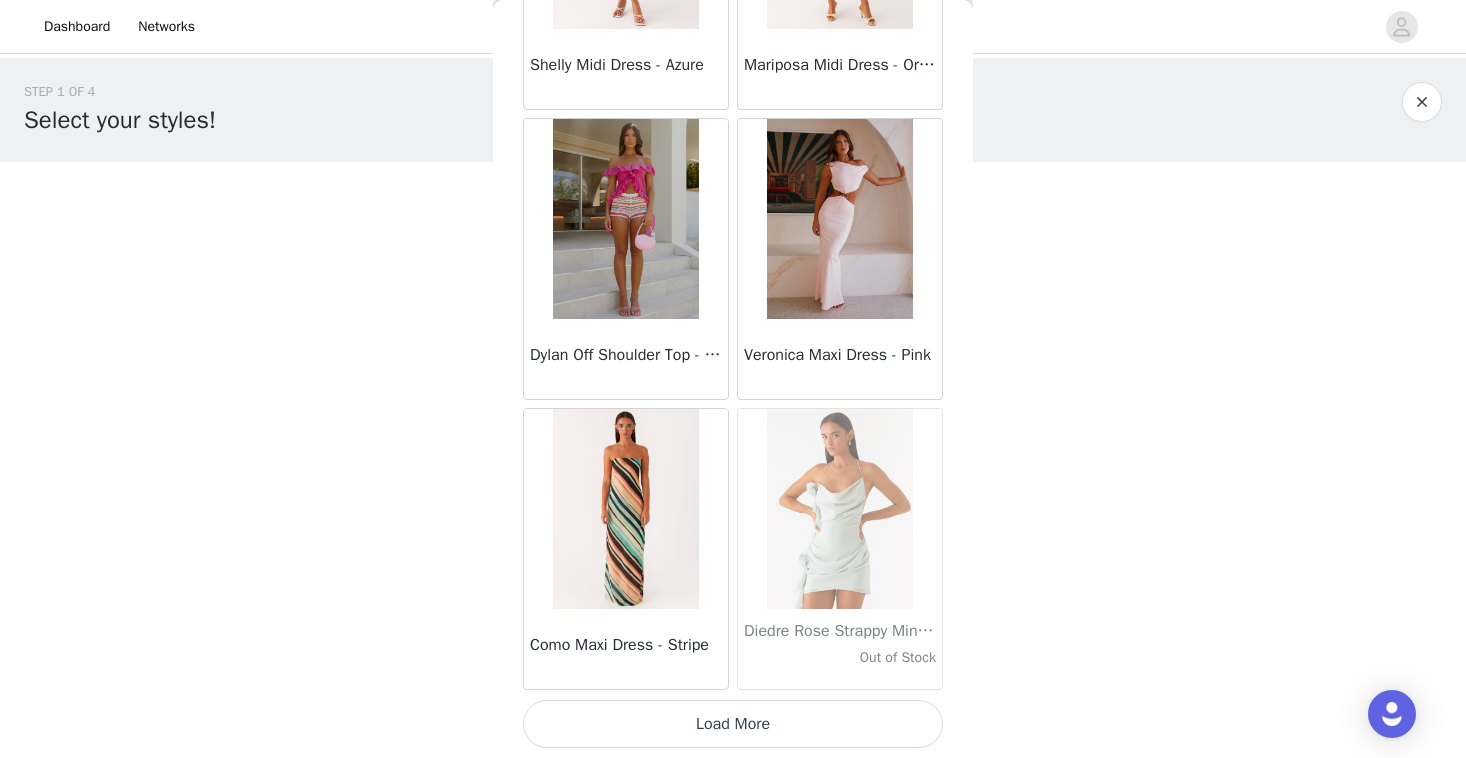 click on "Load More" at bounding box center (733, 724) 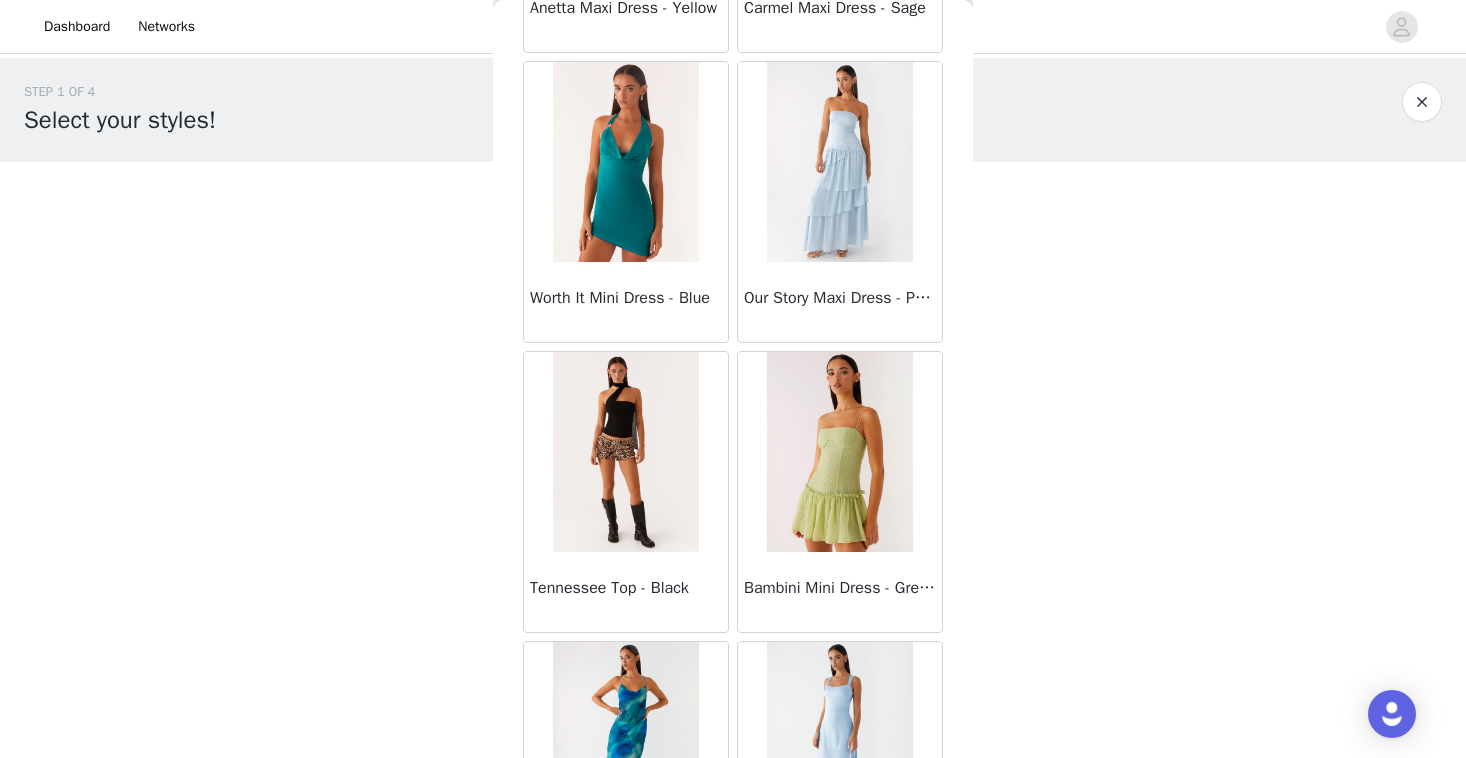 scroll, scrollTop: 31302, scrollLeft: 0, axis: vertical 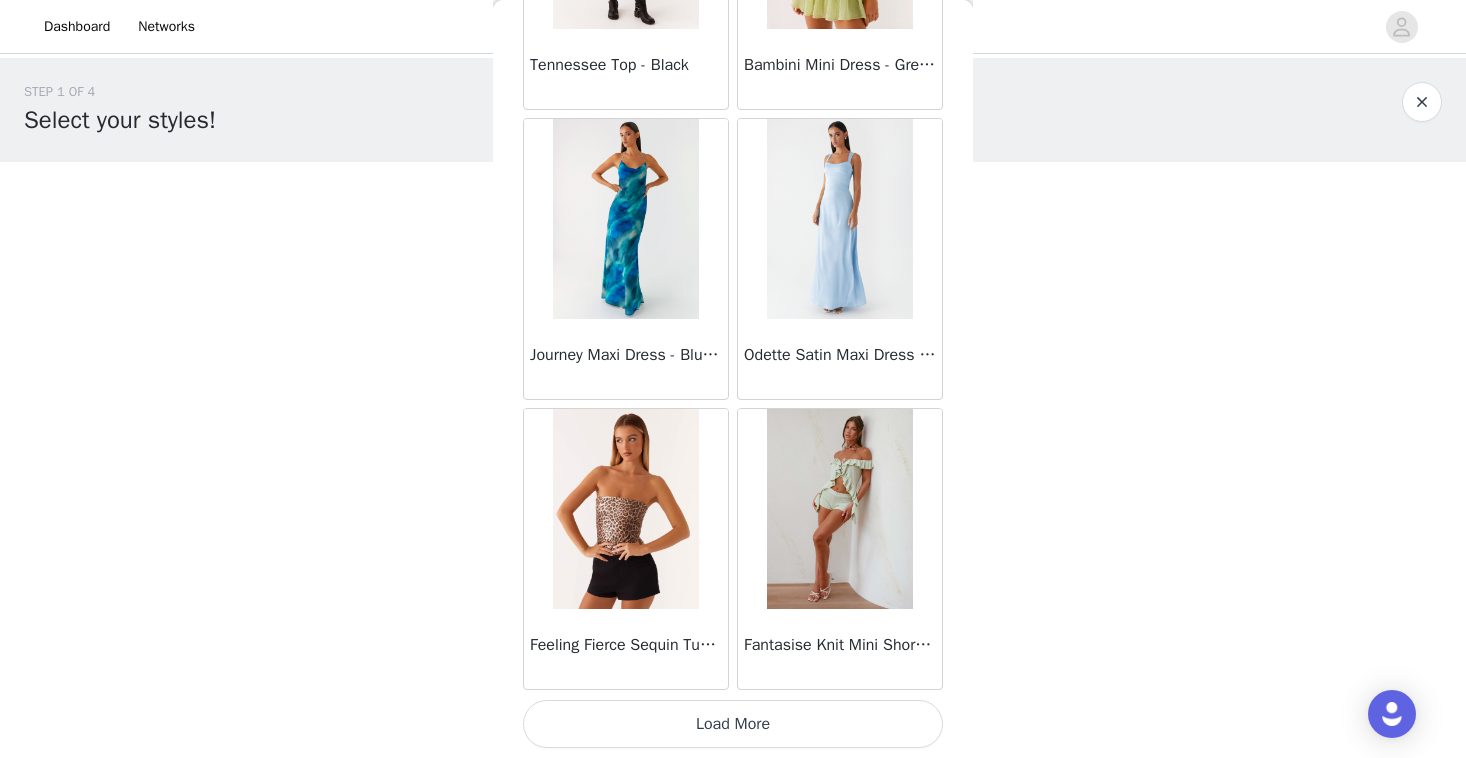 click on "Load More" at bounding box center (733, 724) 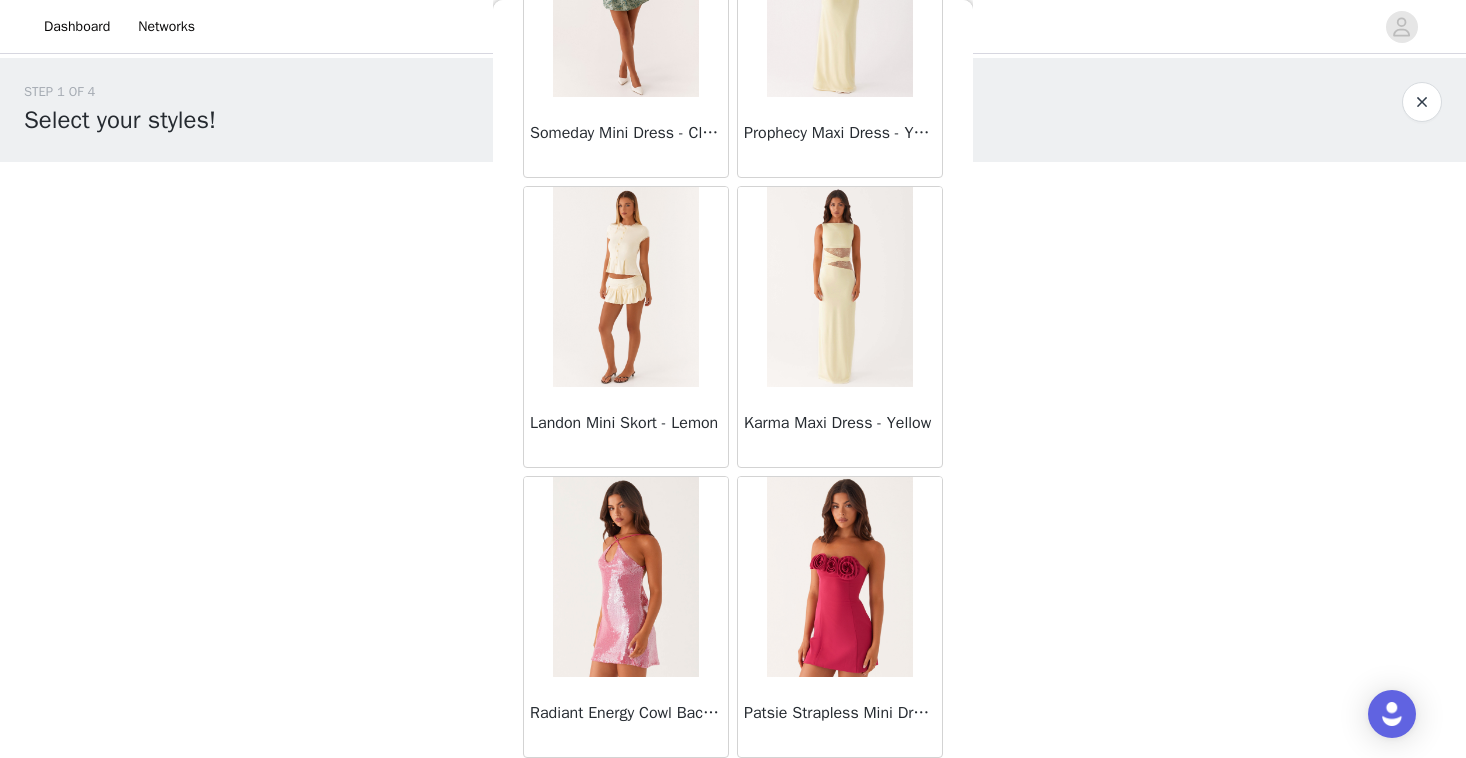scroll, scrollTop: 34202, scrollLeft: 0, axis: vertical 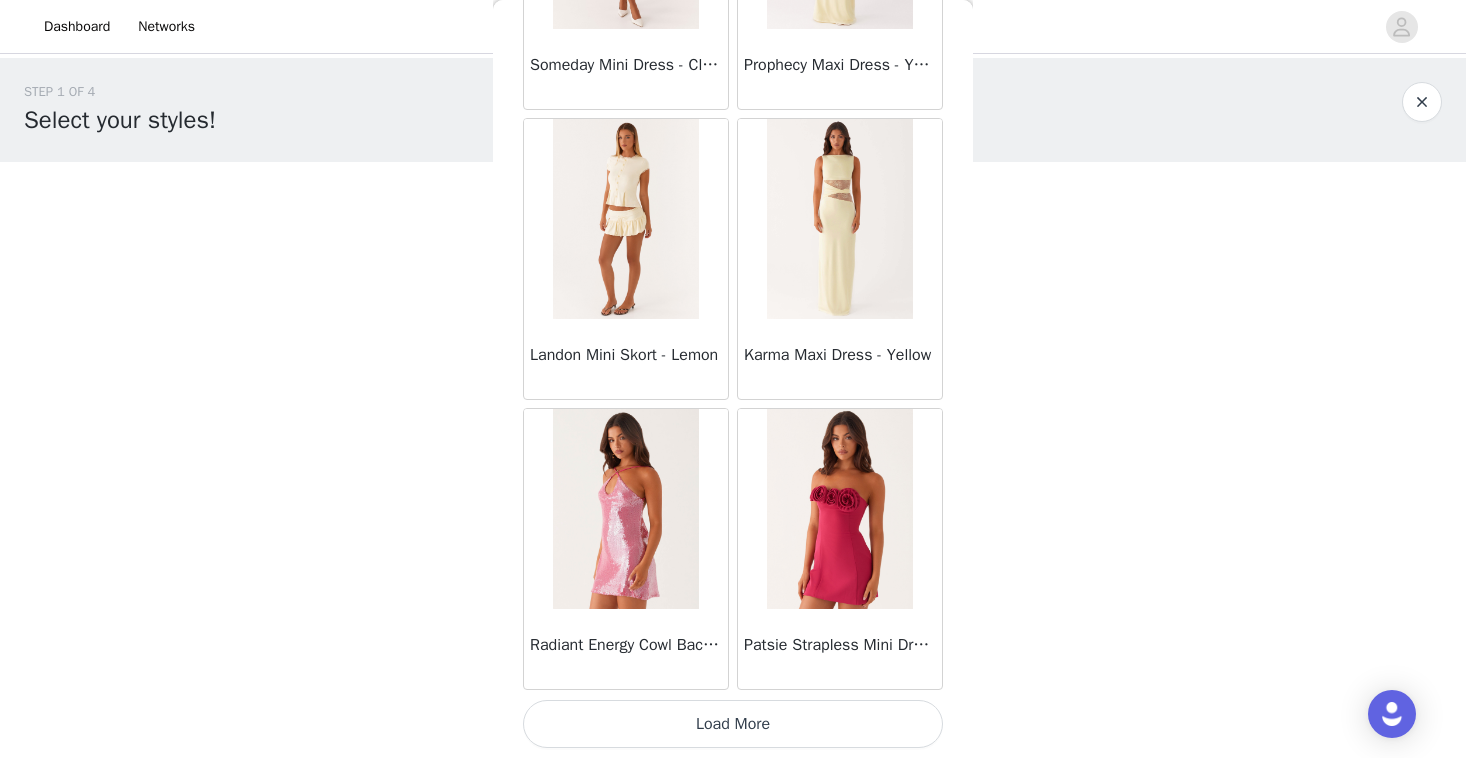 click on "Load More" at bounding box center [733, 724] 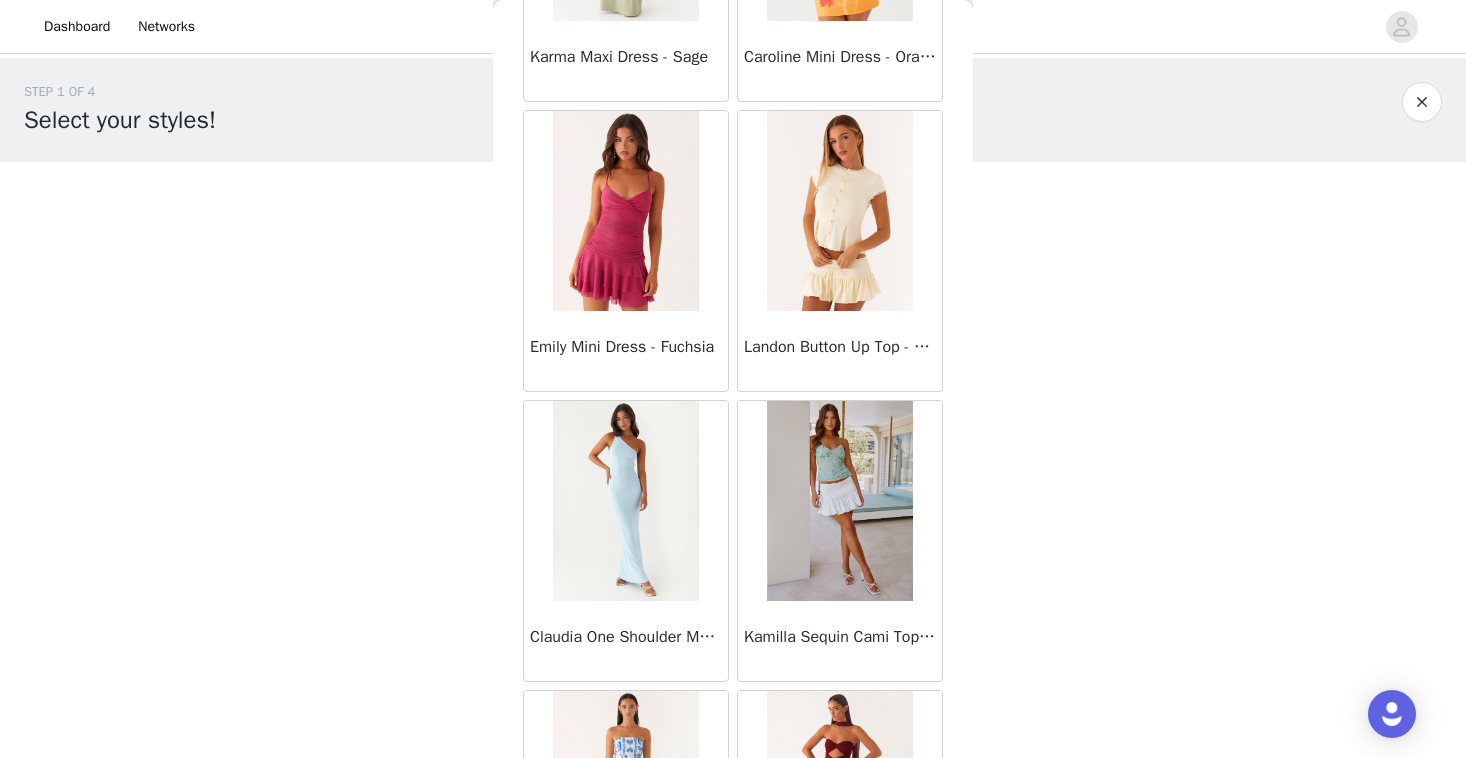 scroll, scrollTop: 36871, scrollLeft: 0, axis: vertical 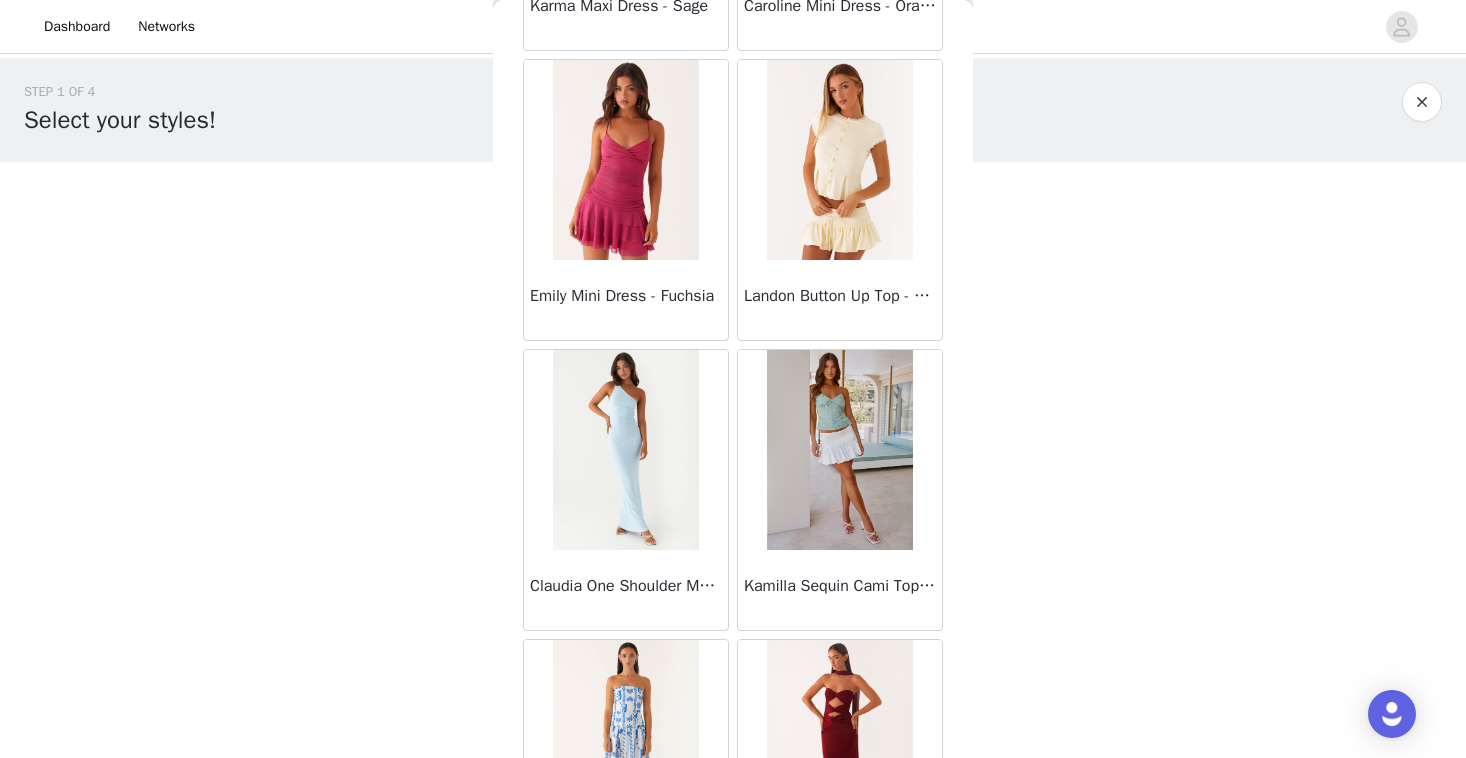 click at bounding box center (839, 160) 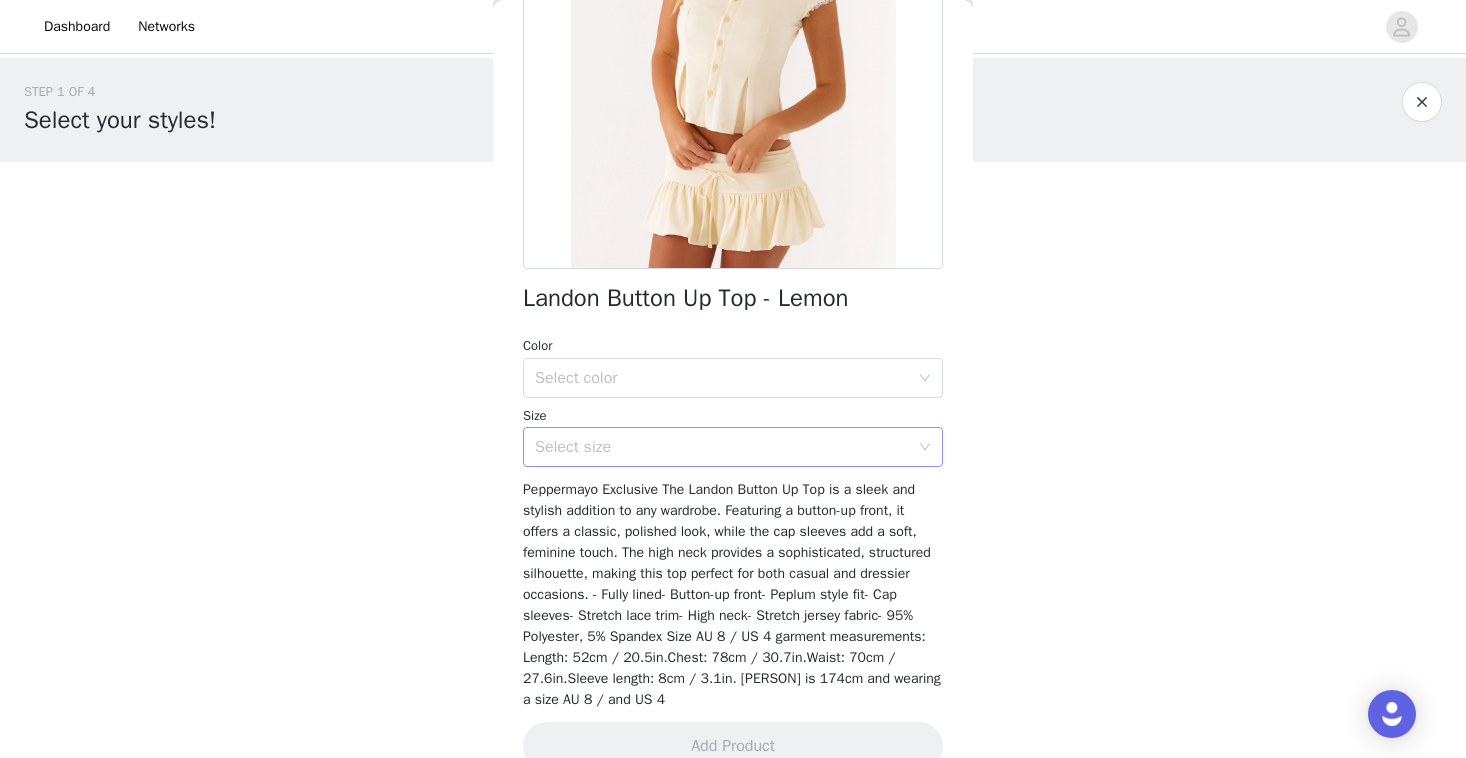 scroll, scrollTop: 287, scrollLeft: 0, axis: vertical 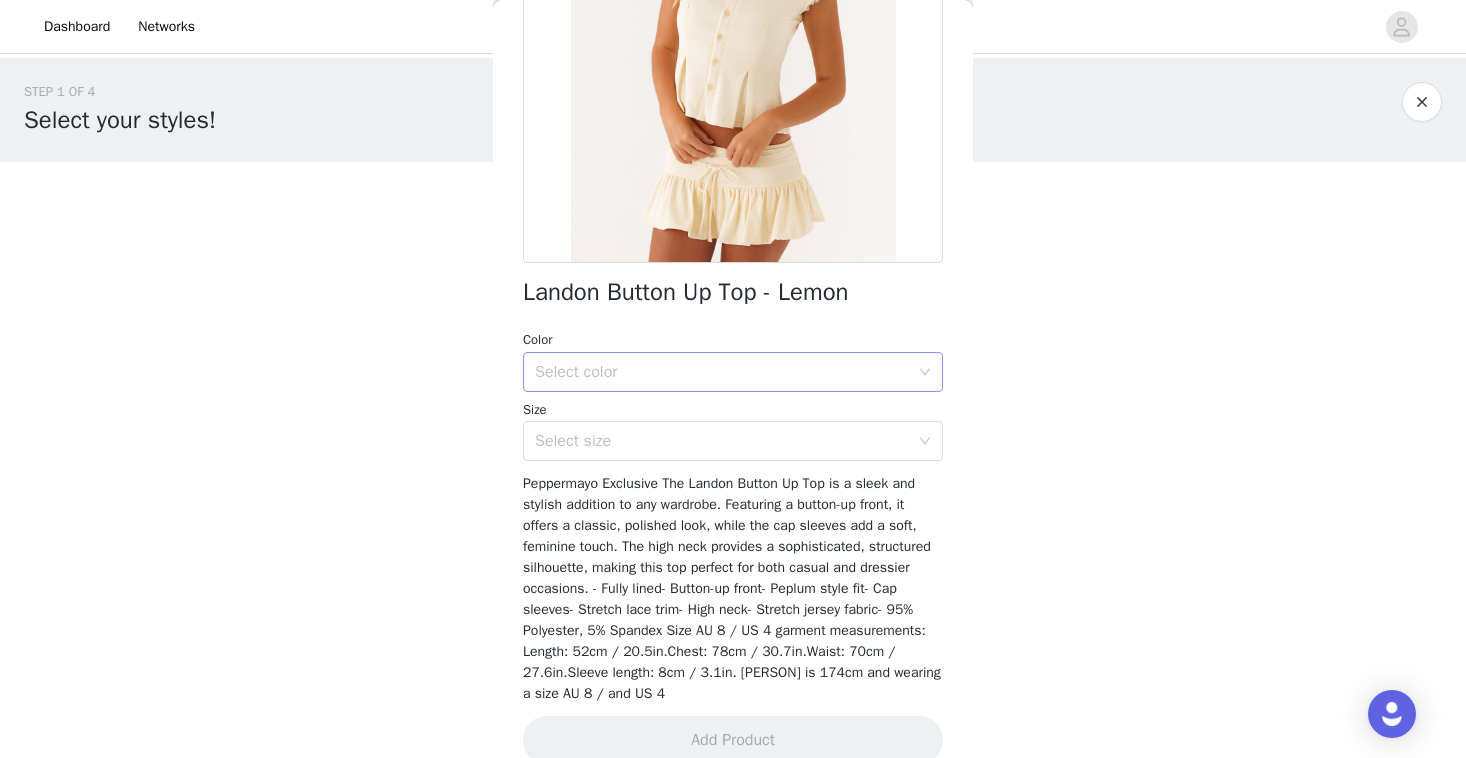 click on "Select color" at bounding box center [722, 372] 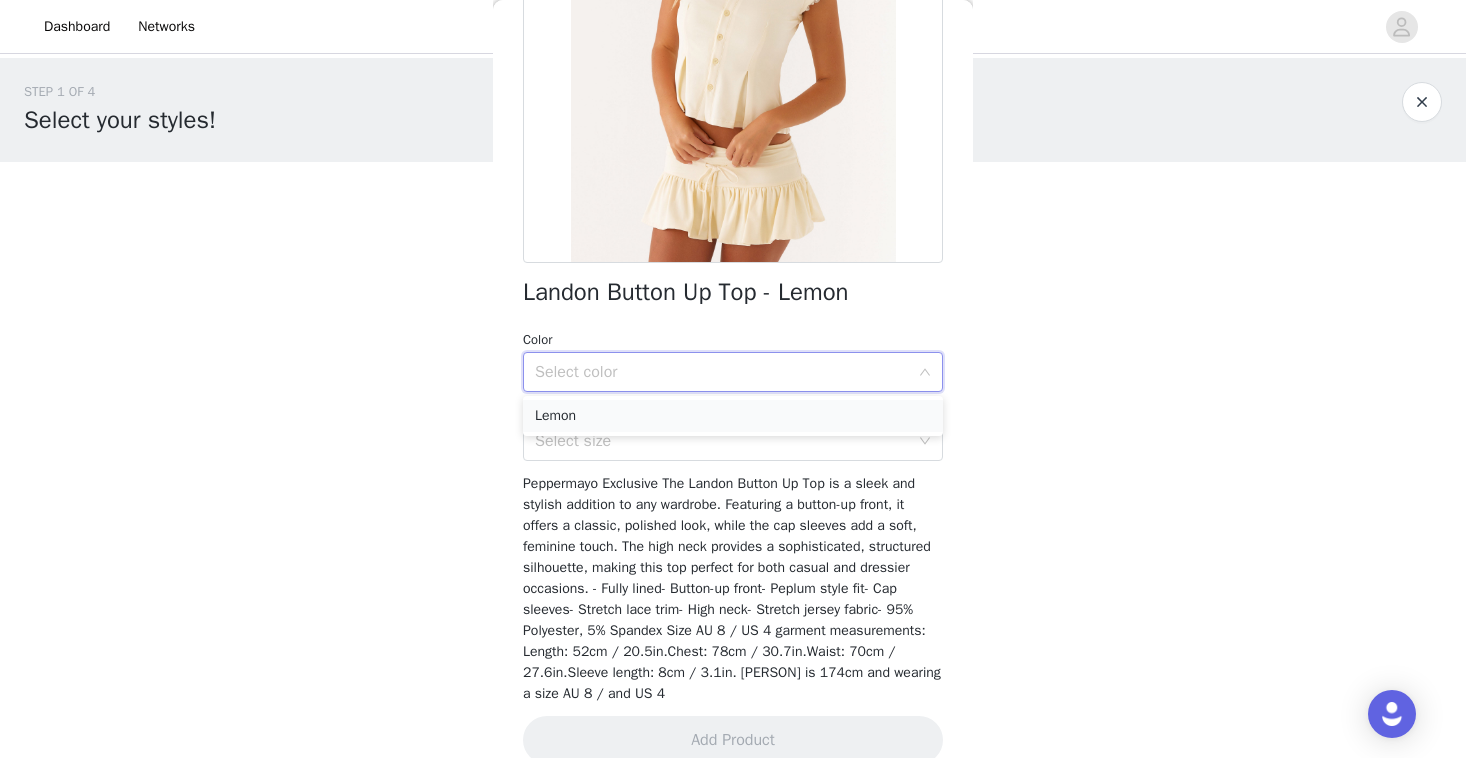 click on "Lemon" at bounding box center (733, 416) 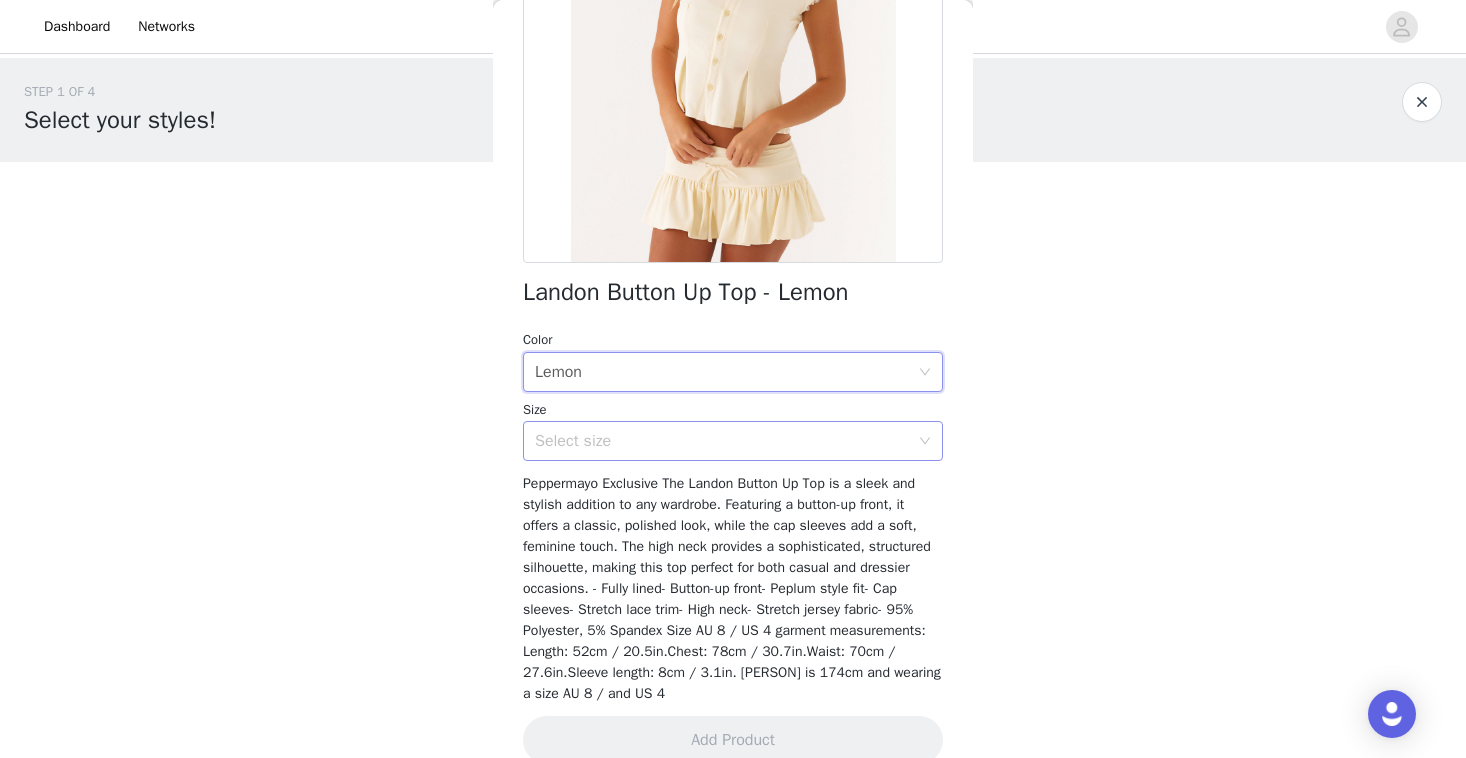 click on "Select size" at bounding box center [726, 441] 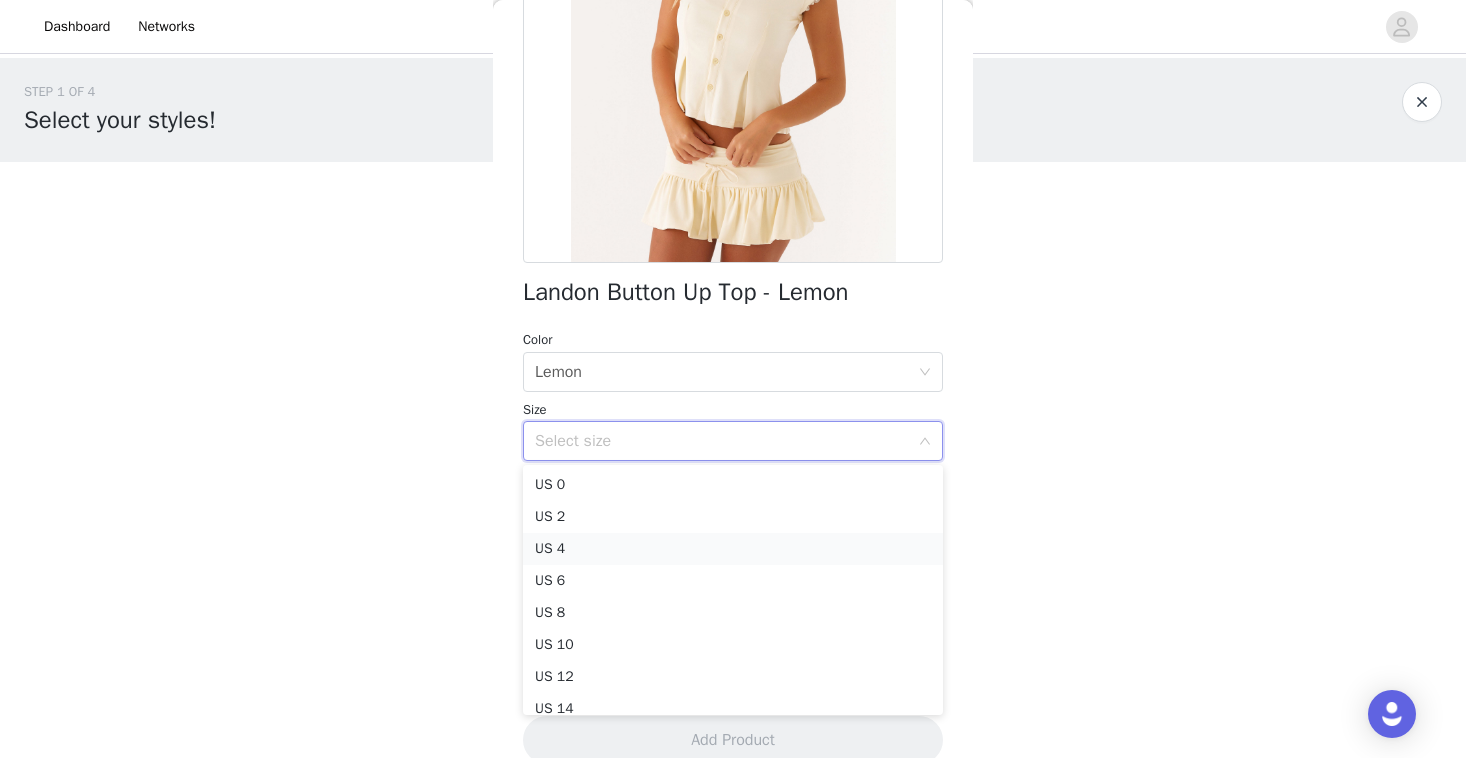 click on "US 4" at bounding box center (733, 549) 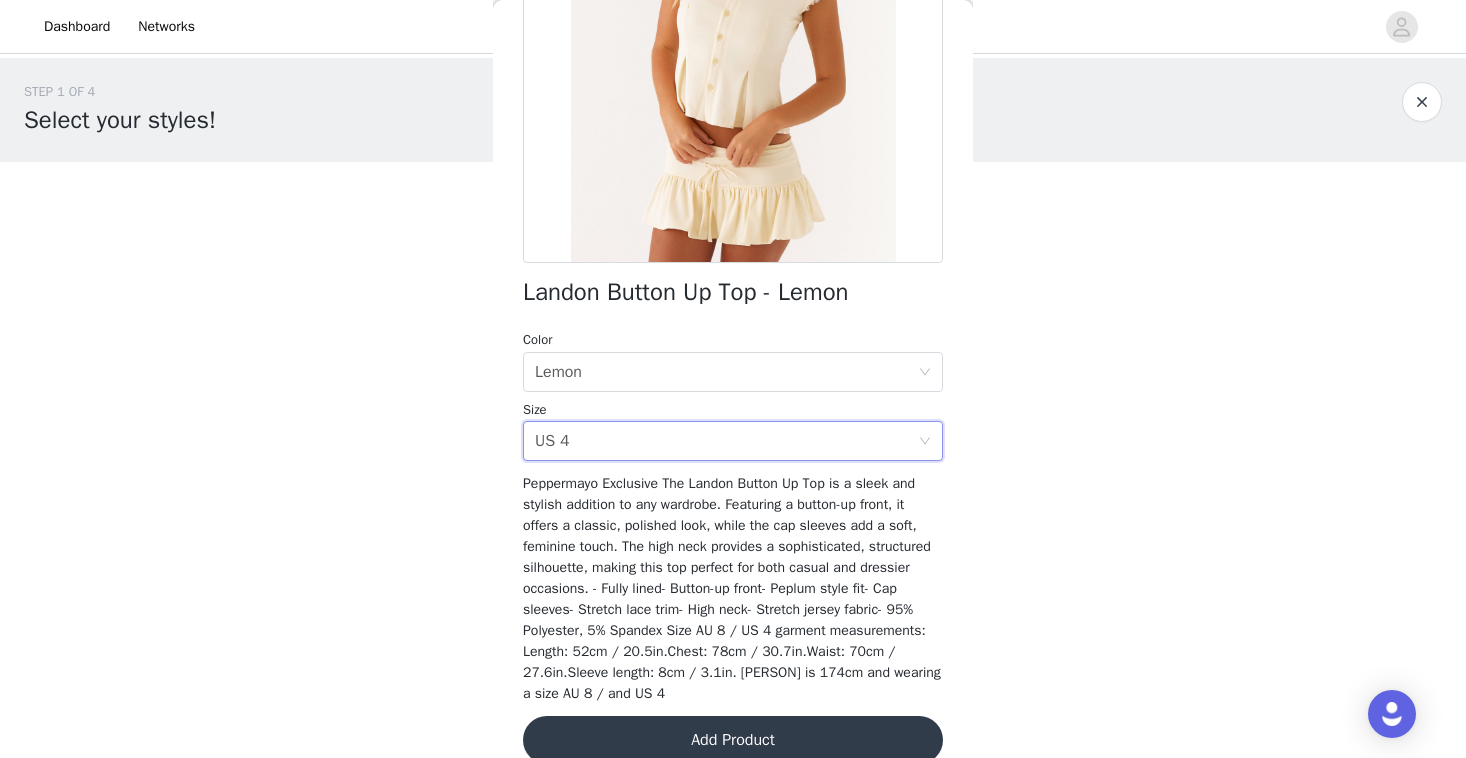 scroll, scrollTop: 317, scrollLeft: 0, axis: vertical 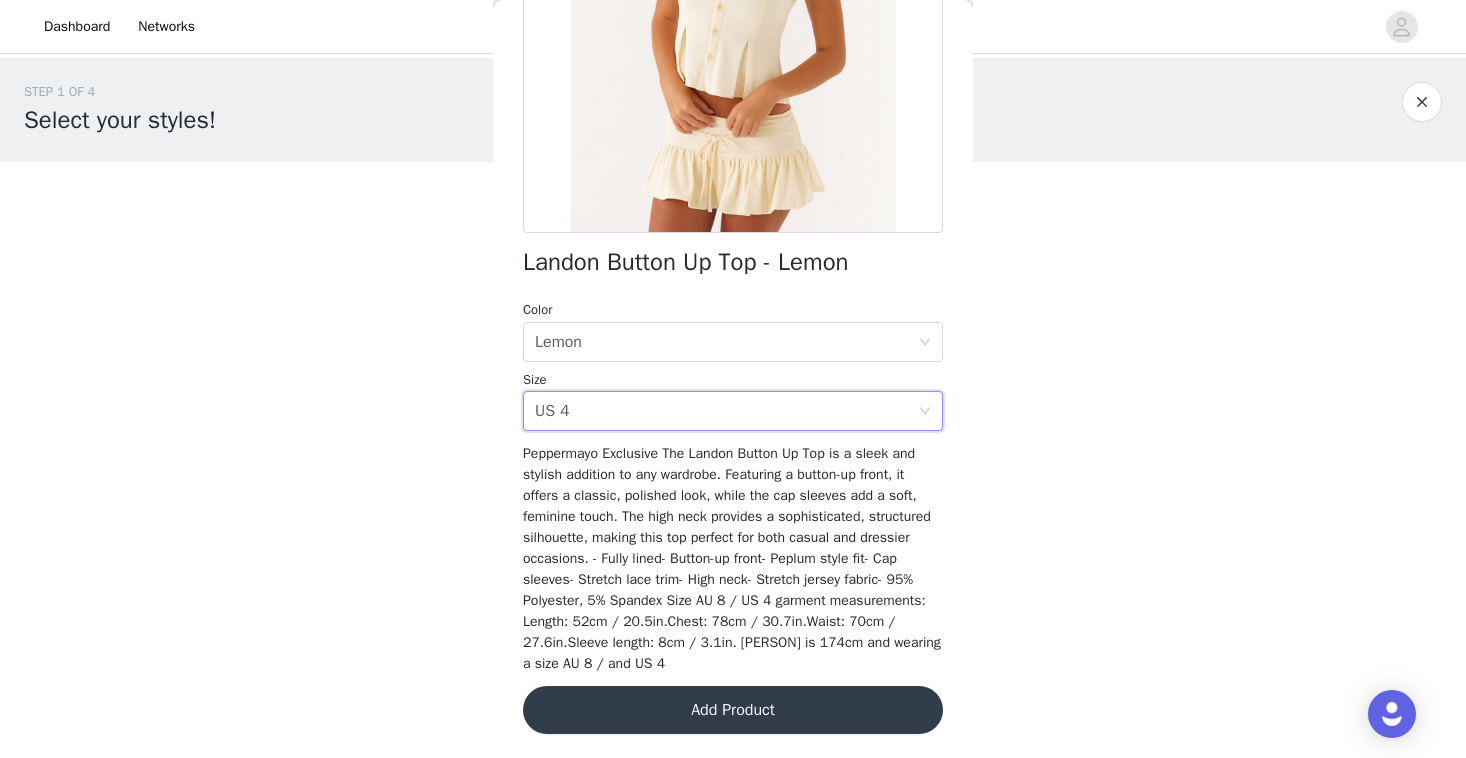 click on "Add Product" at bounding box center (733, 710) 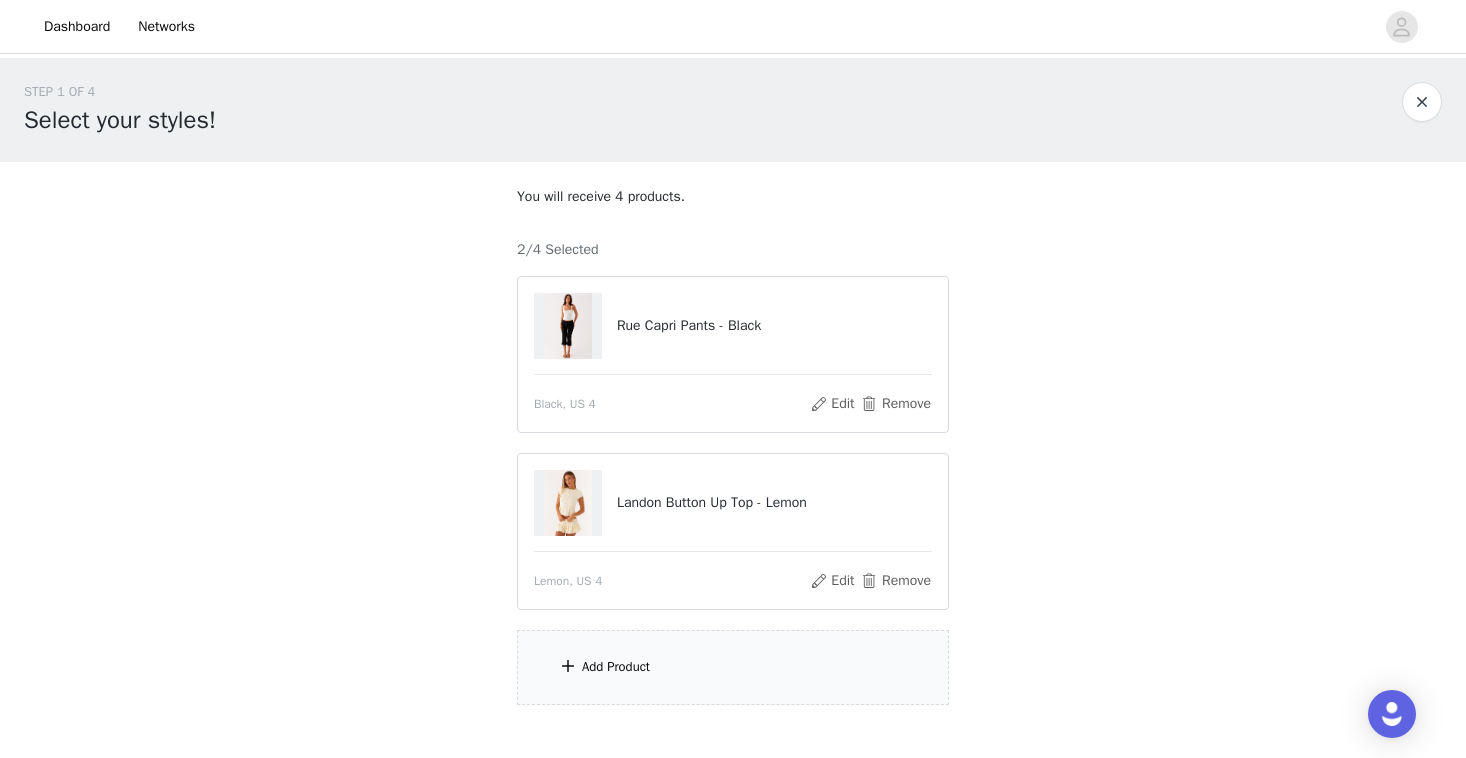 click on "Add Product" at bounding box center [616, 667] 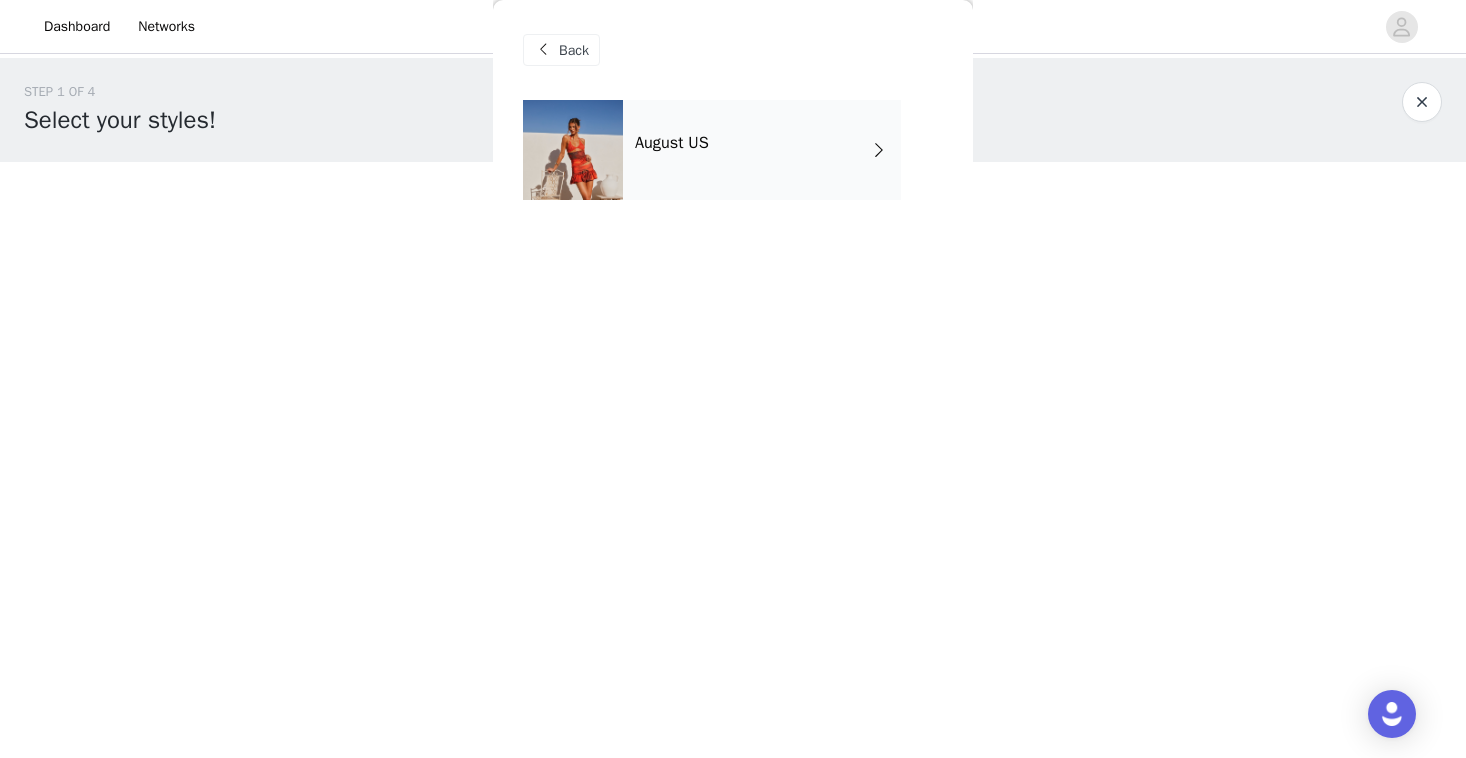 click on "August US" at bounding box center [762, 150] 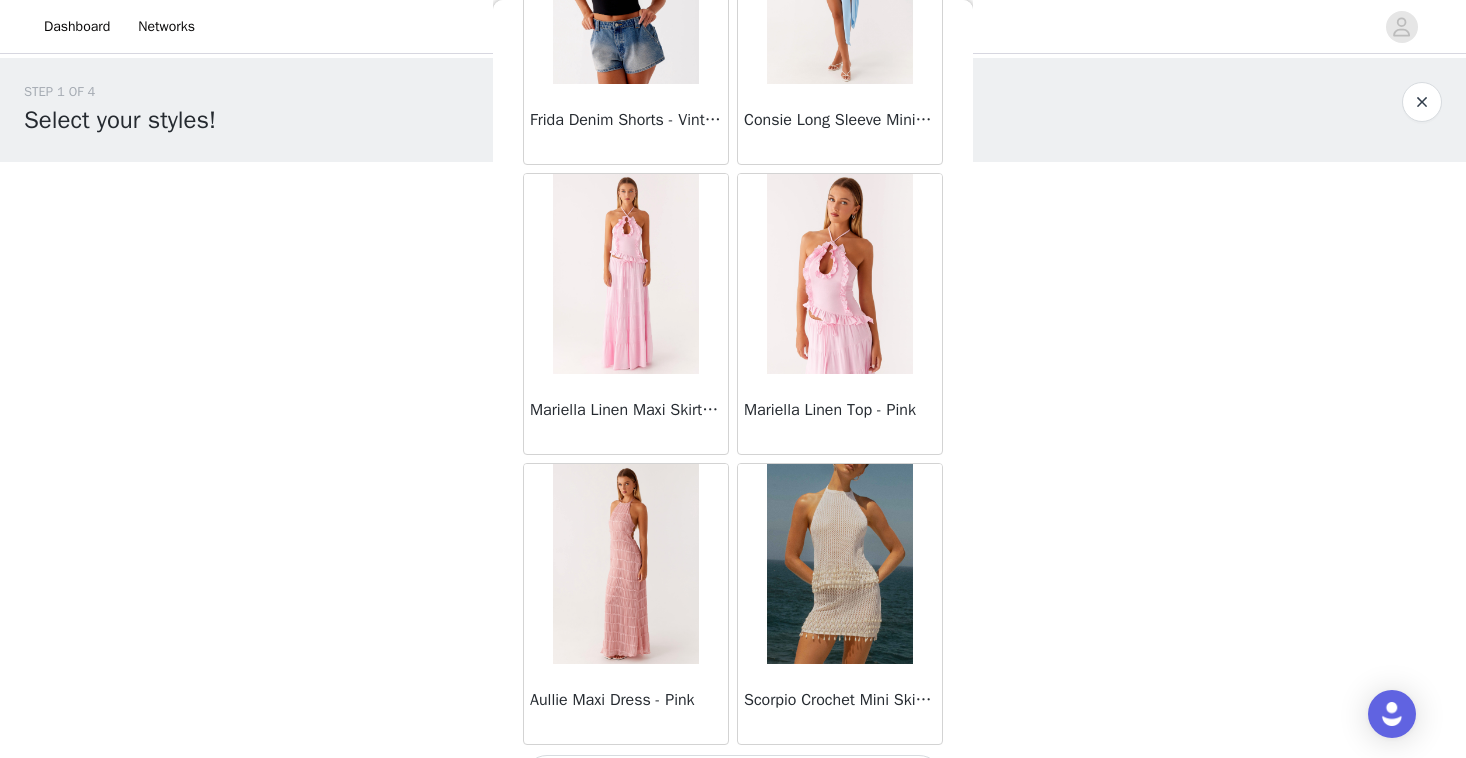 scroll, scrollTop: 2302, scrollLeft: 0, axis: vertical 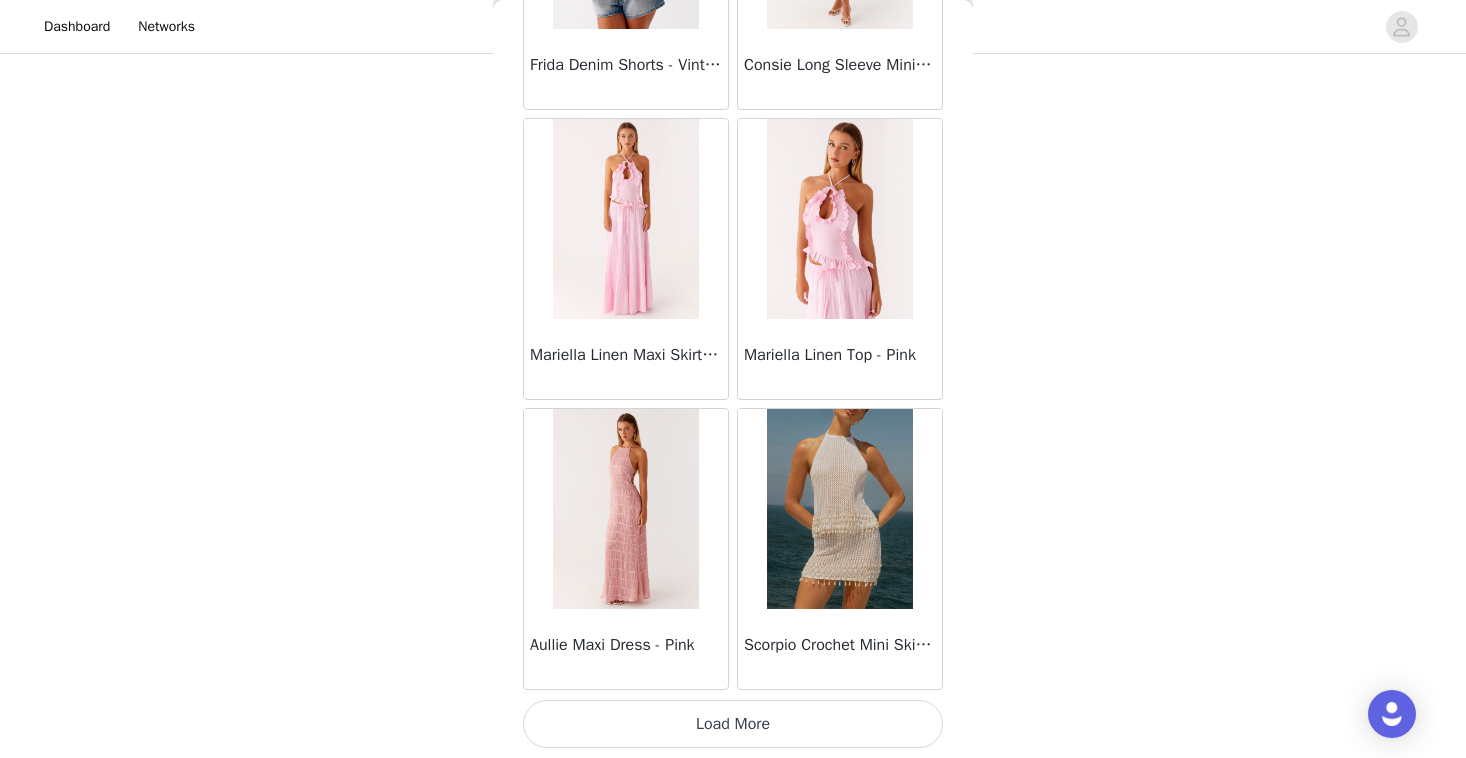 click on "Load More" at bounding box center [733, 724] 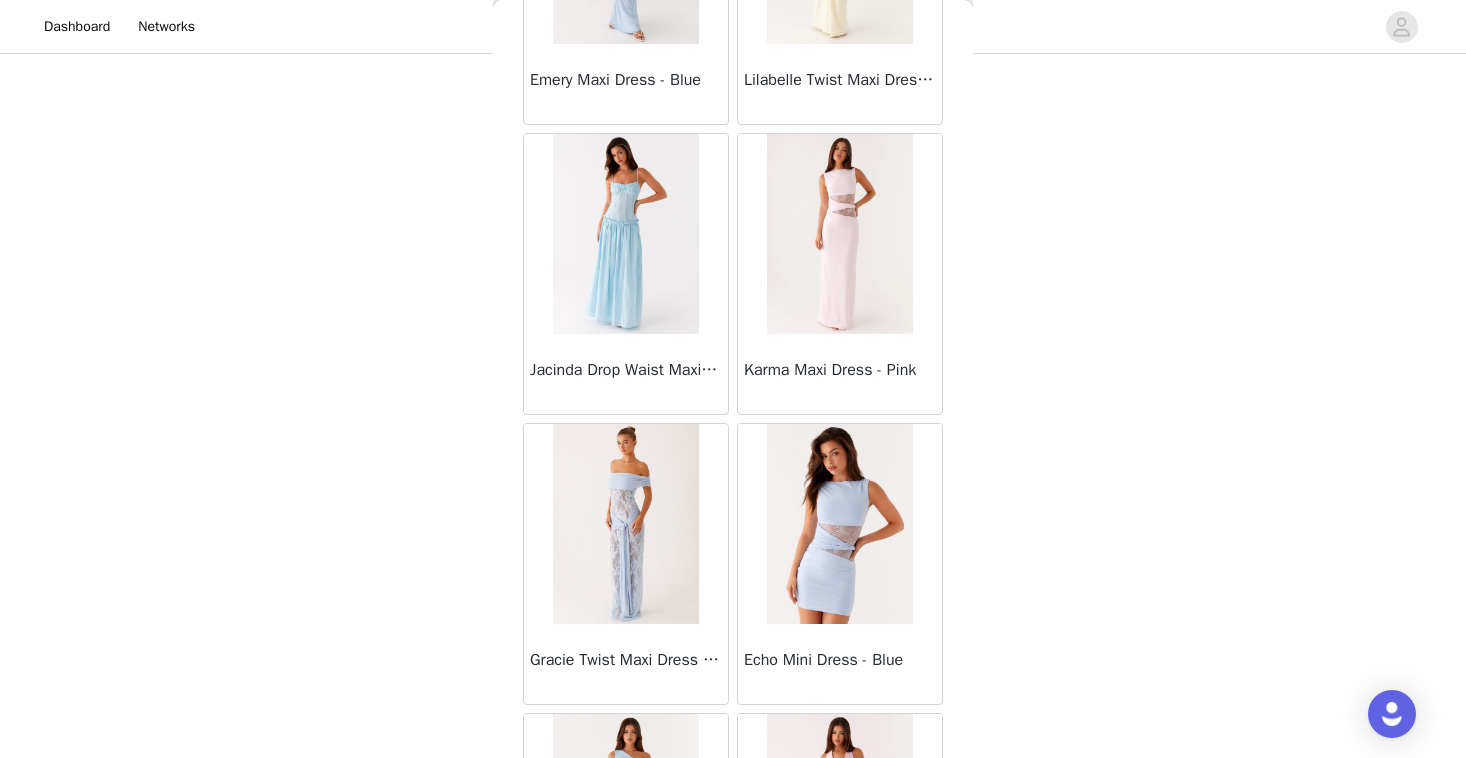 scroll, scrollTop: 5202, scrollLeft: 0, axis: vertical 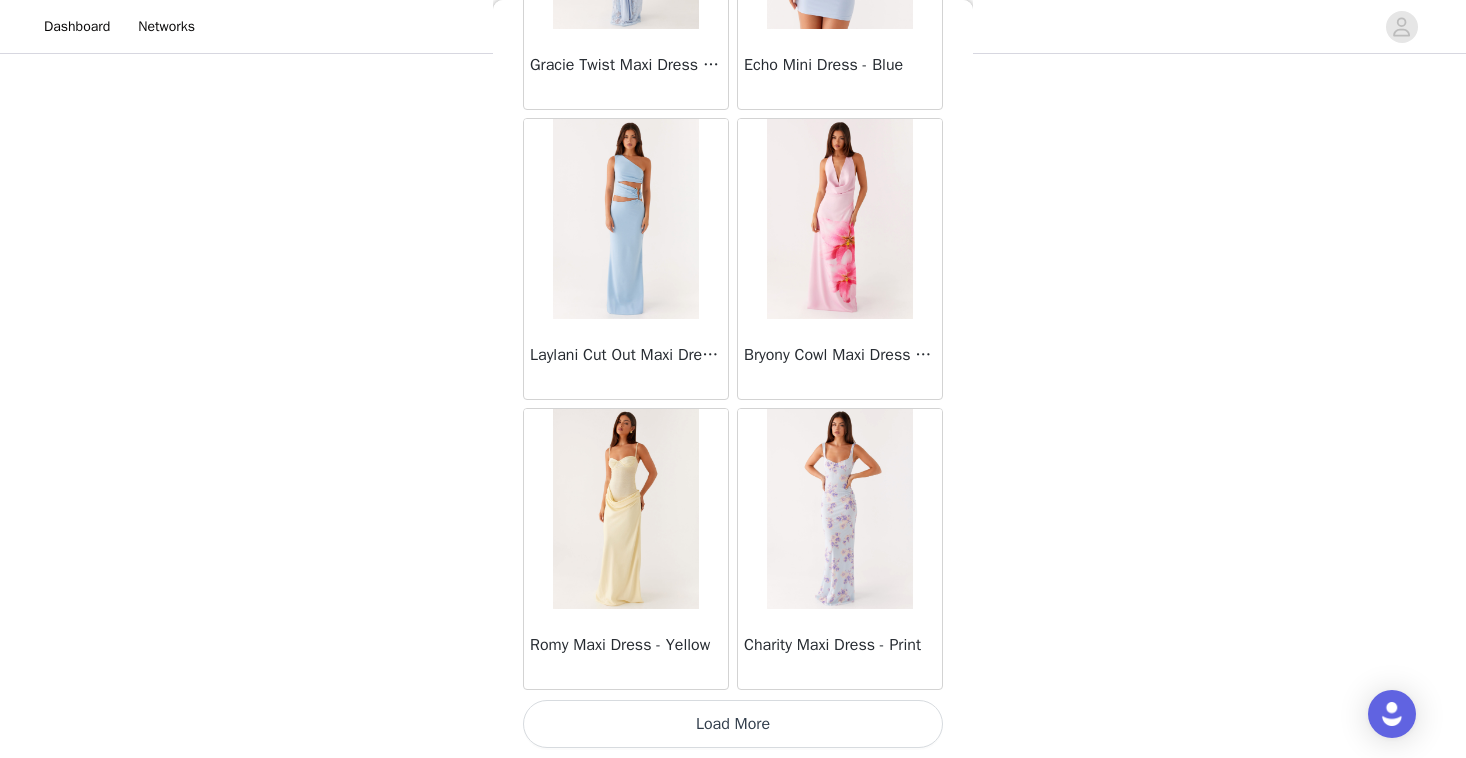 click on "Load More" at bounding box center [733, 724] 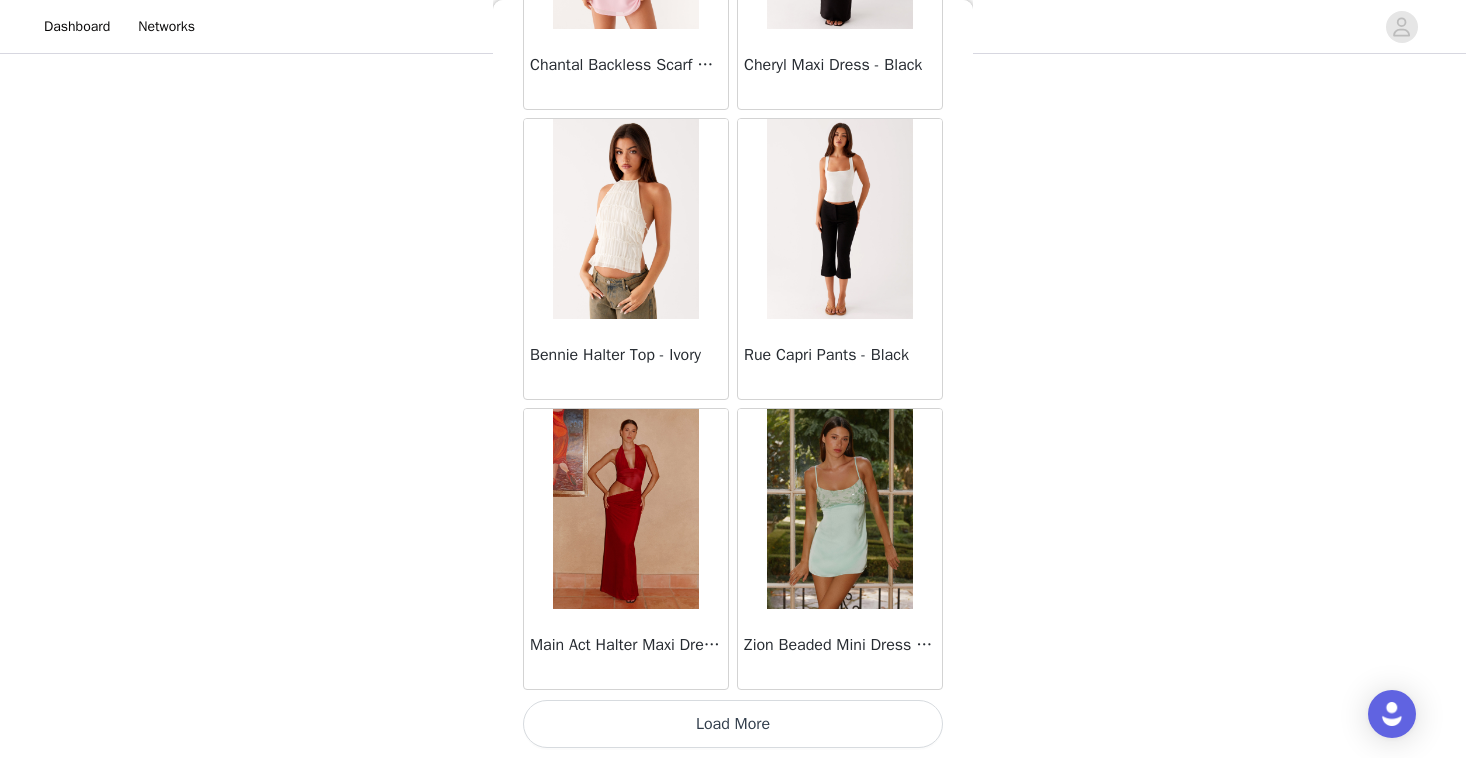 click on "Load More" at bounding box center [733, 724] 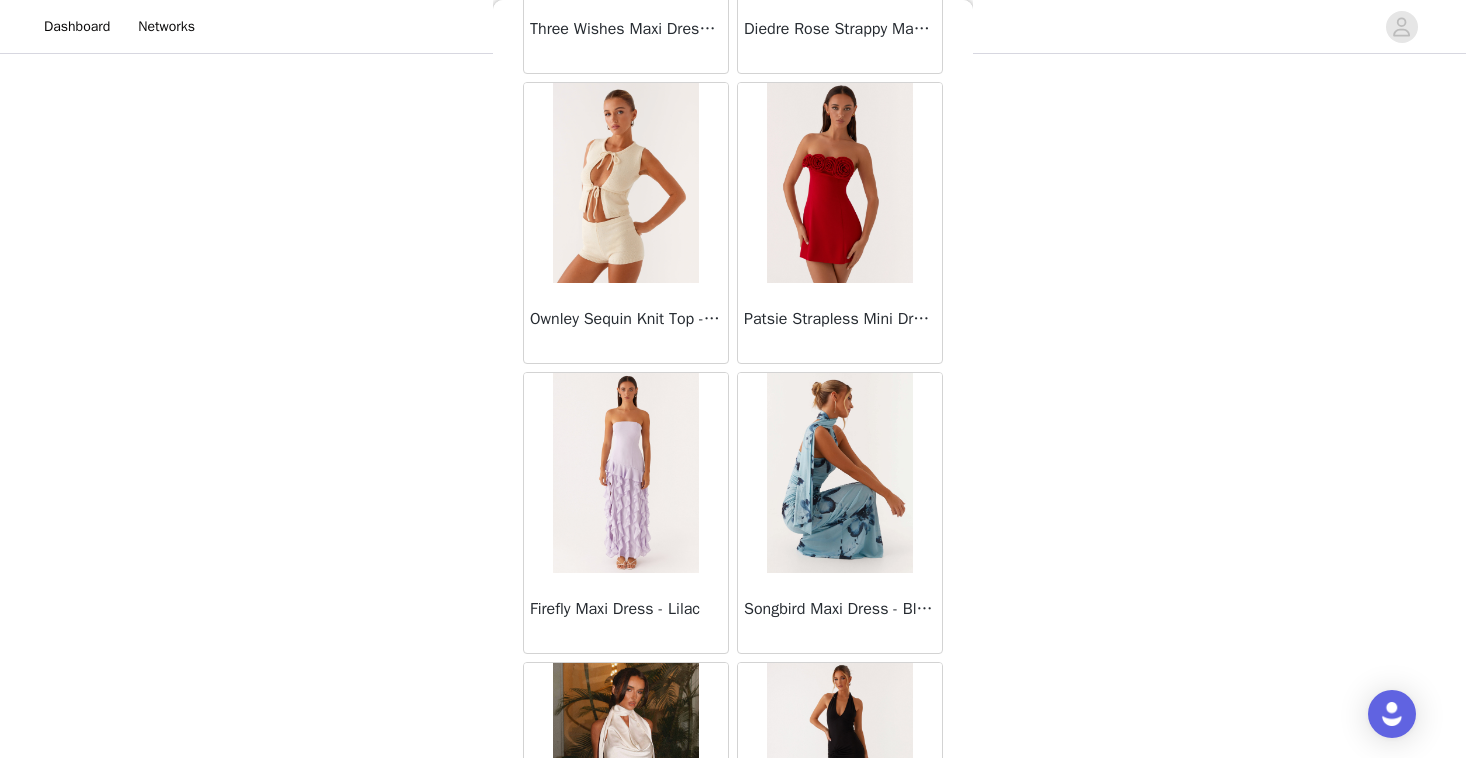 scroll, scrollTop: 11002, scrollLeft: 0, axis: vertical 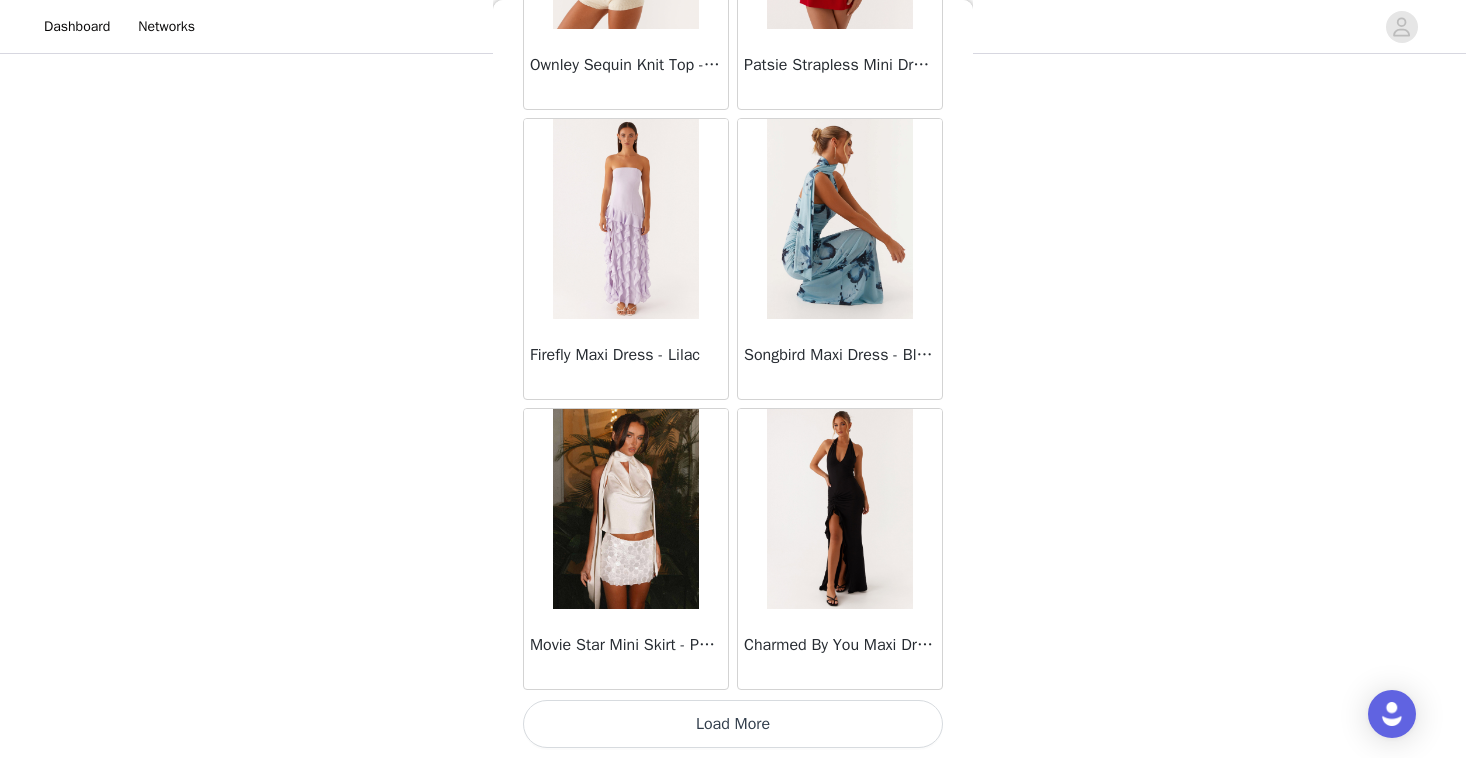 click on "Load More" at bounding box center [733, 724] 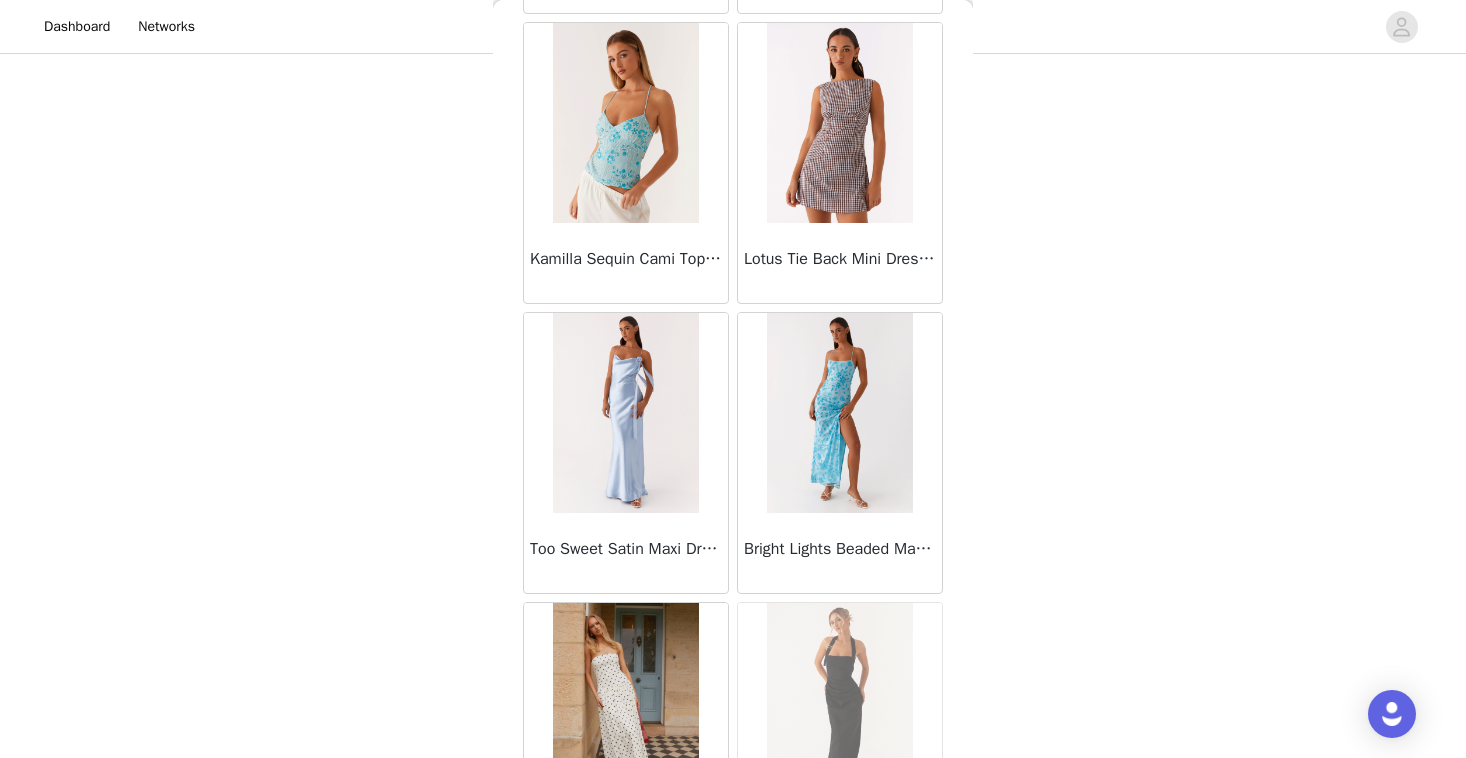 scroll, scrollTop: 13902, scrollLeft: 0, axis: vertical 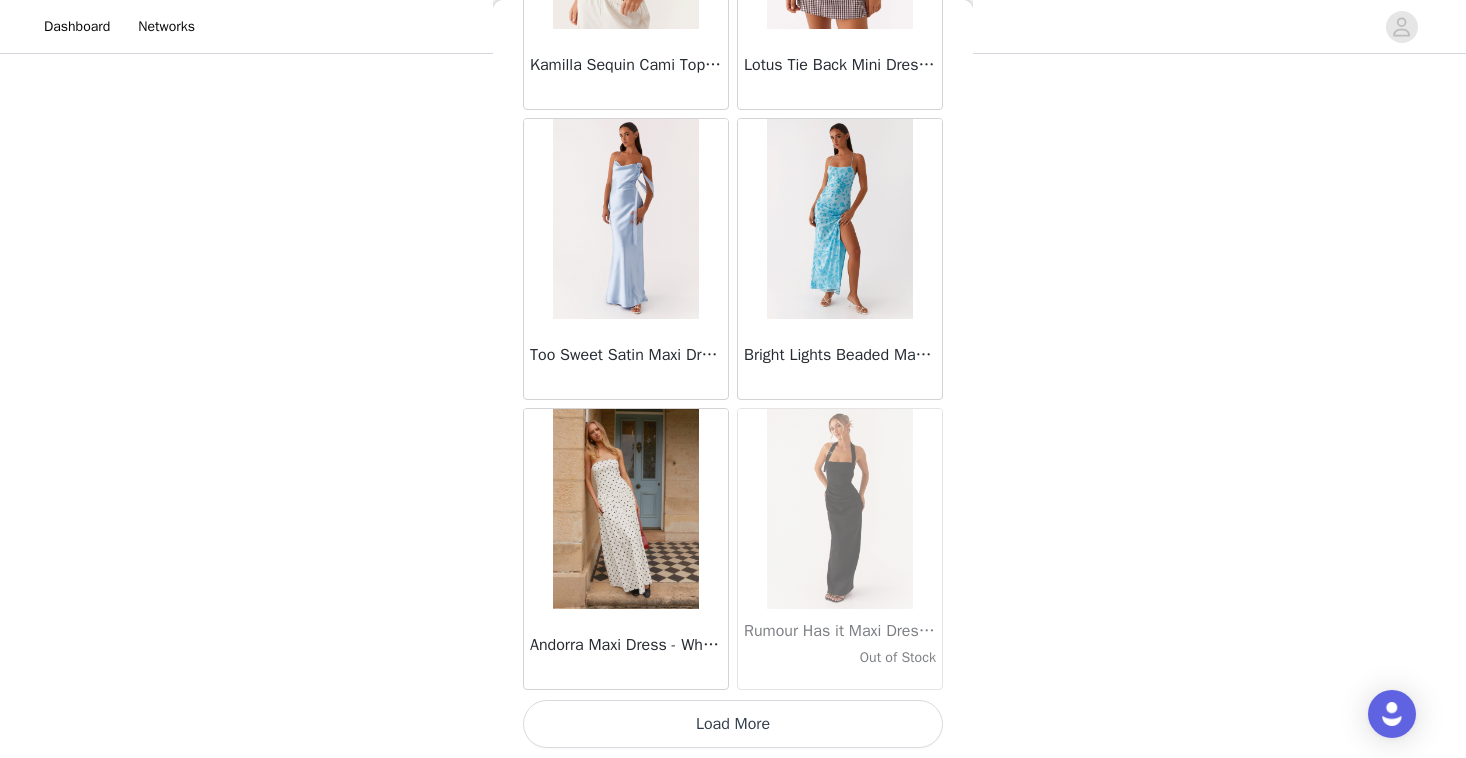 click on "Load More" at bounding box center (733, 724) 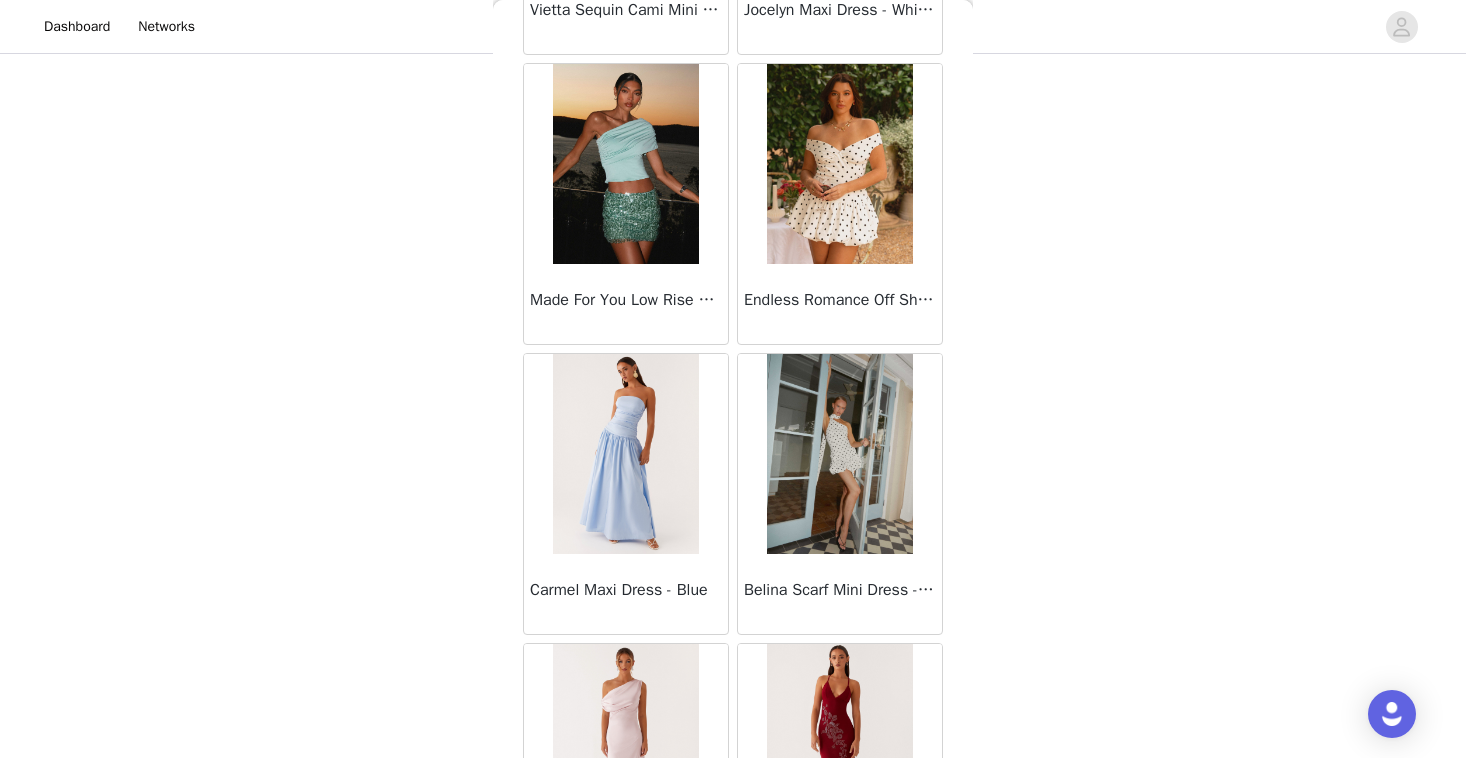 scroll, scrollTop: 16802, scrollLeft: 0, axis: vertical 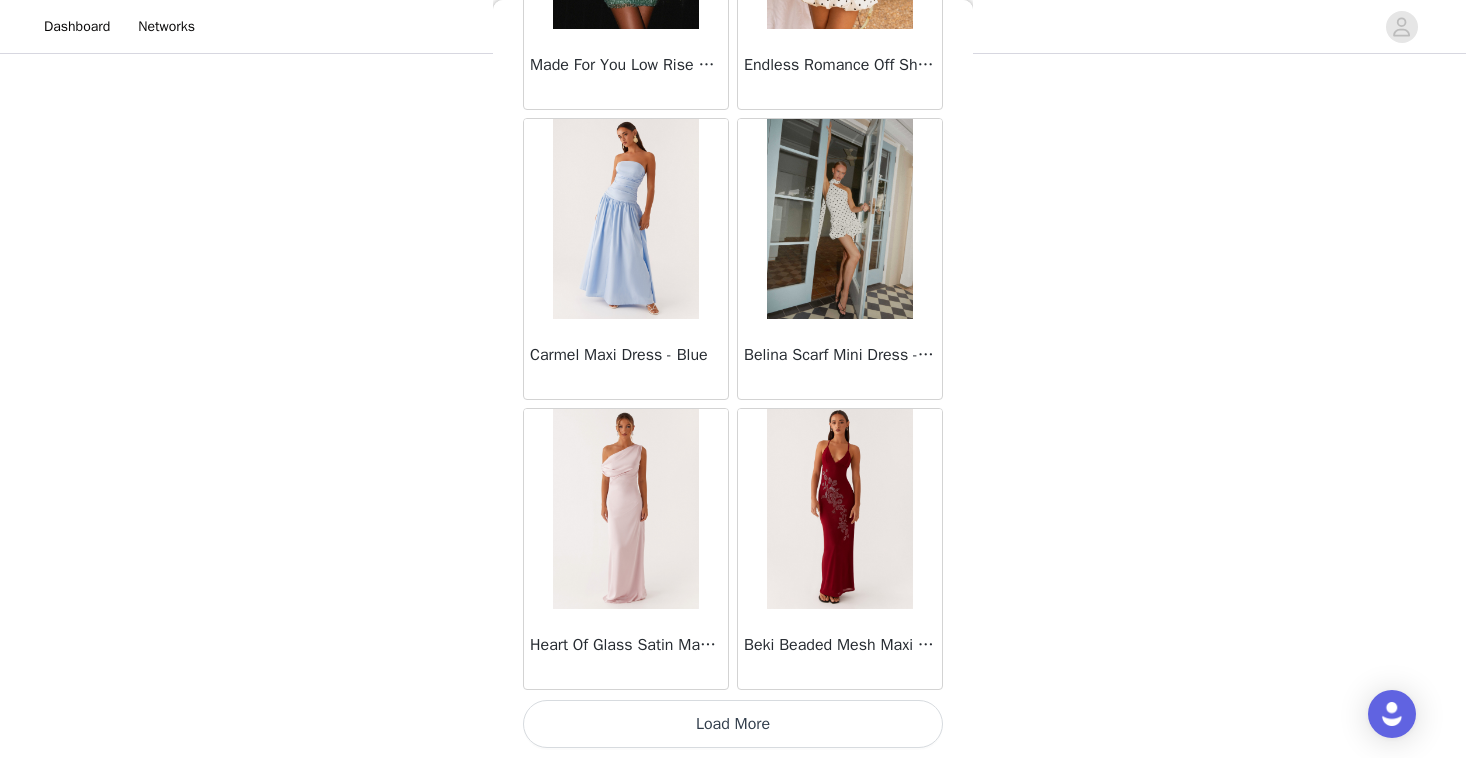click on "Load More" at bounding box center (733, 724) 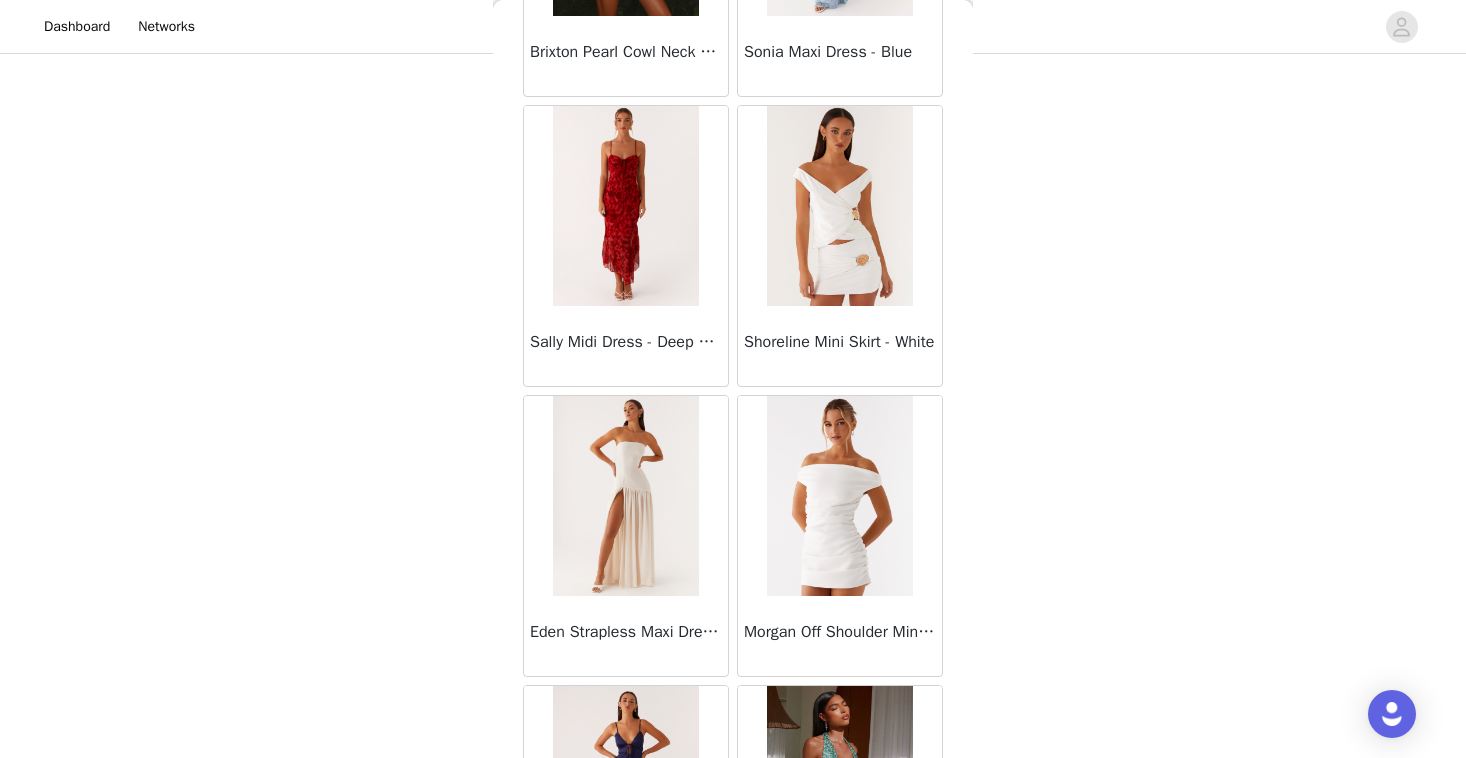 scroll, scrollTop: 19702, scrollLeft: 0, axis: vertical 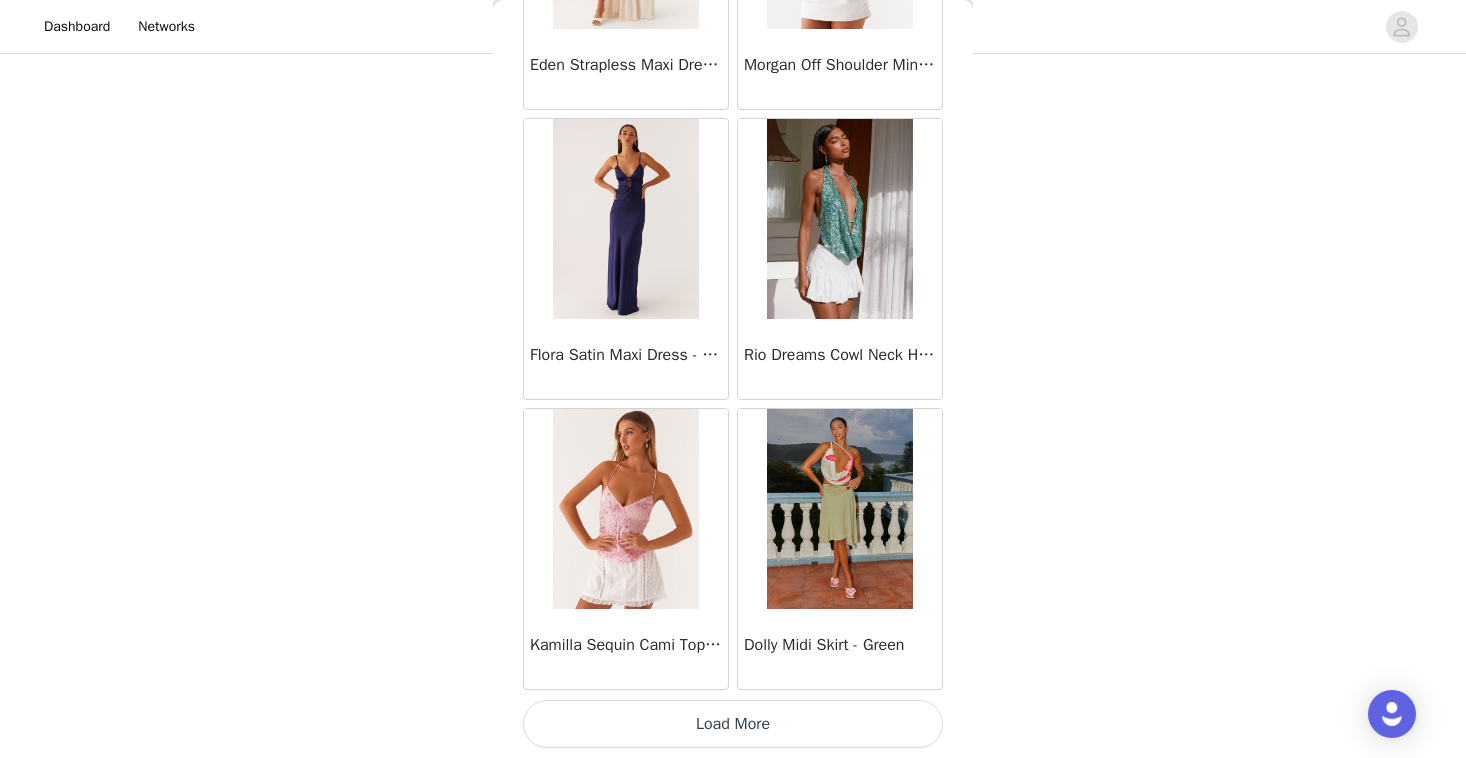 click on "Load More" at bounding box center (733, 724) 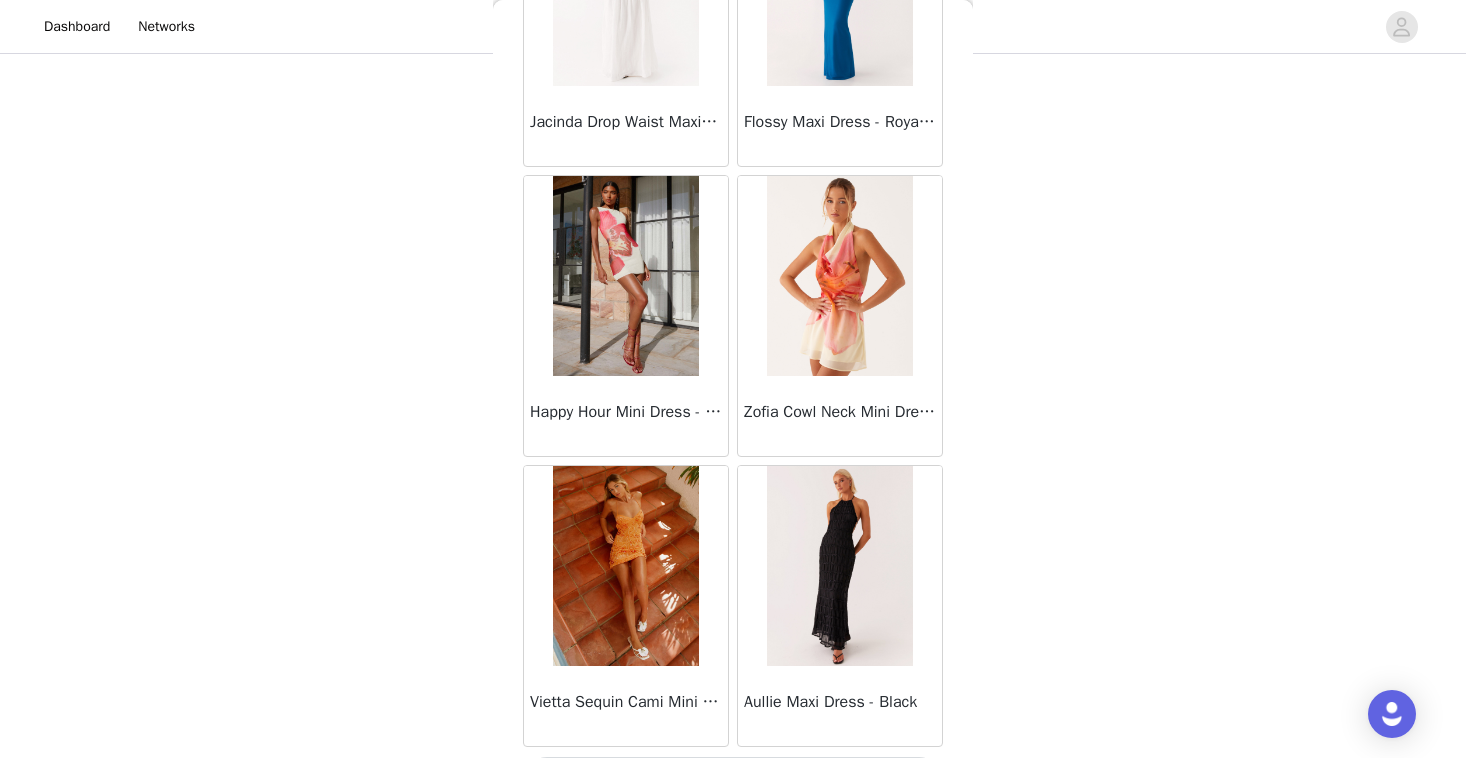 scroll, scrollTop: 22602, scrollLeft: 0, axis: vertical 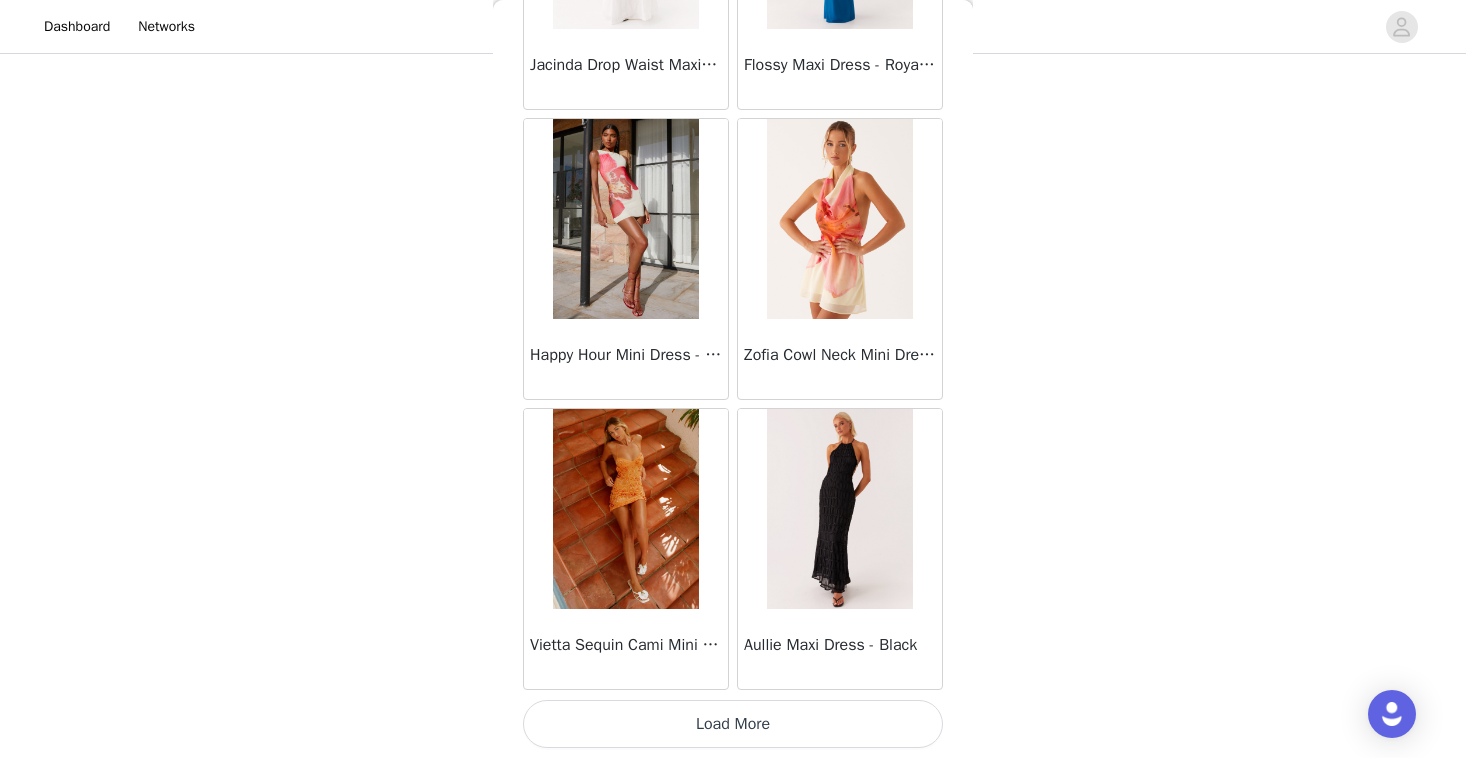 click on "Load More" at bounding box center (733, 724) 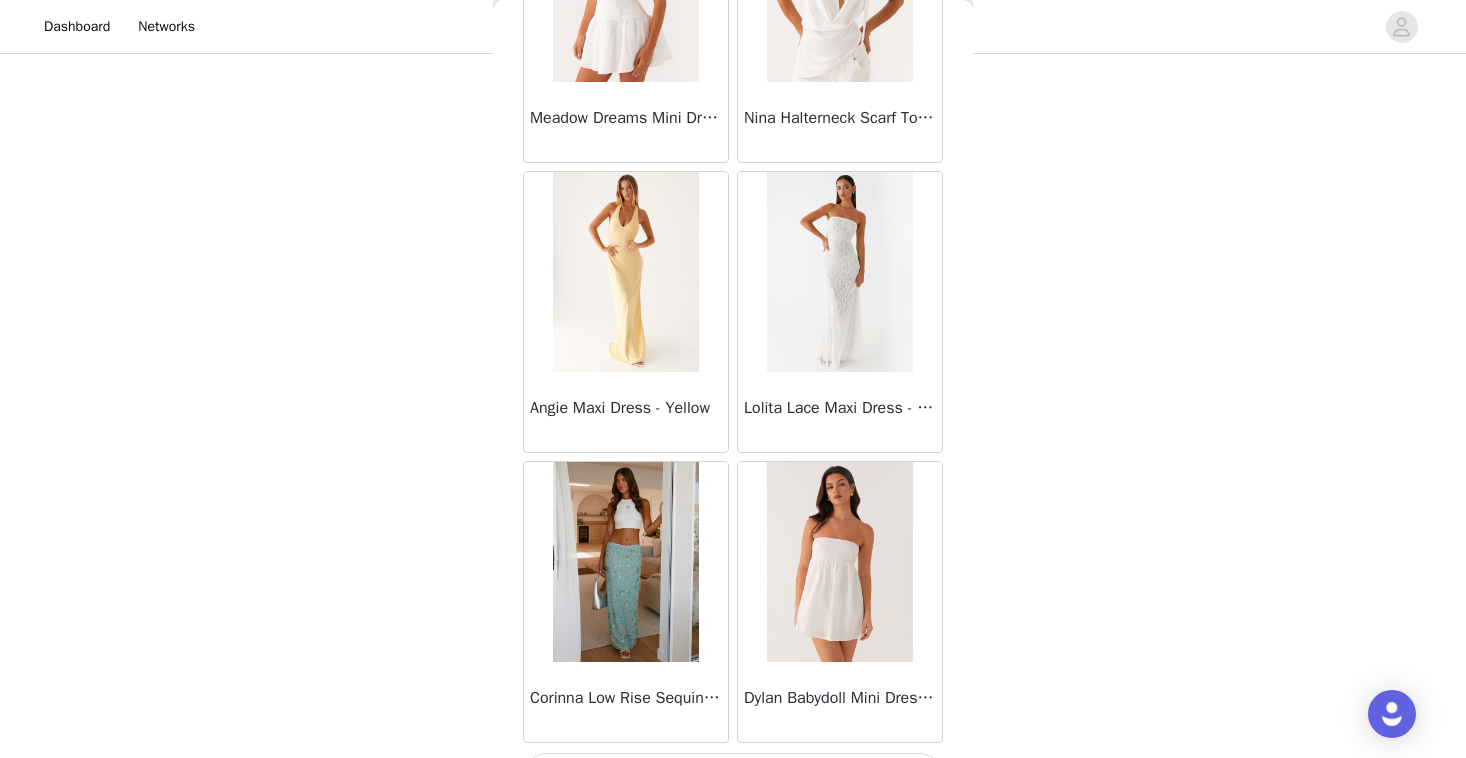 scroll, scrollTop: 25502, scrollLeft: 0, axis: vertical 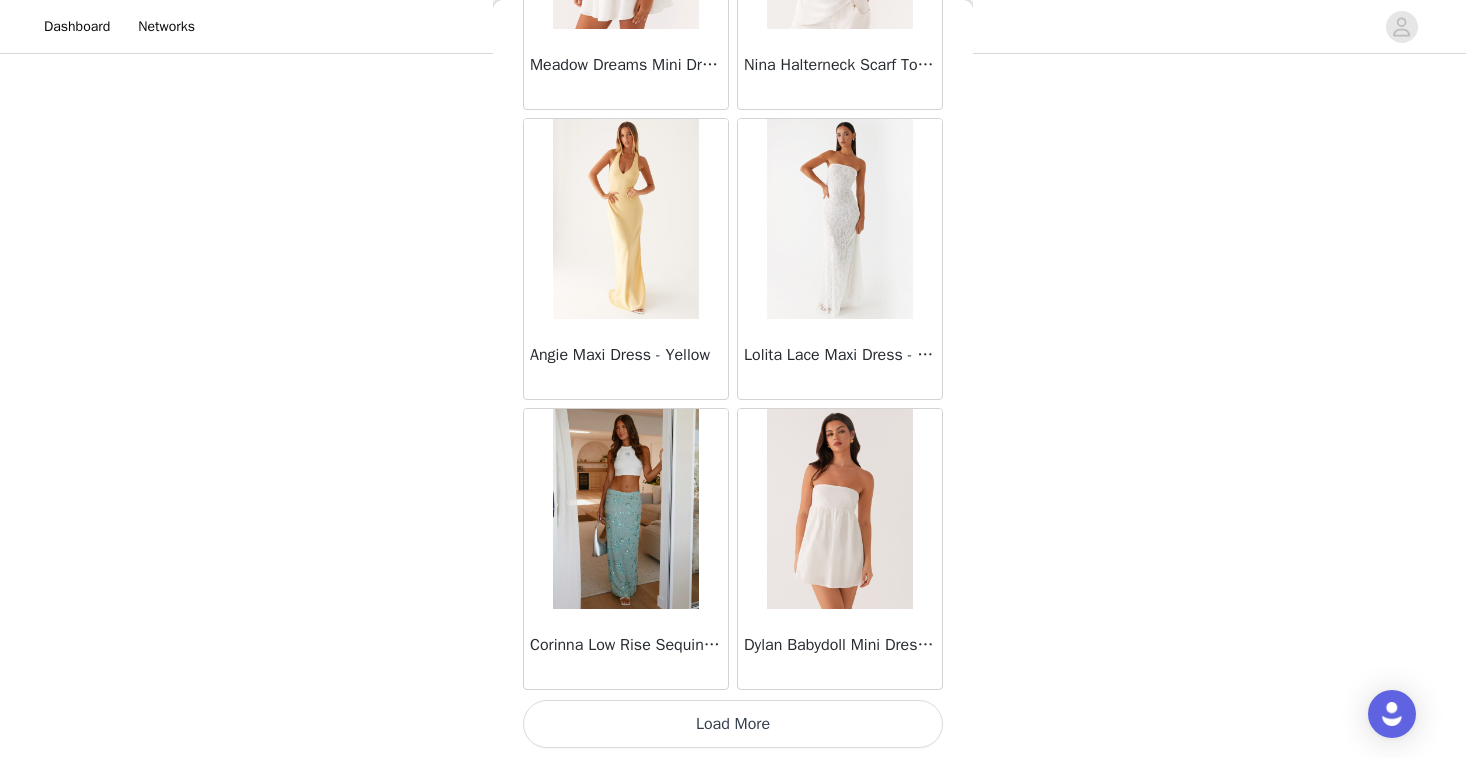 click on "Load More" at bounding box center (733, 724) 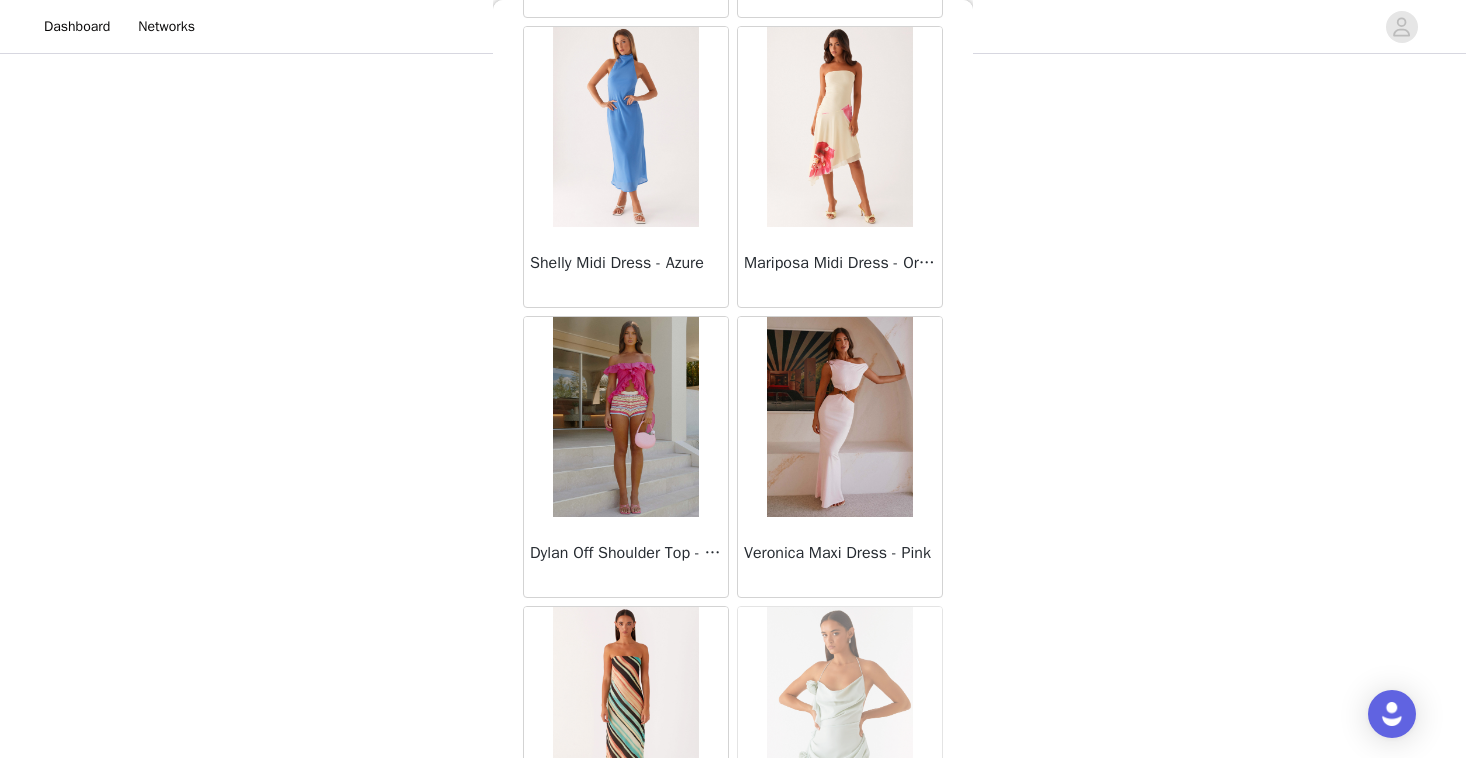 scroll, scrollTop: 28402, scrollLeft: 0, axis: vertical 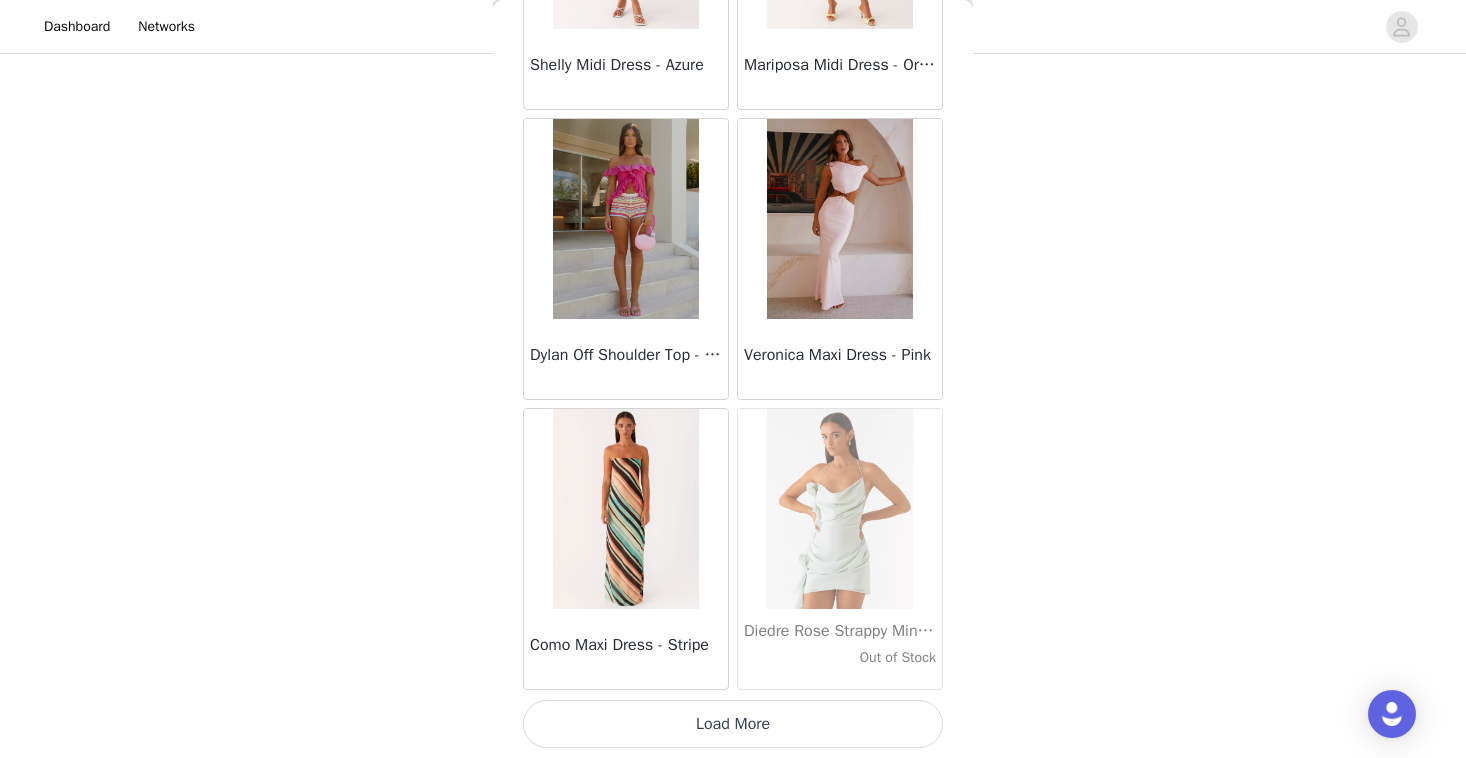 click on "Load More" at bounding box center (733, 724) 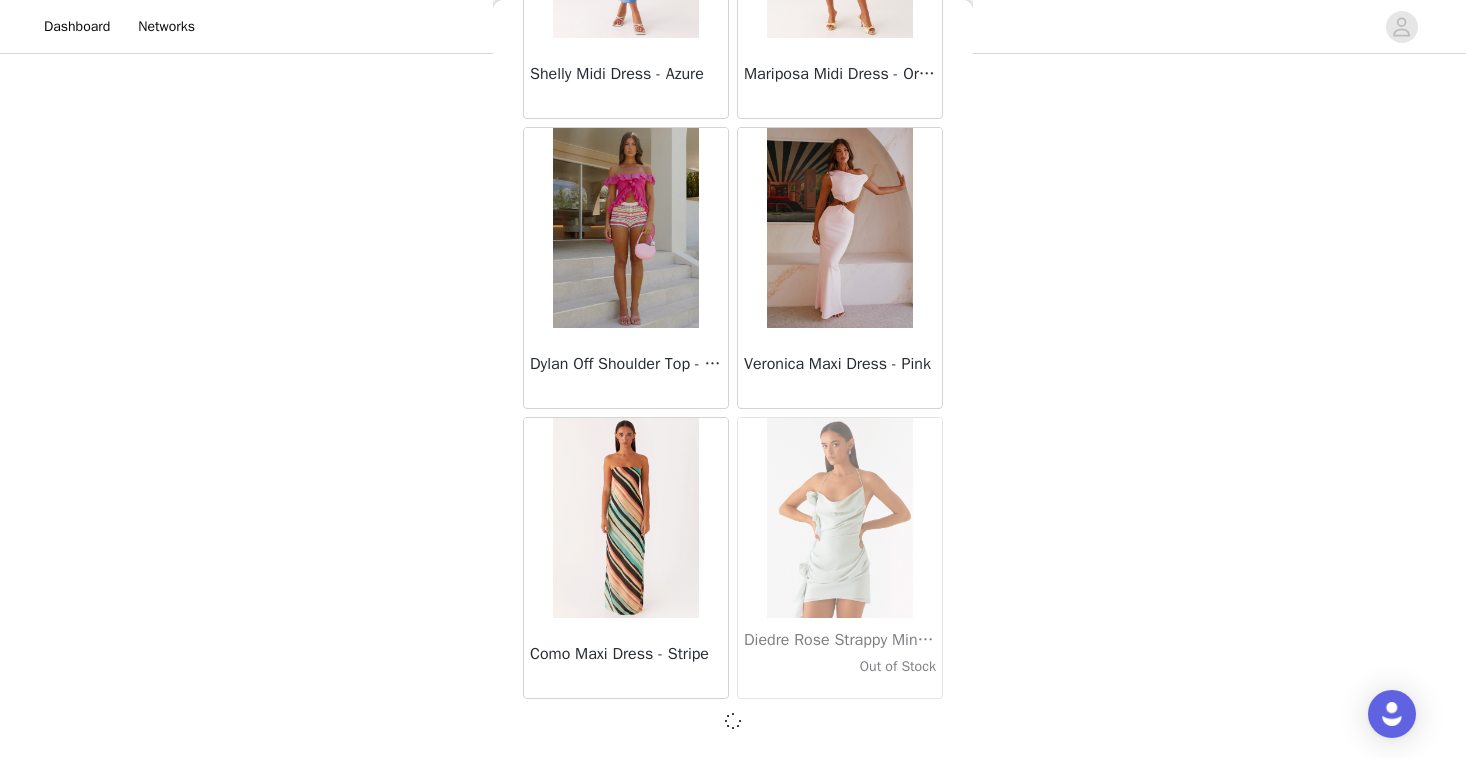 scroll, scrollTop: 28393, scrollLeft: 0, axis: vertical 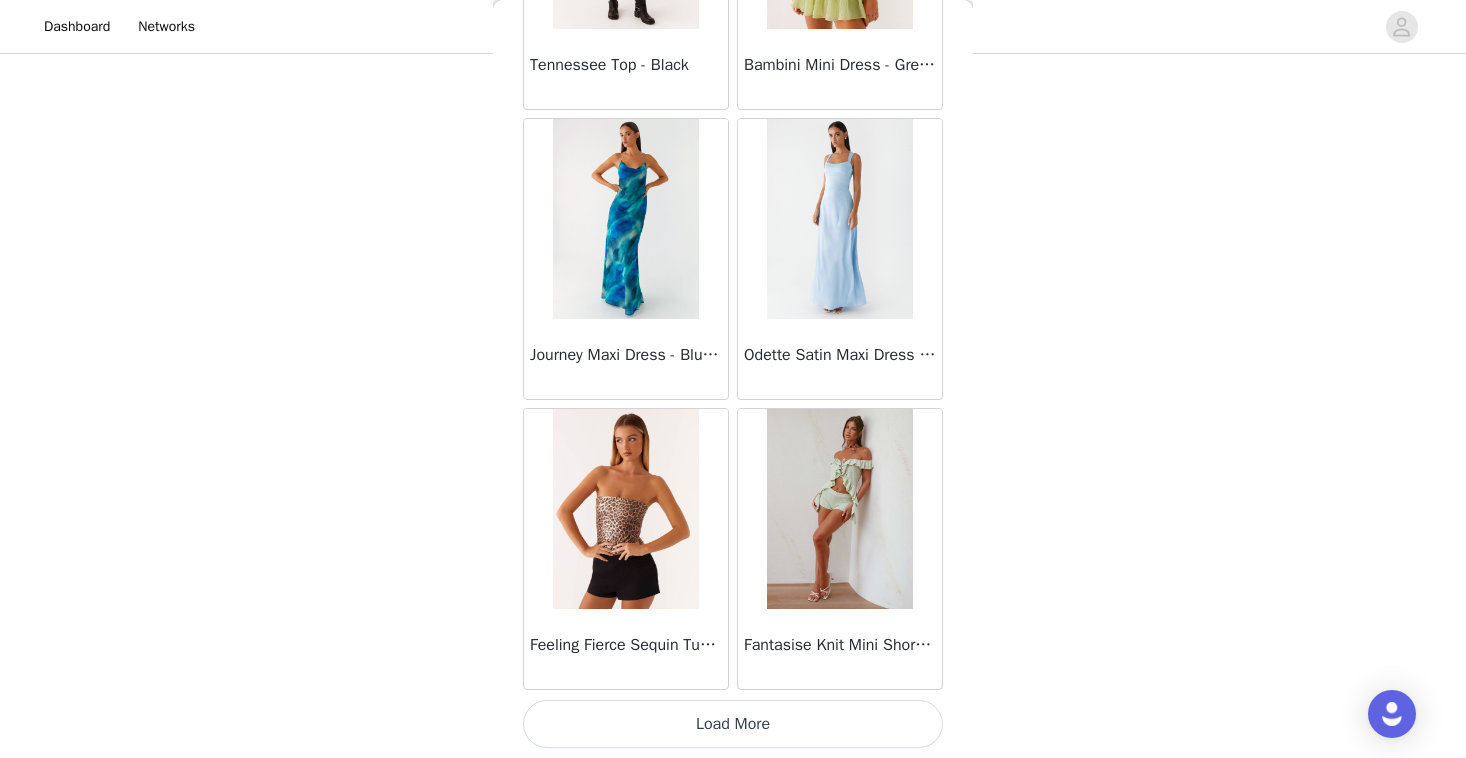 click on "Load More" at bounding box center (733, 724) 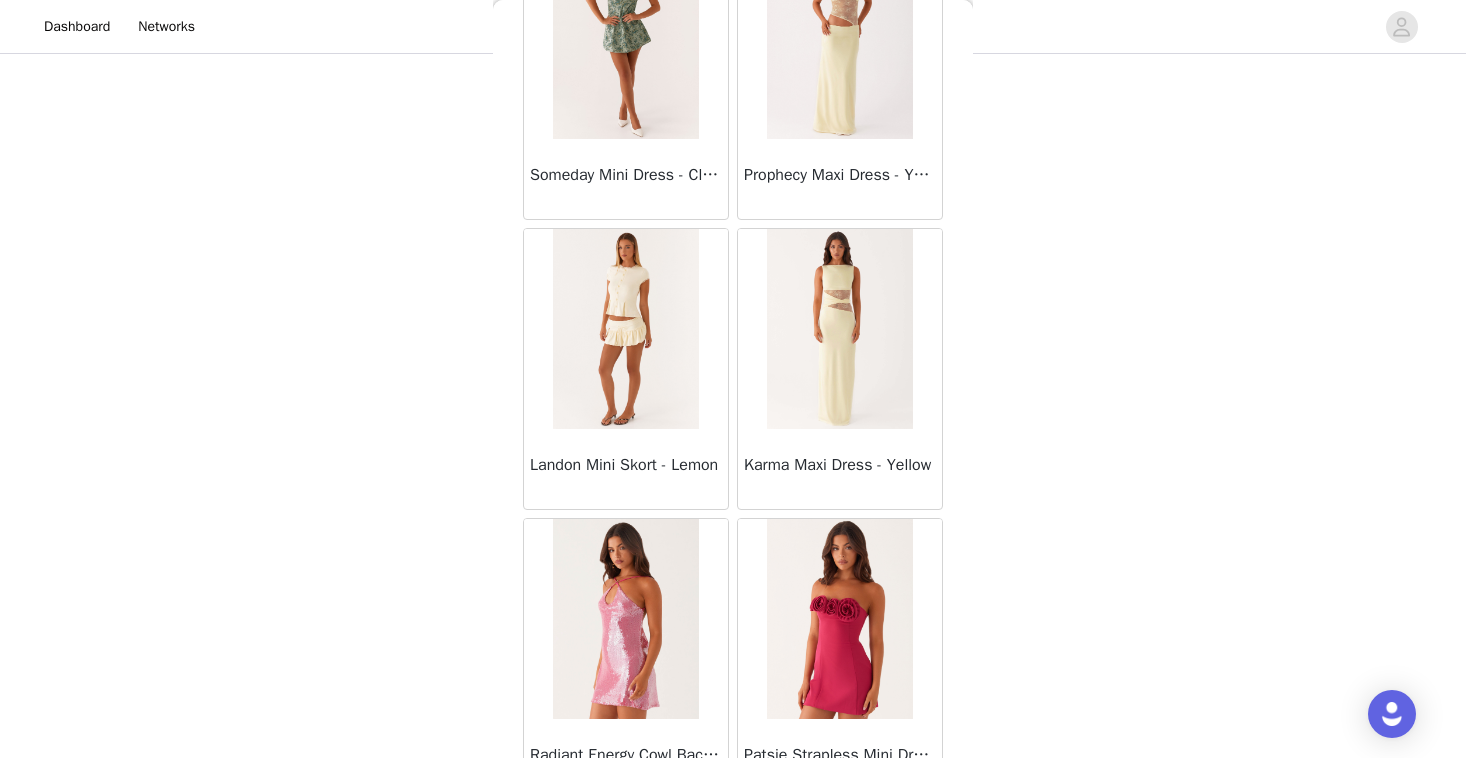 scroll, scrollTop: 34142, scrollLeft: 0, axis: vertical 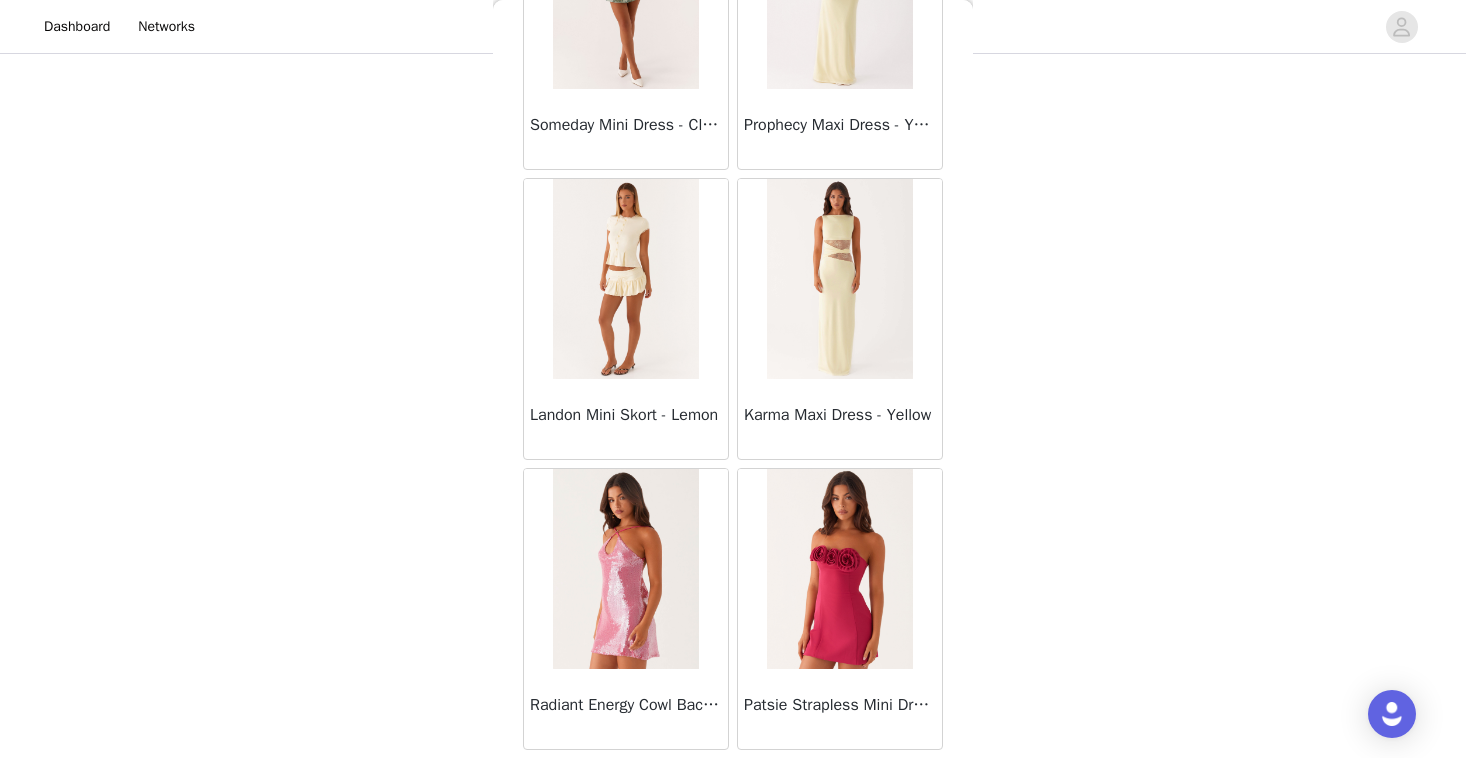 click at bounding box center (625, 279) 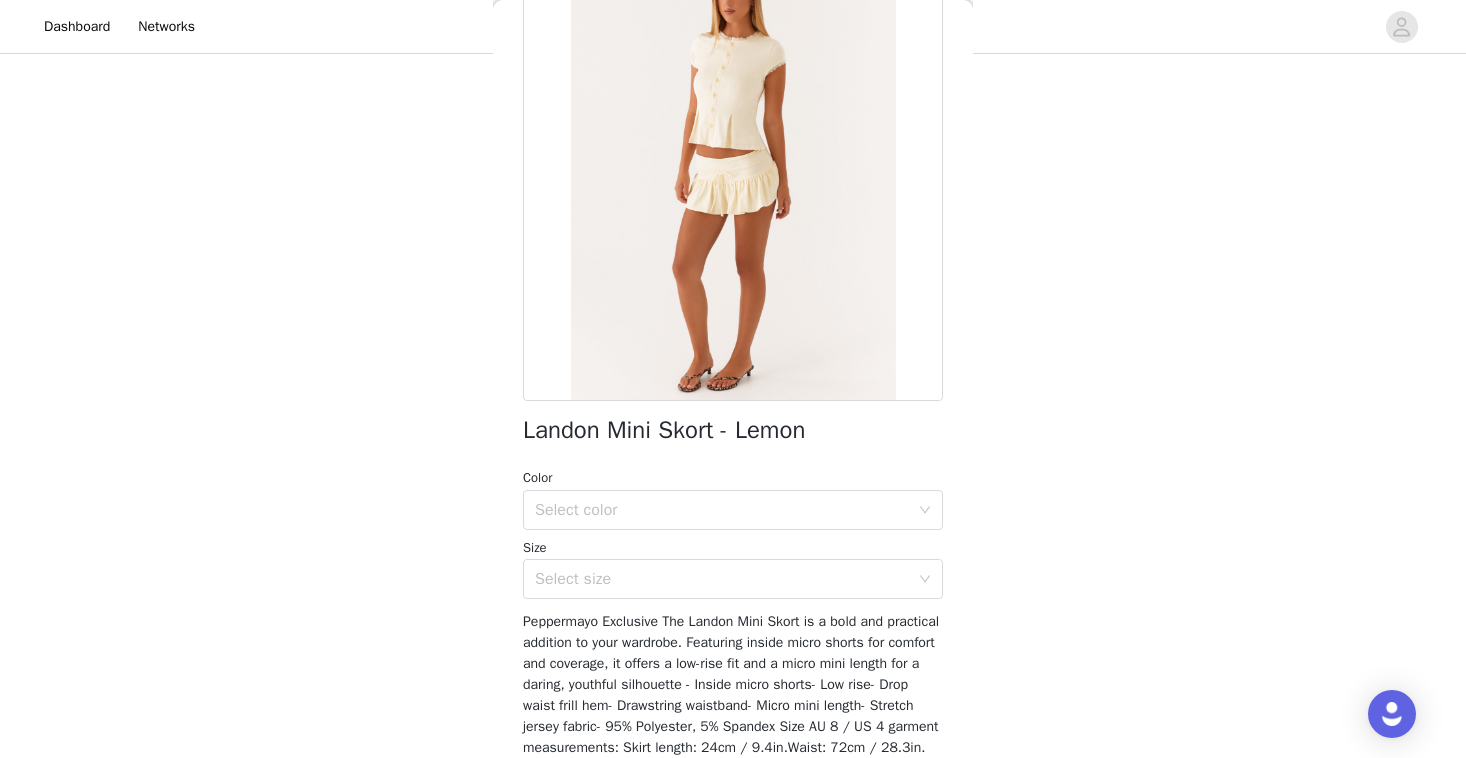 scroll, scrollTop: 164, scrollLeft: 0, axis: vertical 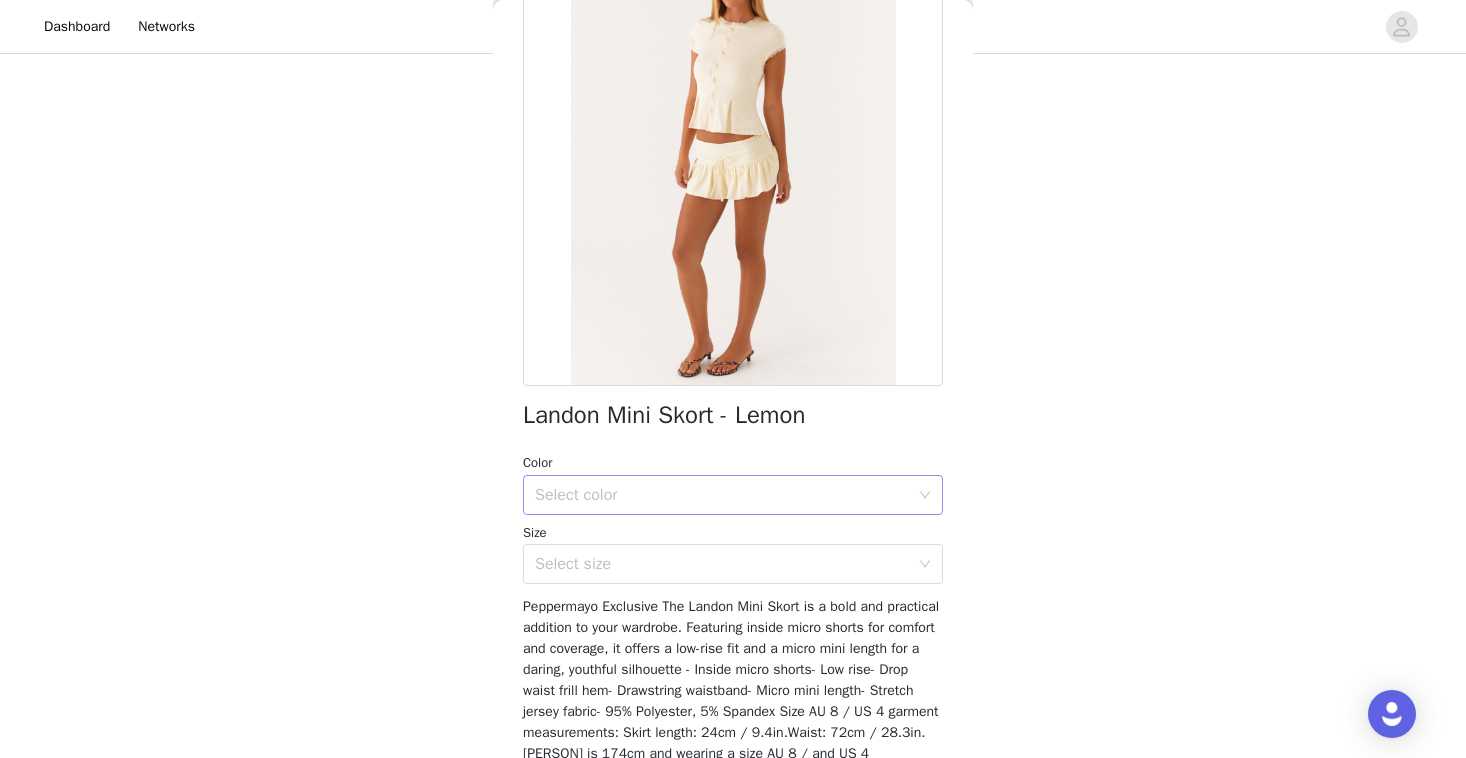click on "Select color" at bounding box center [722, 495] 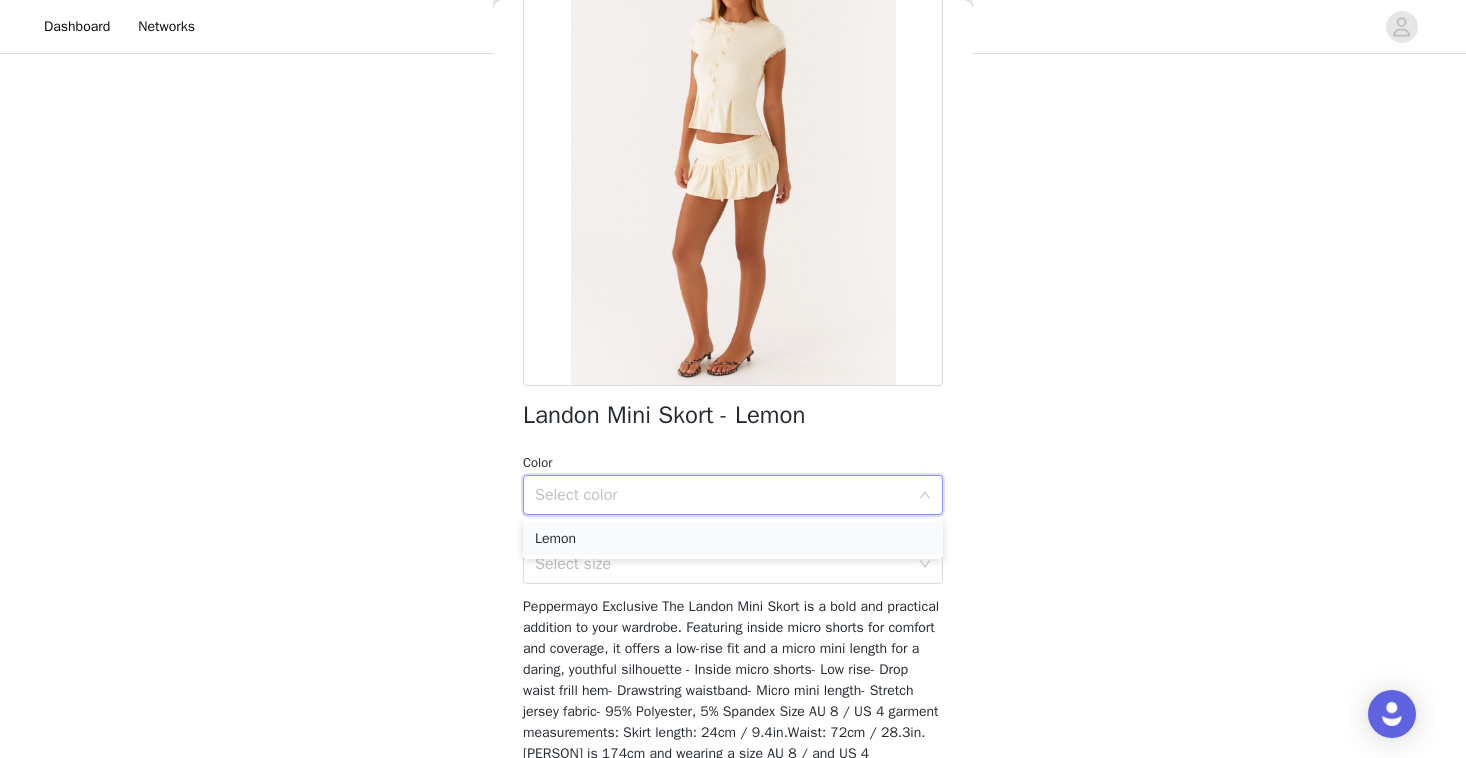 click on "Lemon" at bounding box center (733, 539) 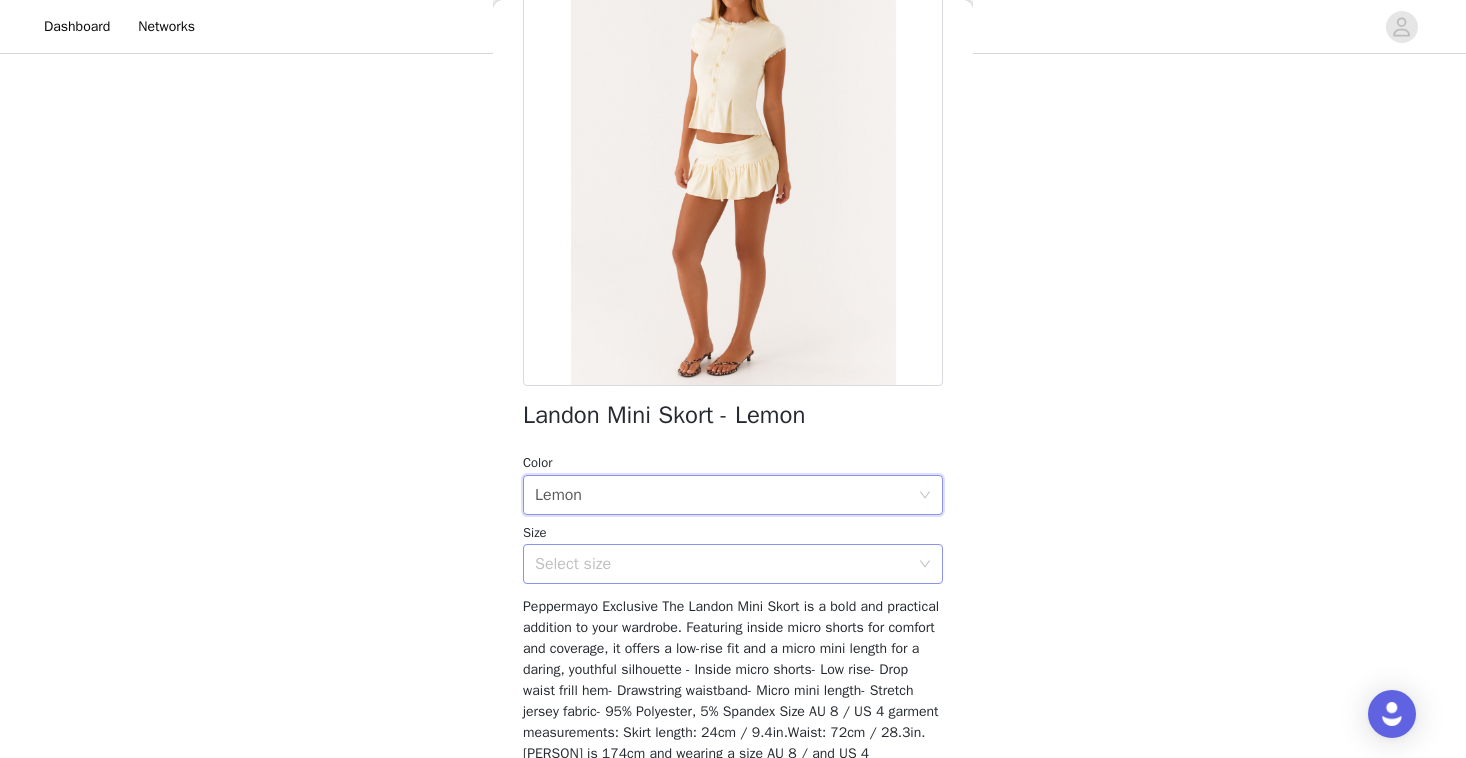 click on "Select size" at bounding box center [722, 564] 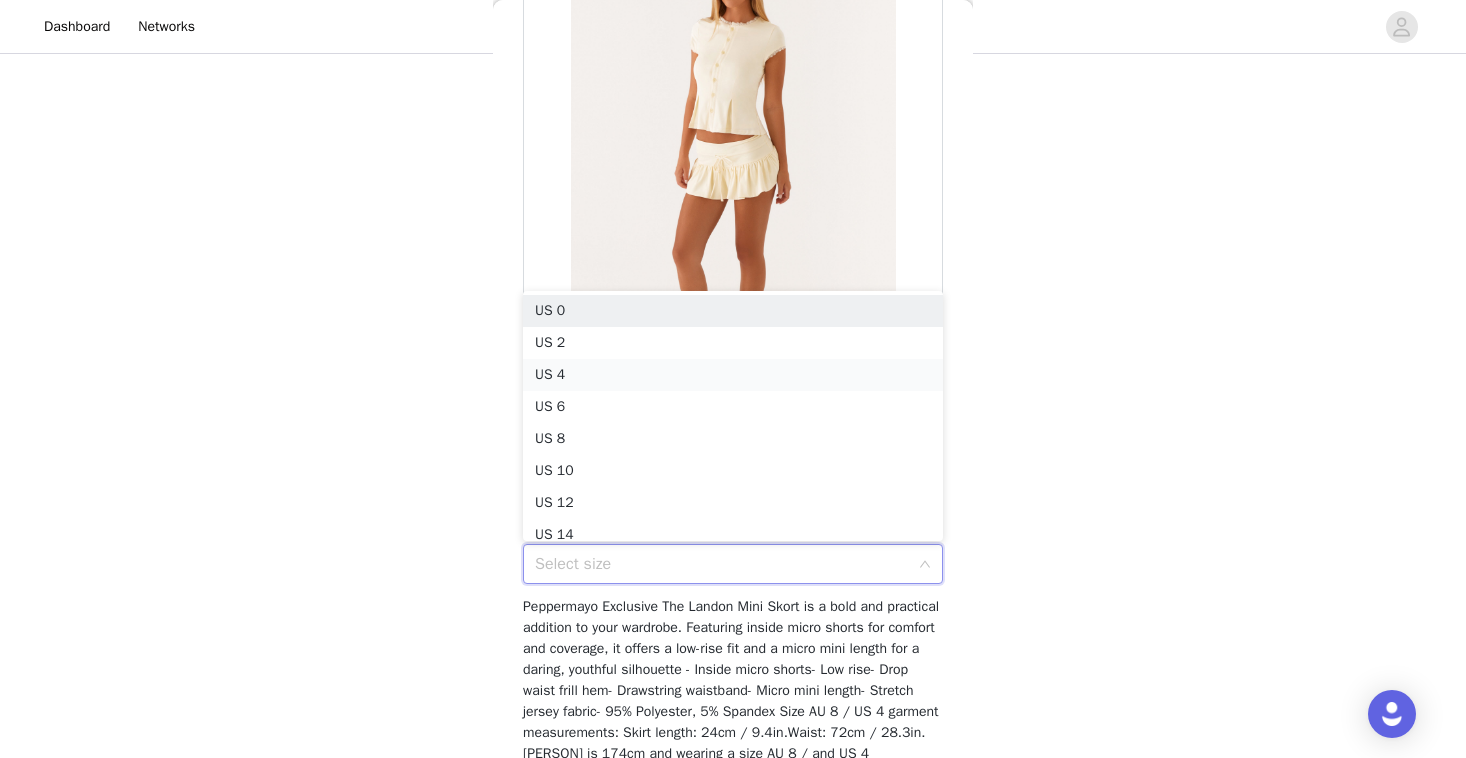scroll, scrollTop: 10, scrollLeft: 0, axis: vertical 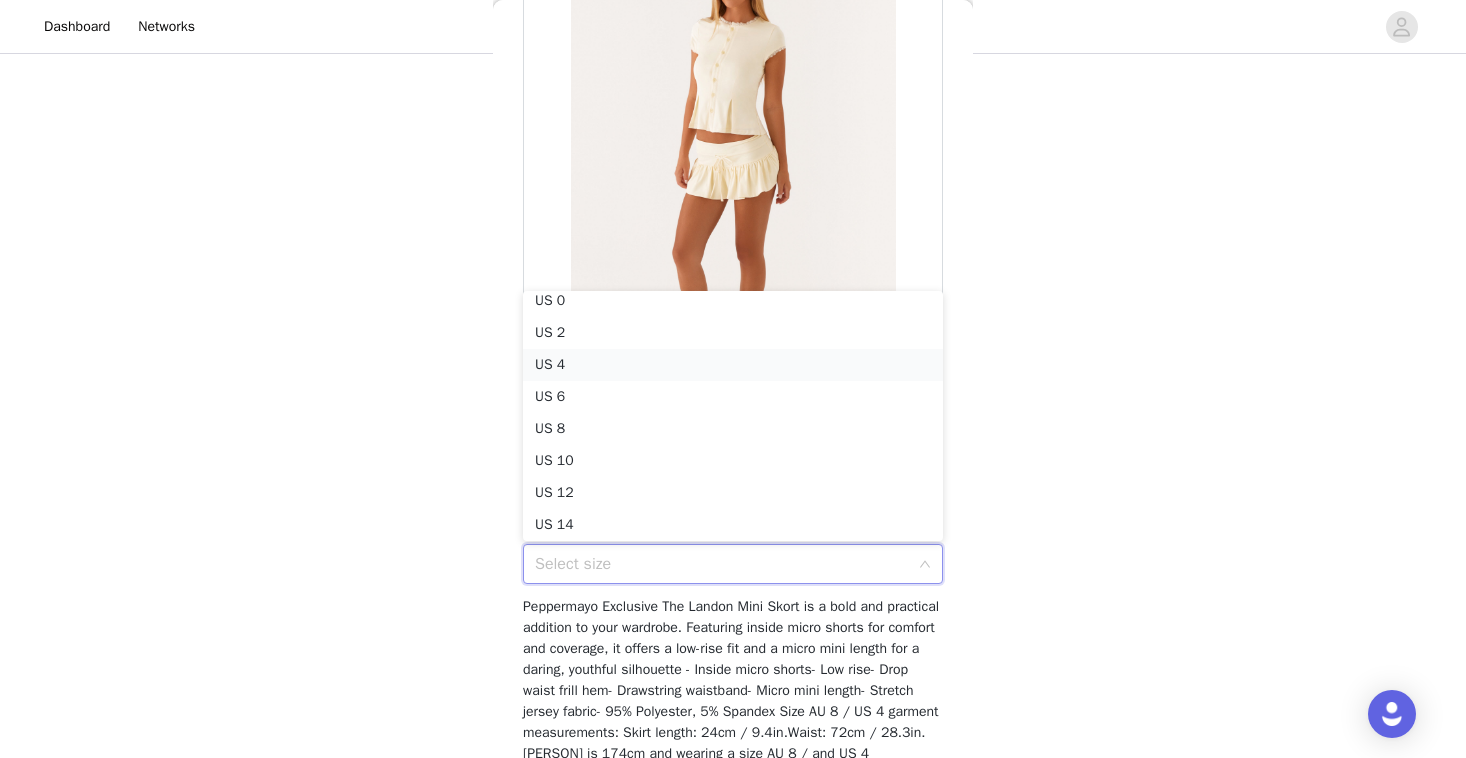 click on "US 4" at bounding box center (733, 365) 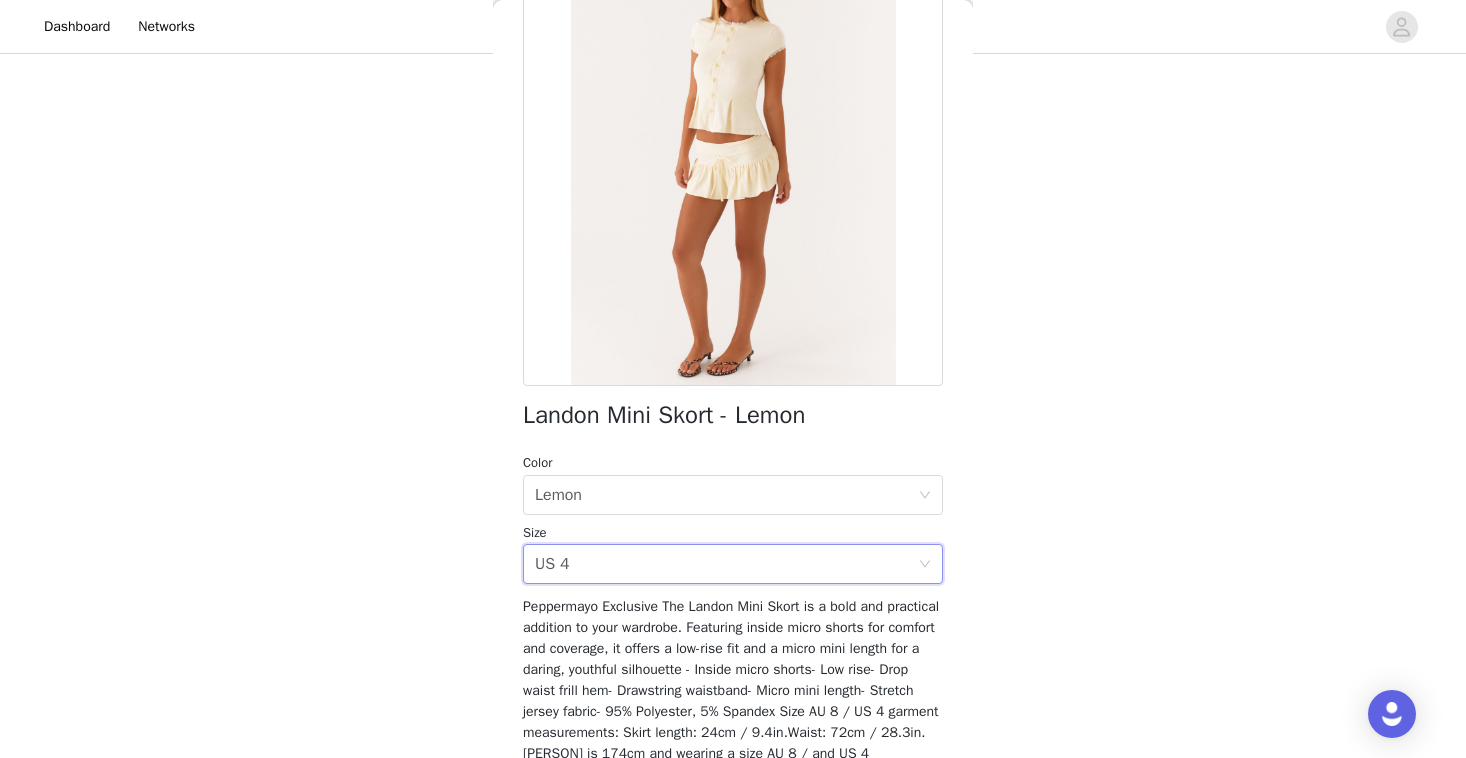 scroll, scrollTop: 275, scrollLeft: 0, axis: vertical 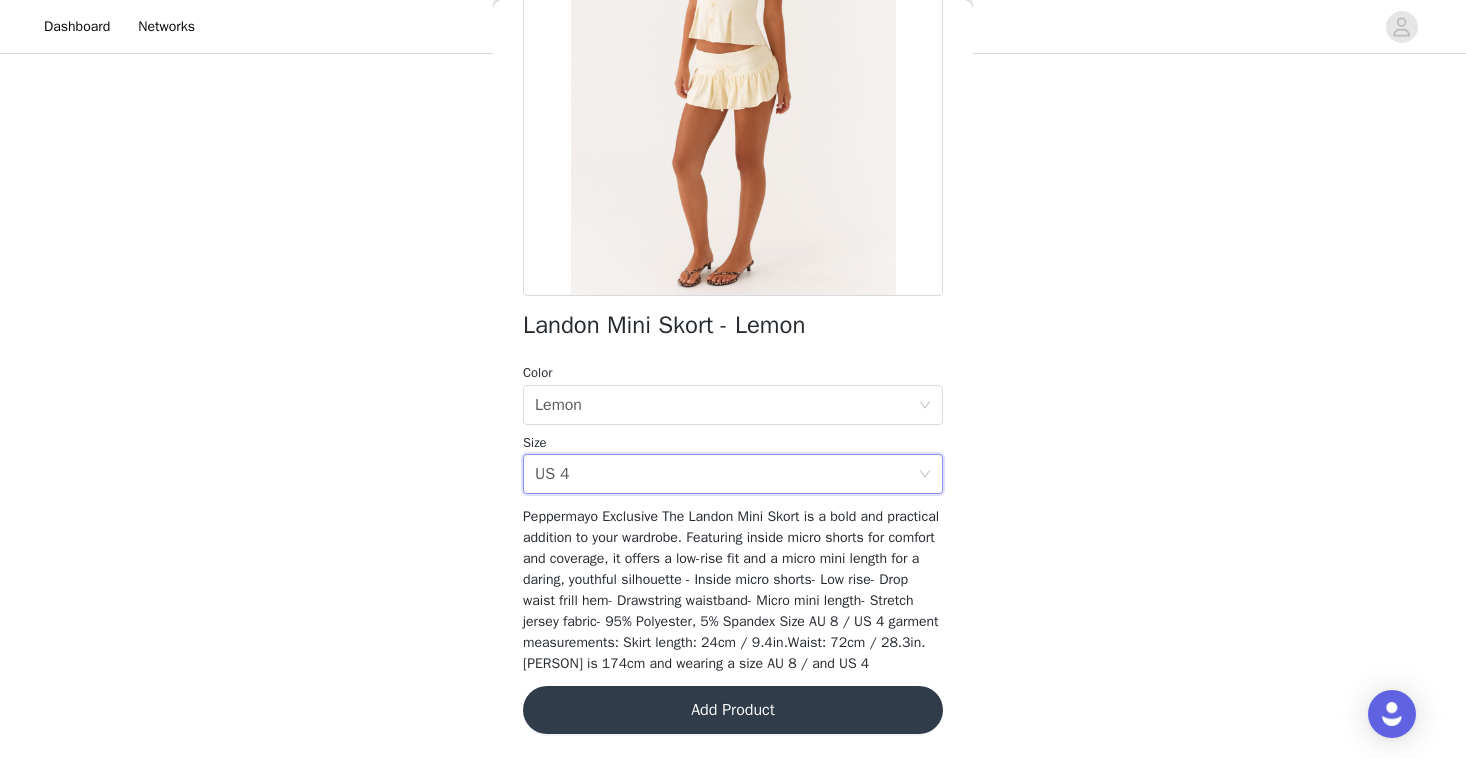 click on "Add Product" at bounding box center (733, 710) 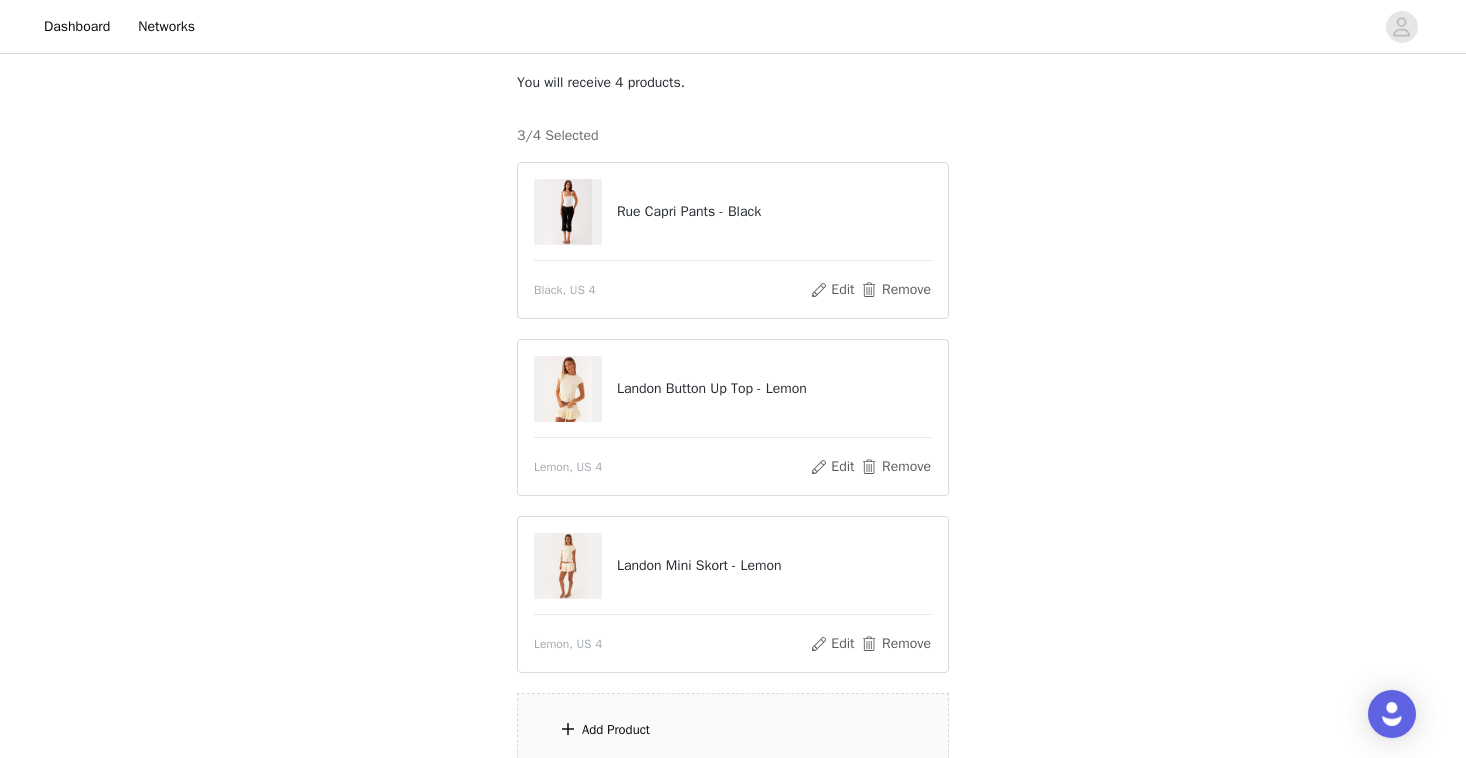 scroll, scrollTop: 291, scrollLeft: 0, axis: vertical 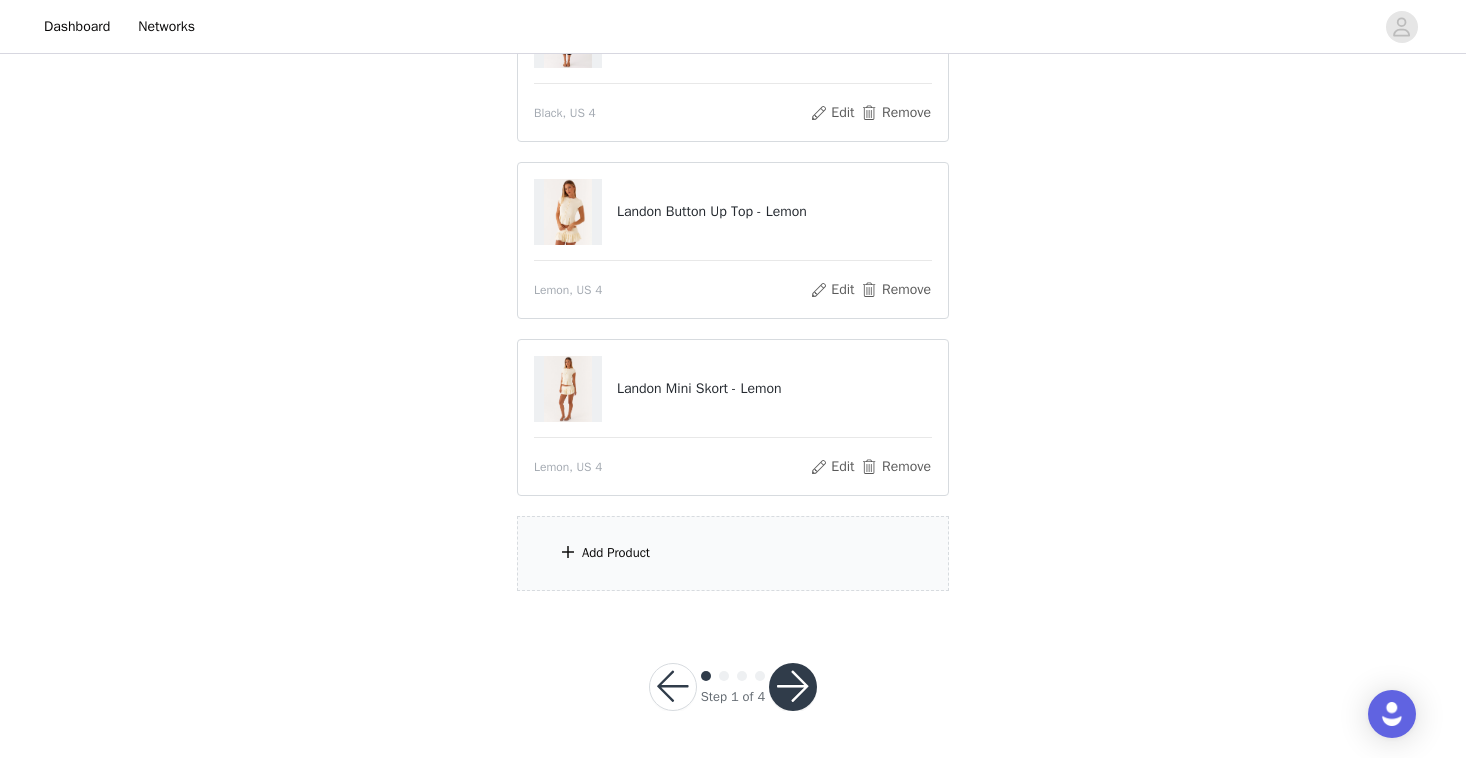 click on "Add Product" at bounding box center [733, 553] 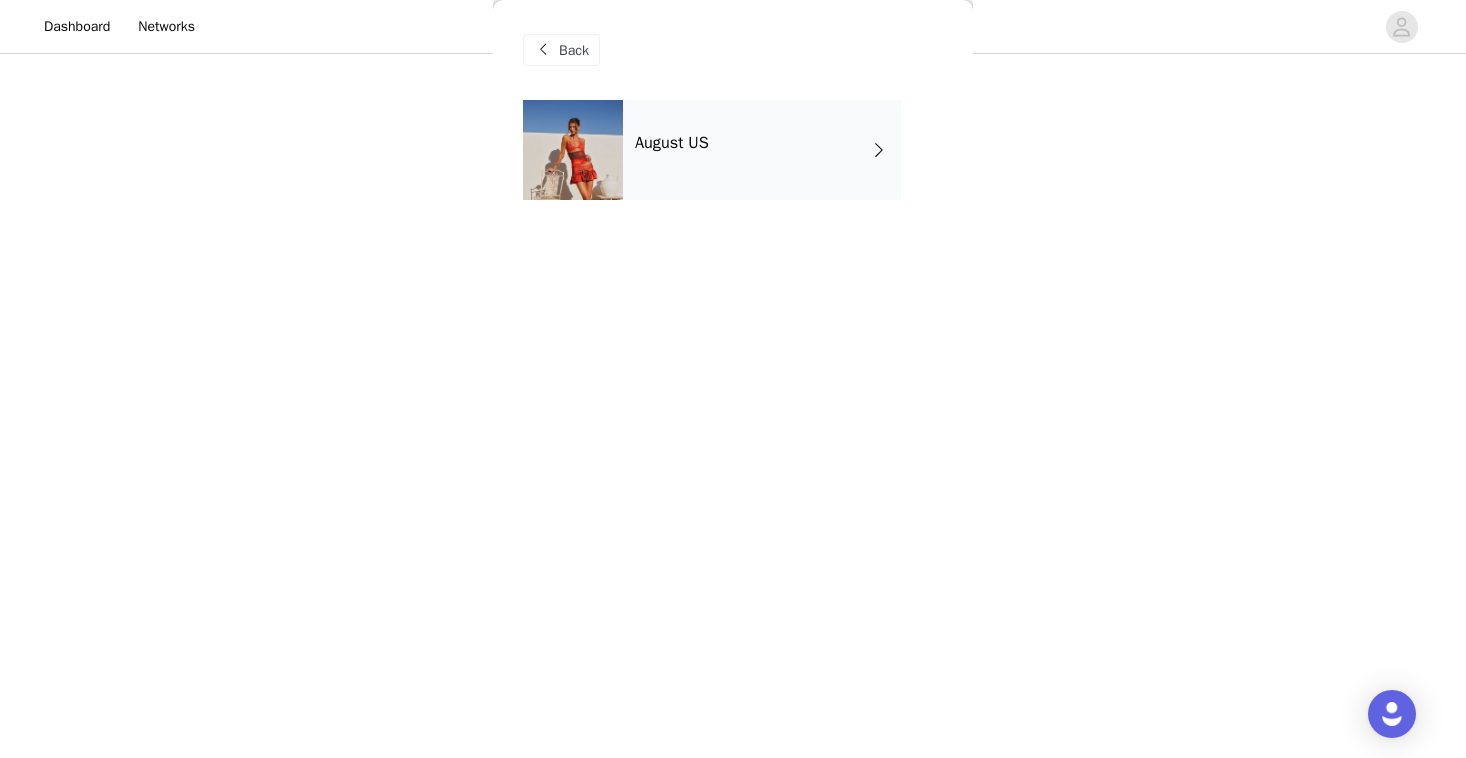 click on "August US" at bounding box center [762, 150] 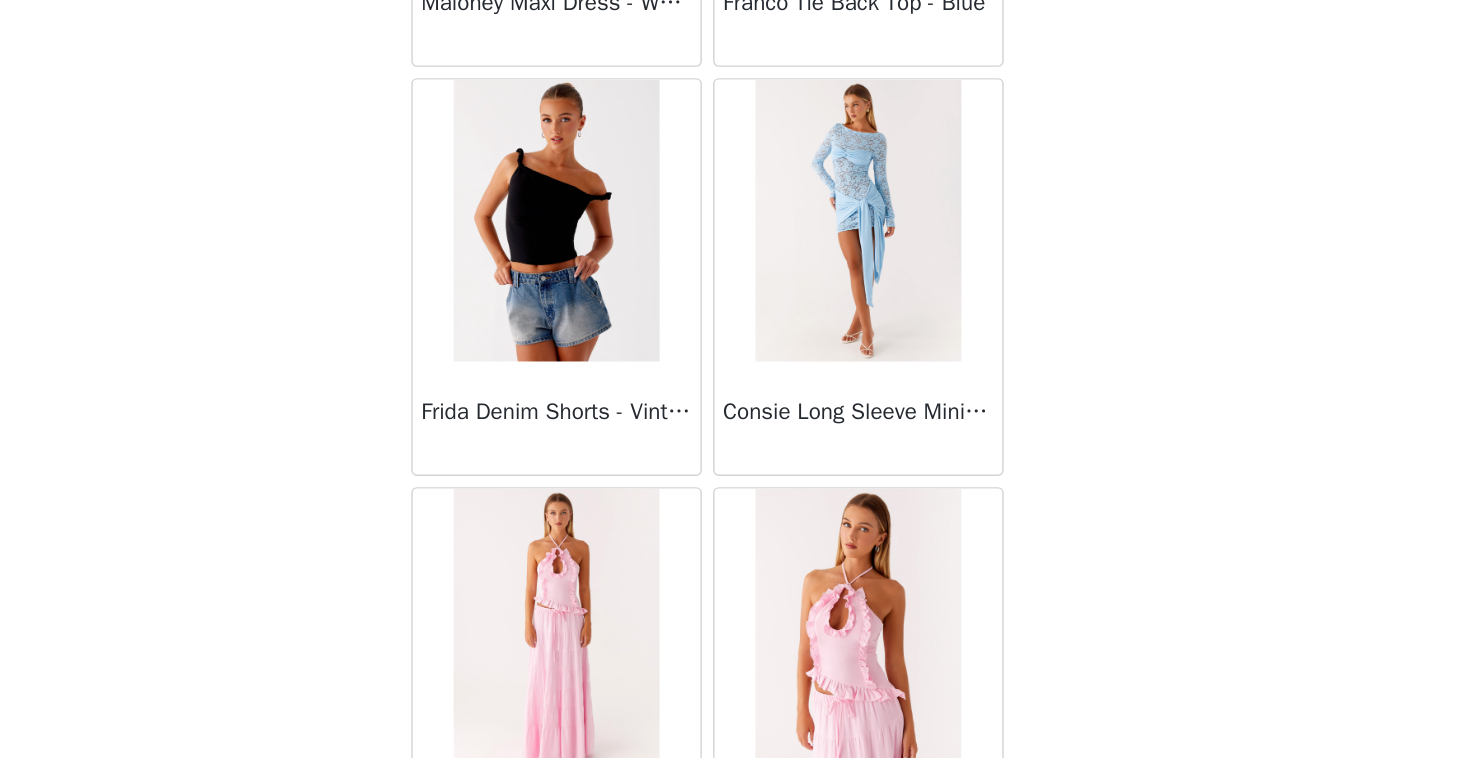 scroll, scrollTop: 2302, scrollLeft: 0, axis: vertical 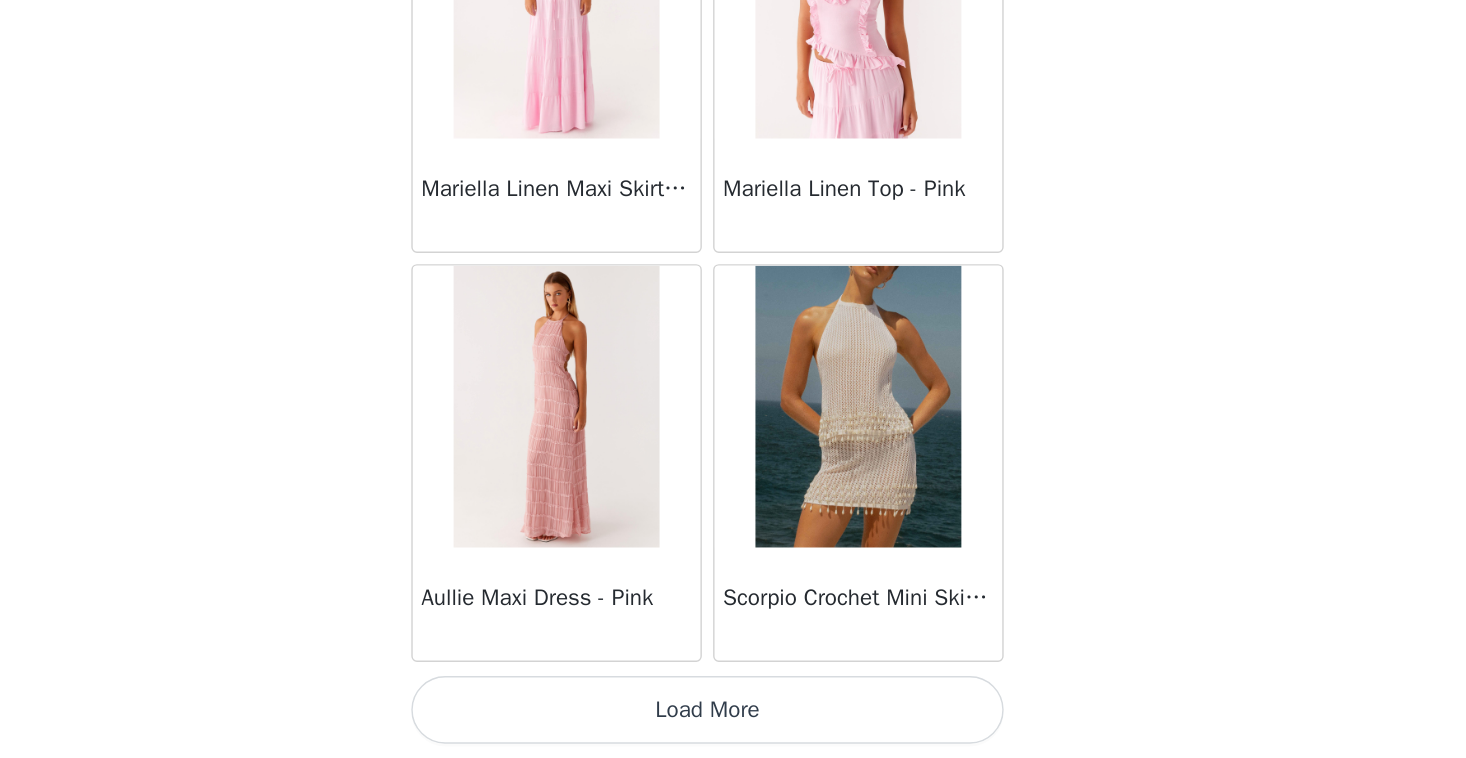 click on "Load More" at bounding box center (733, 724) 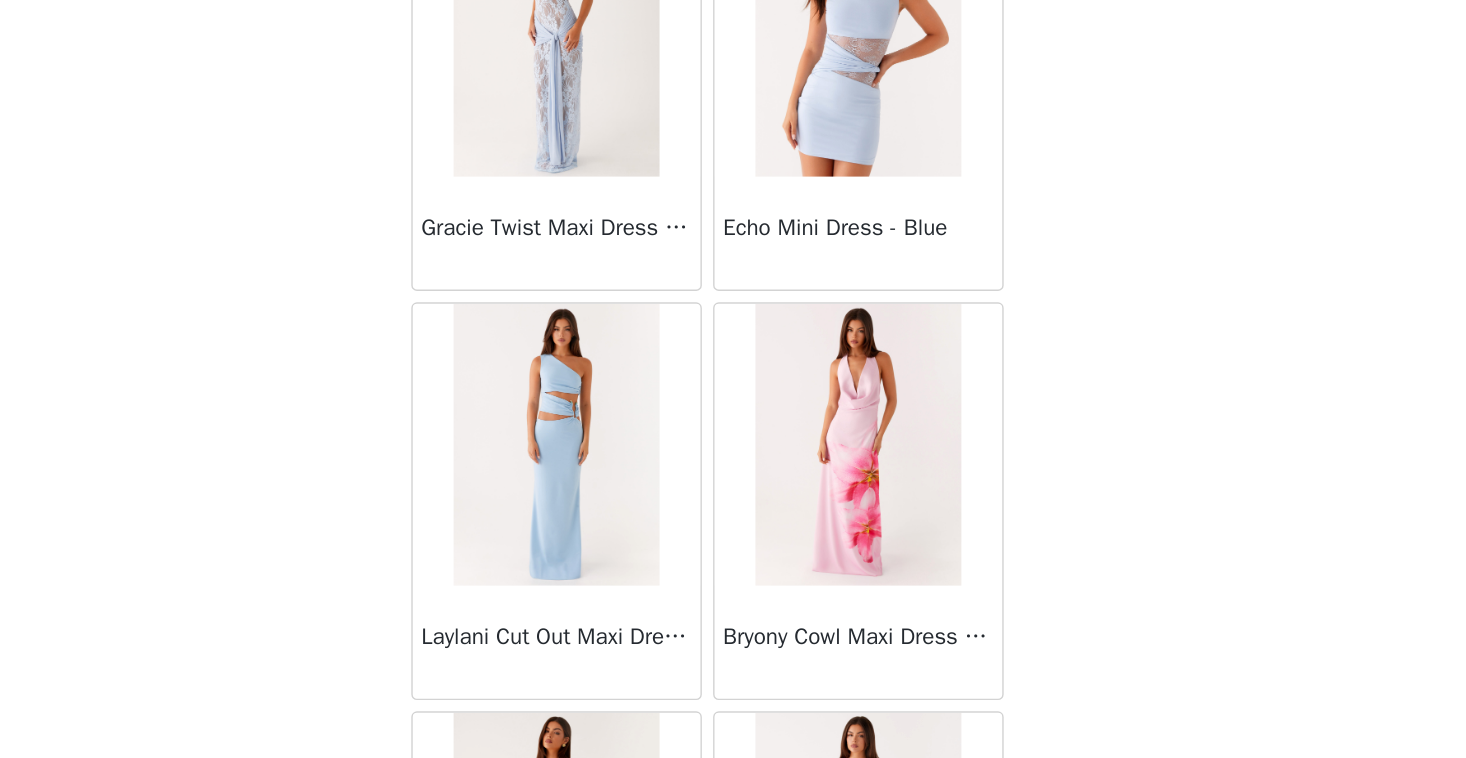scroll, scrollTop: 5202, scrollLeft: 0, axis: vertical 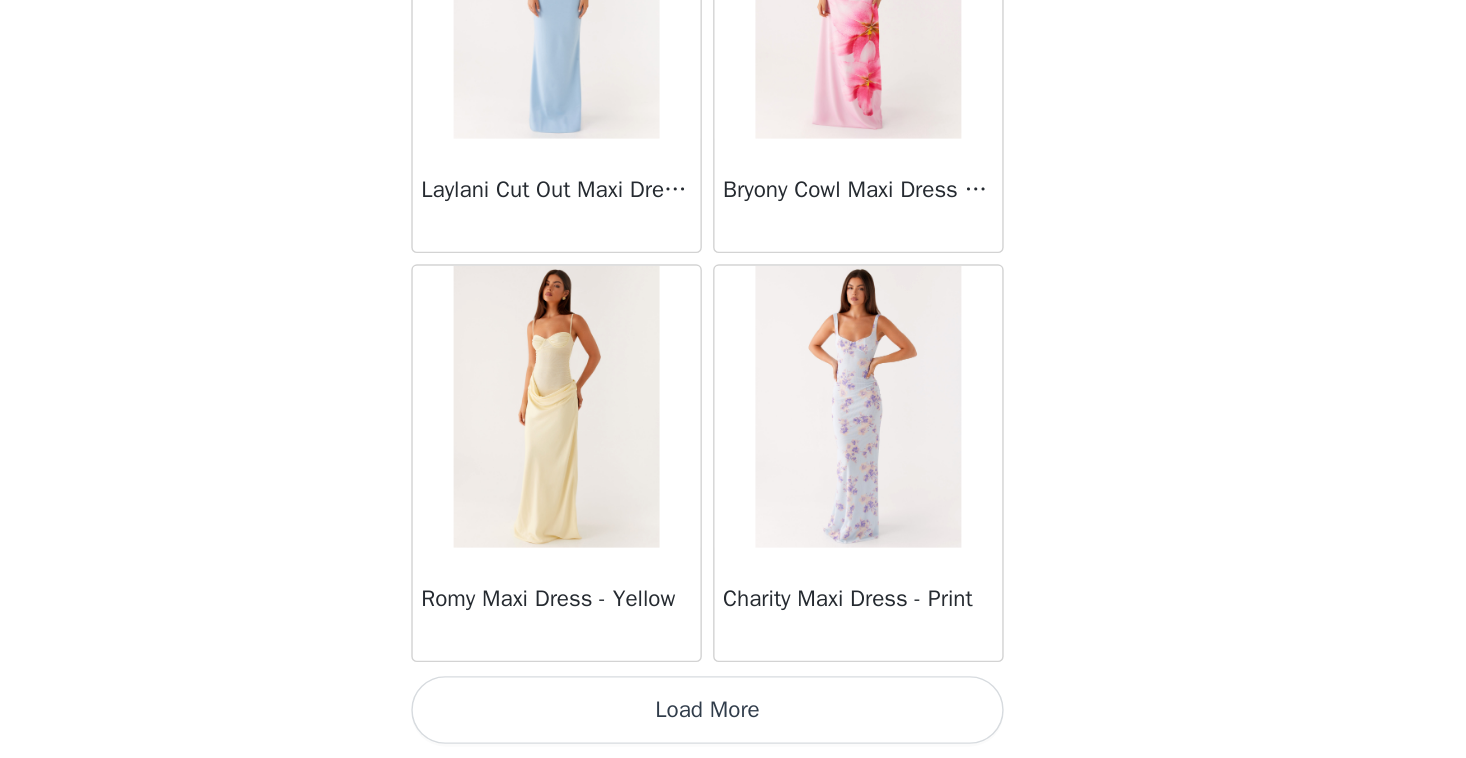 click on "Load More" at bounding box center (733, 724) 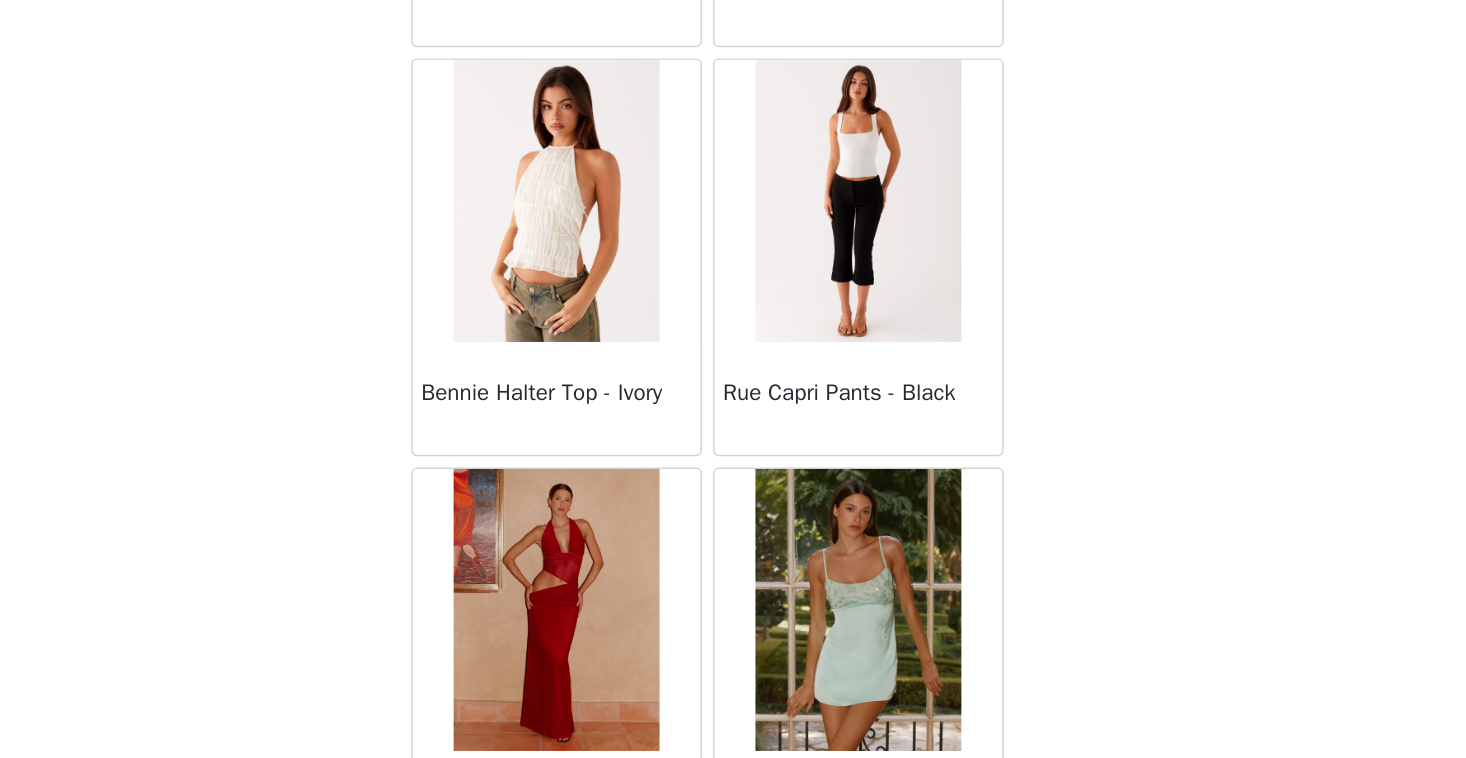scroll, scrollTop: 8102, scrollLeft: 0, axis: vertical 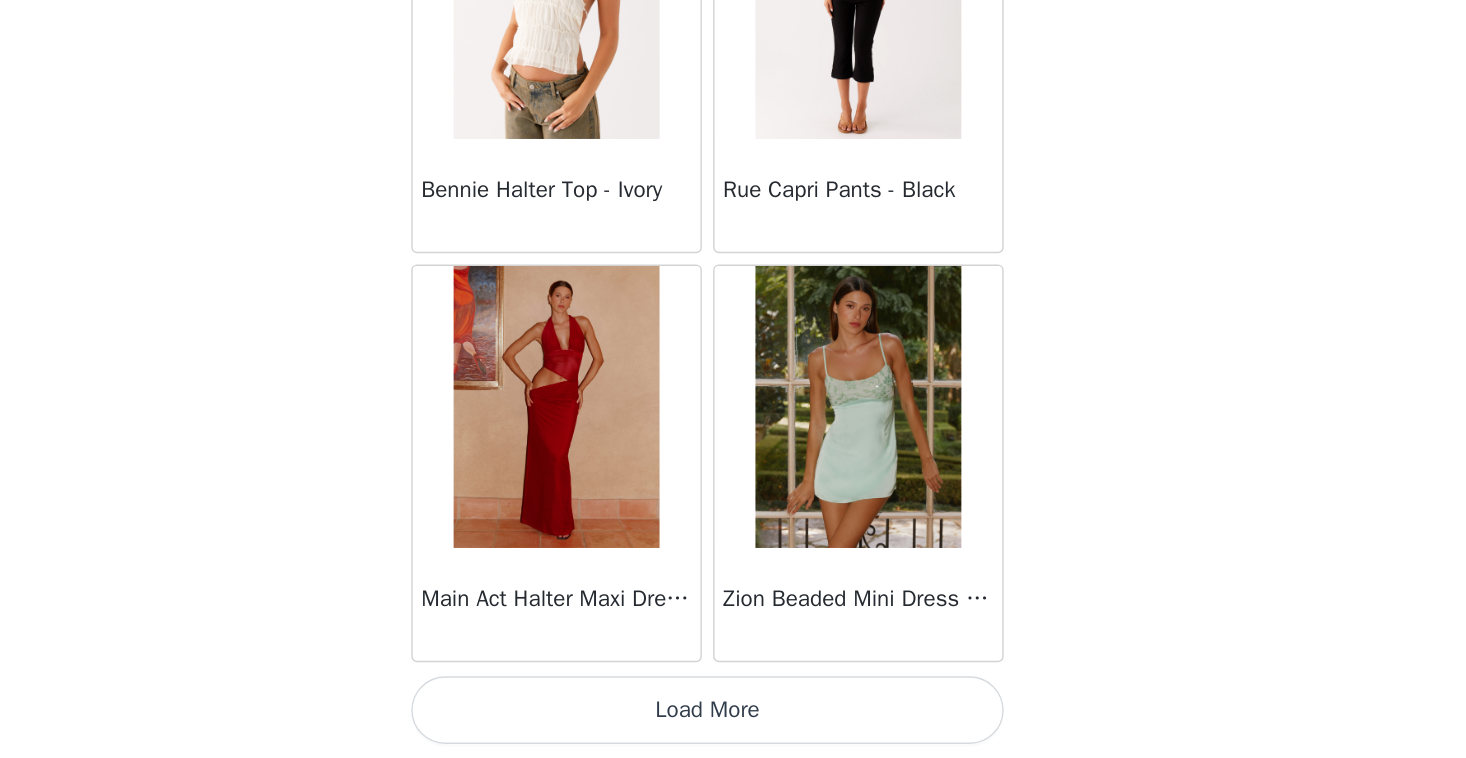 click on "Load More" at bounding box center (733, 724) 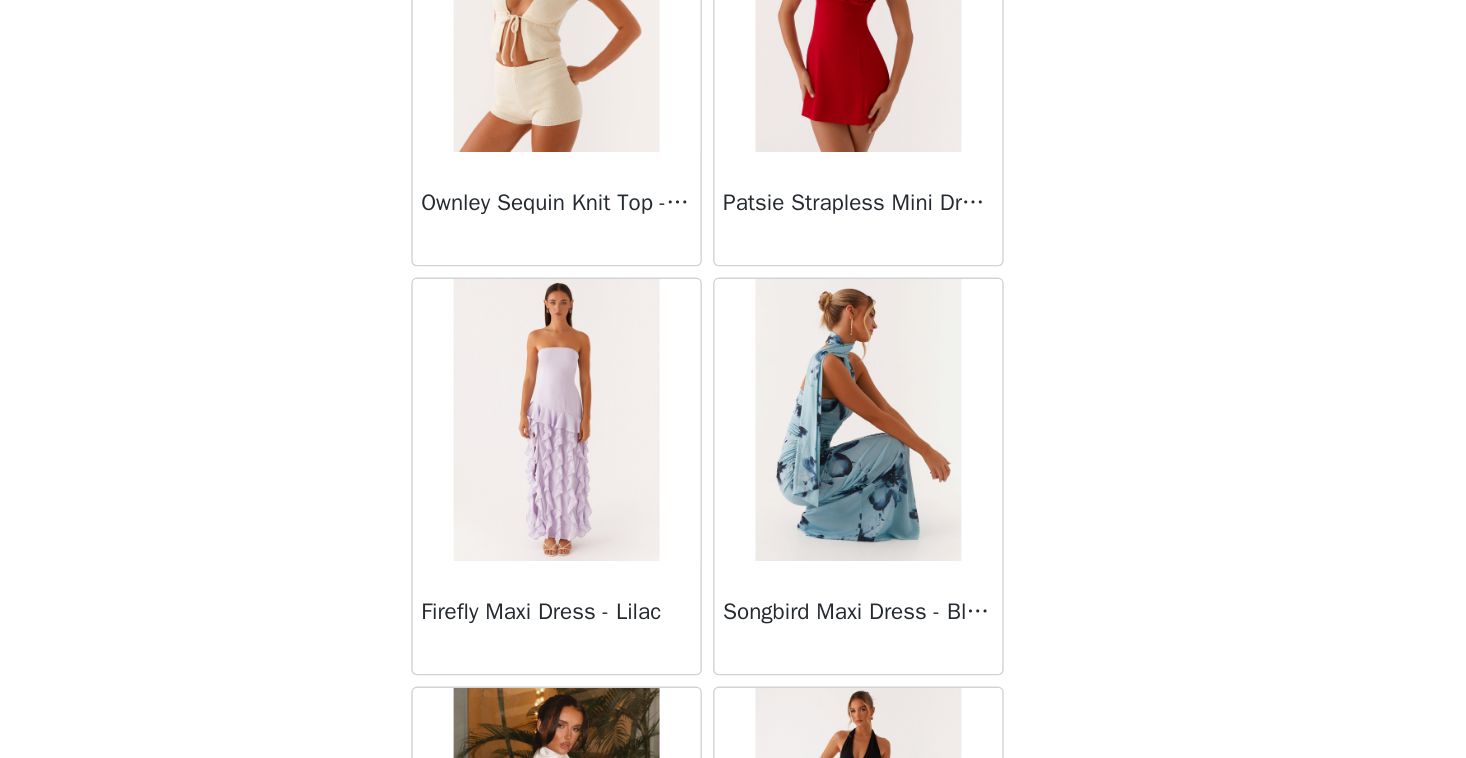 scroll, scrollTop: 11002, scrollLeft: 0, axis: vertical 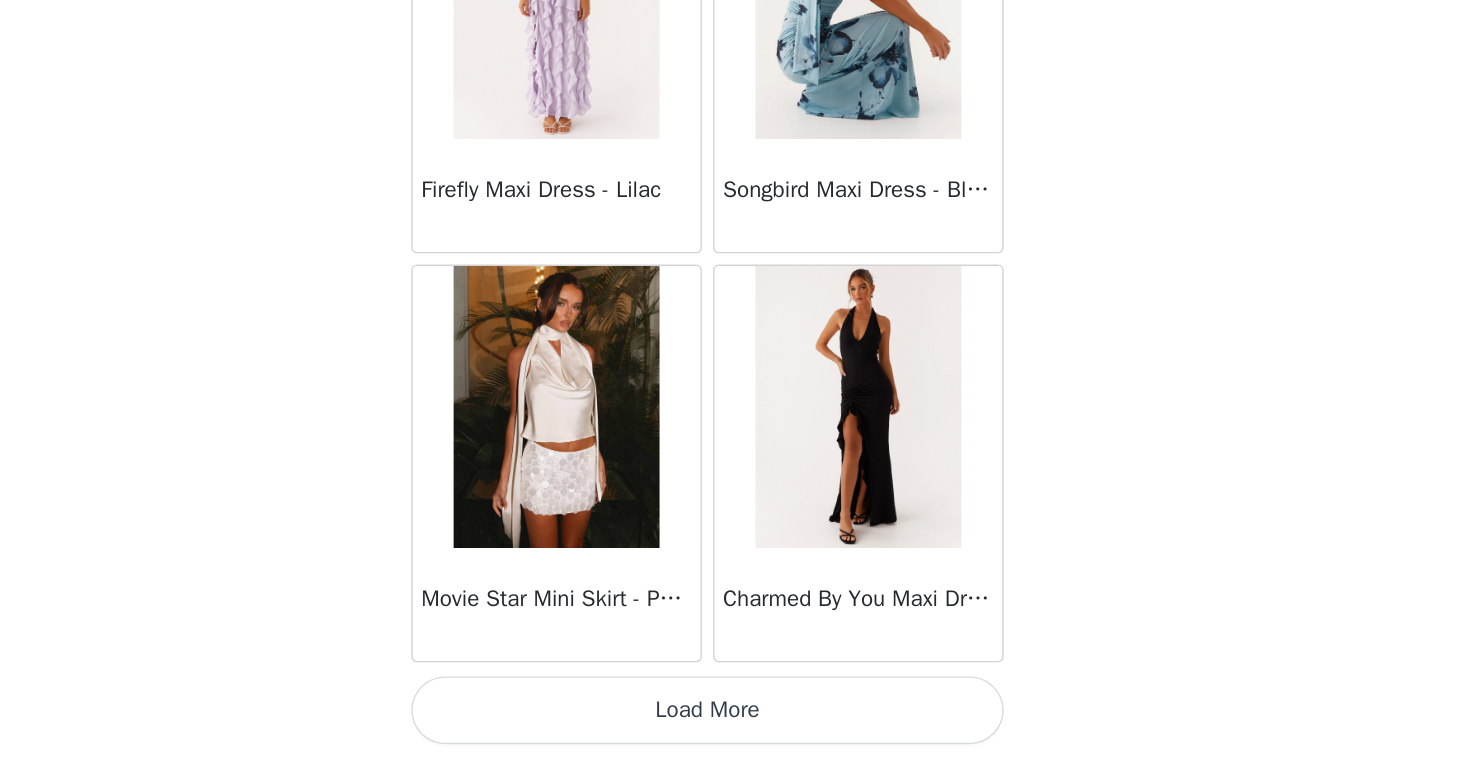 click on "Load More" at bounding box center (733, 724) 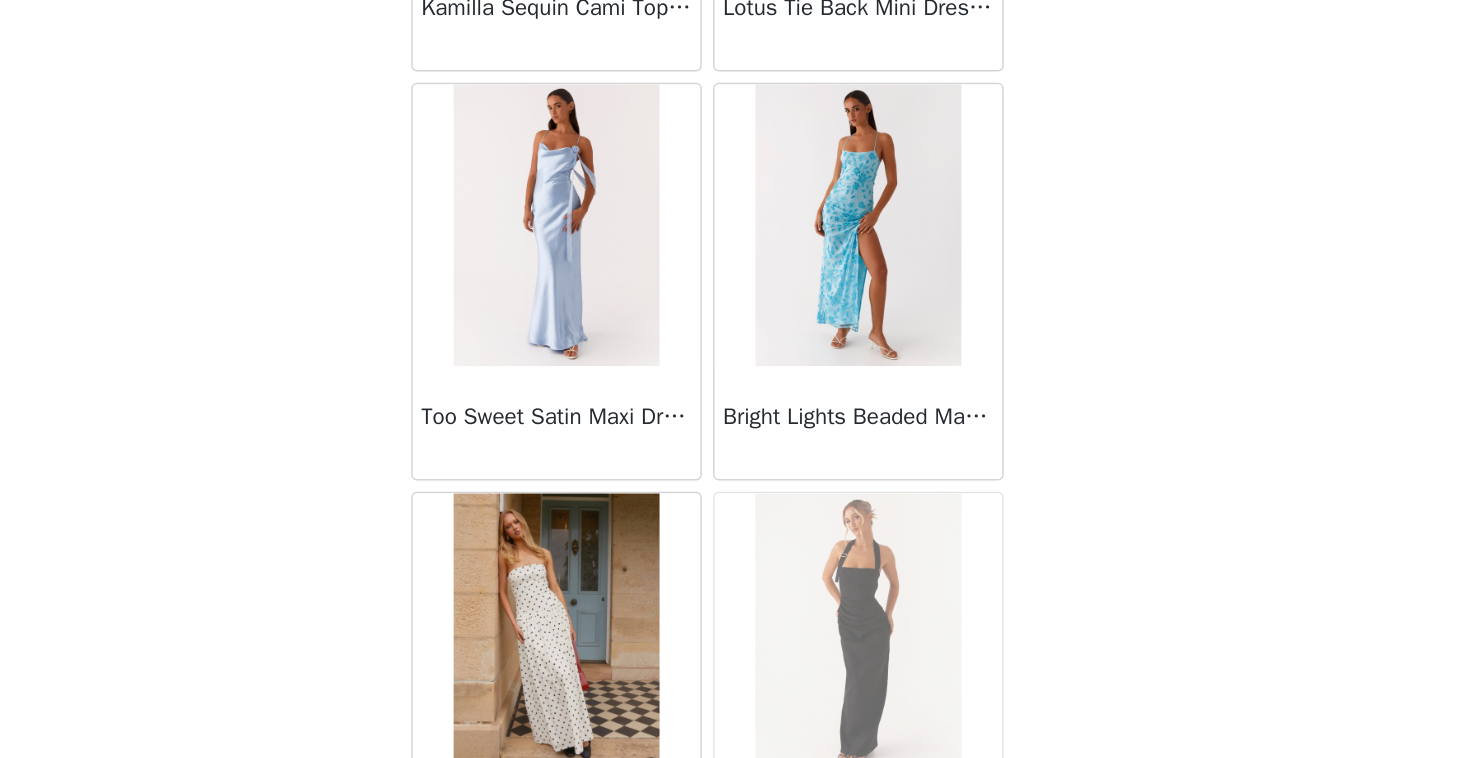 scroll, scrollTop: 13902, scrollLeft: 0, axis: vertical 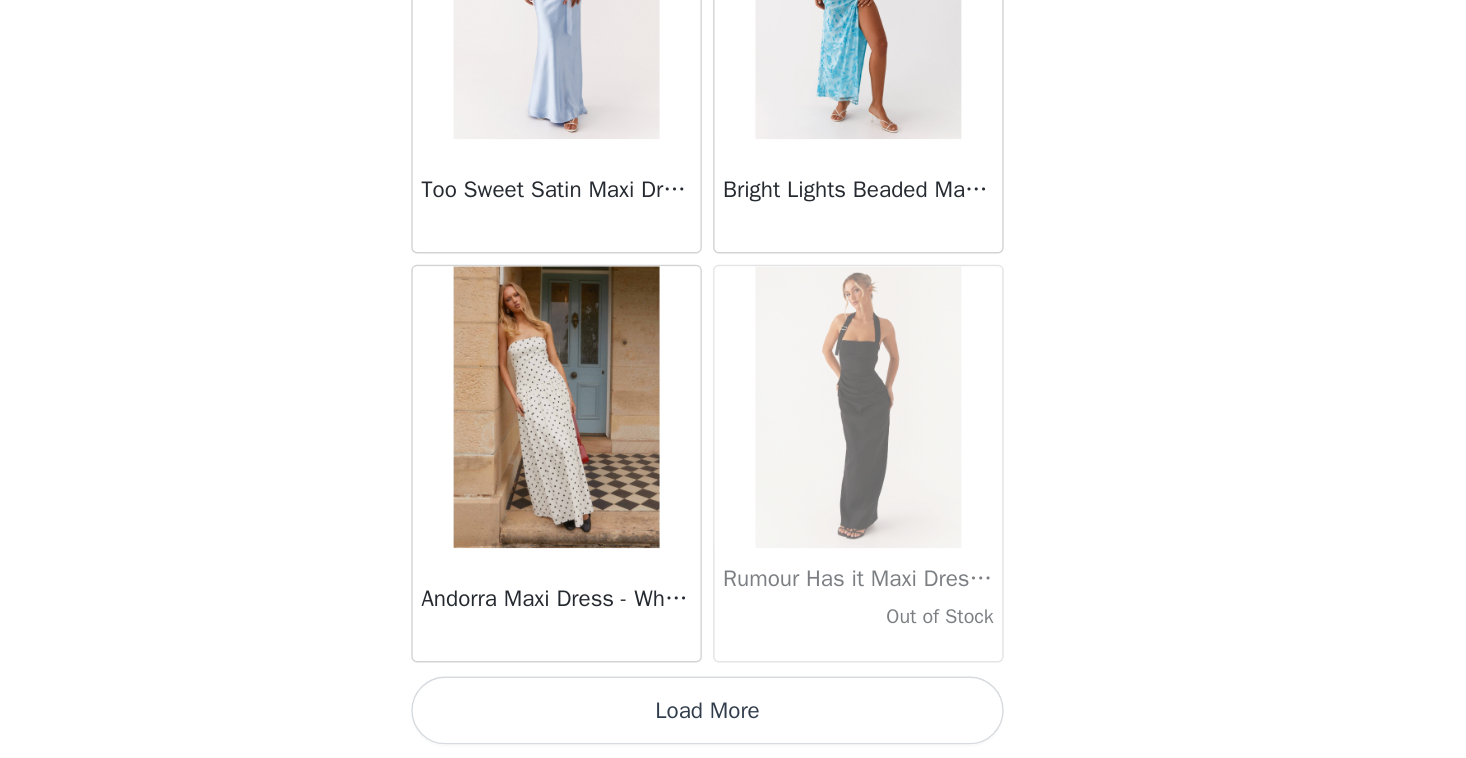 click on "Load More" at bounding box center (733, 724) 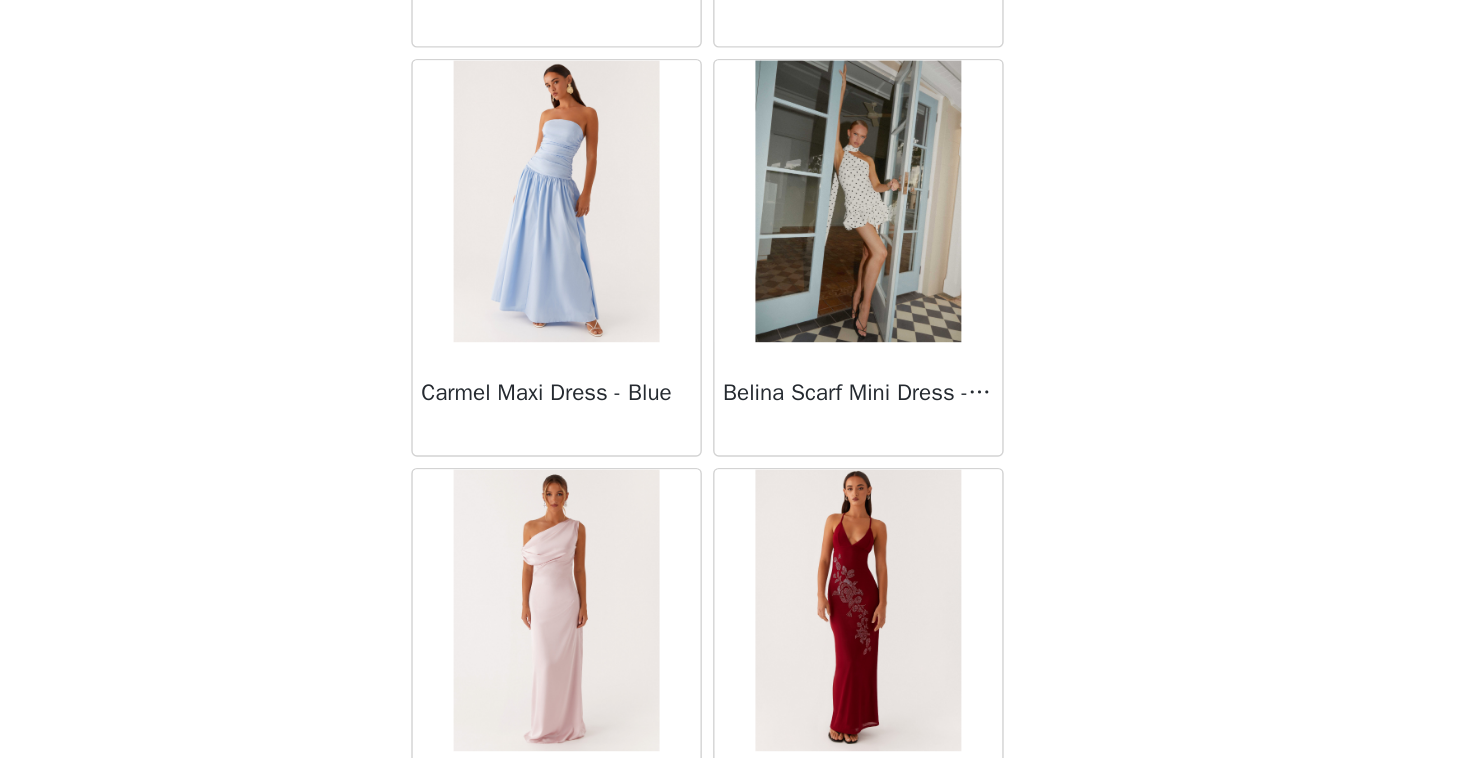 scroll, scrollTop: 16802, scrollLeft: 0, axis: vertical 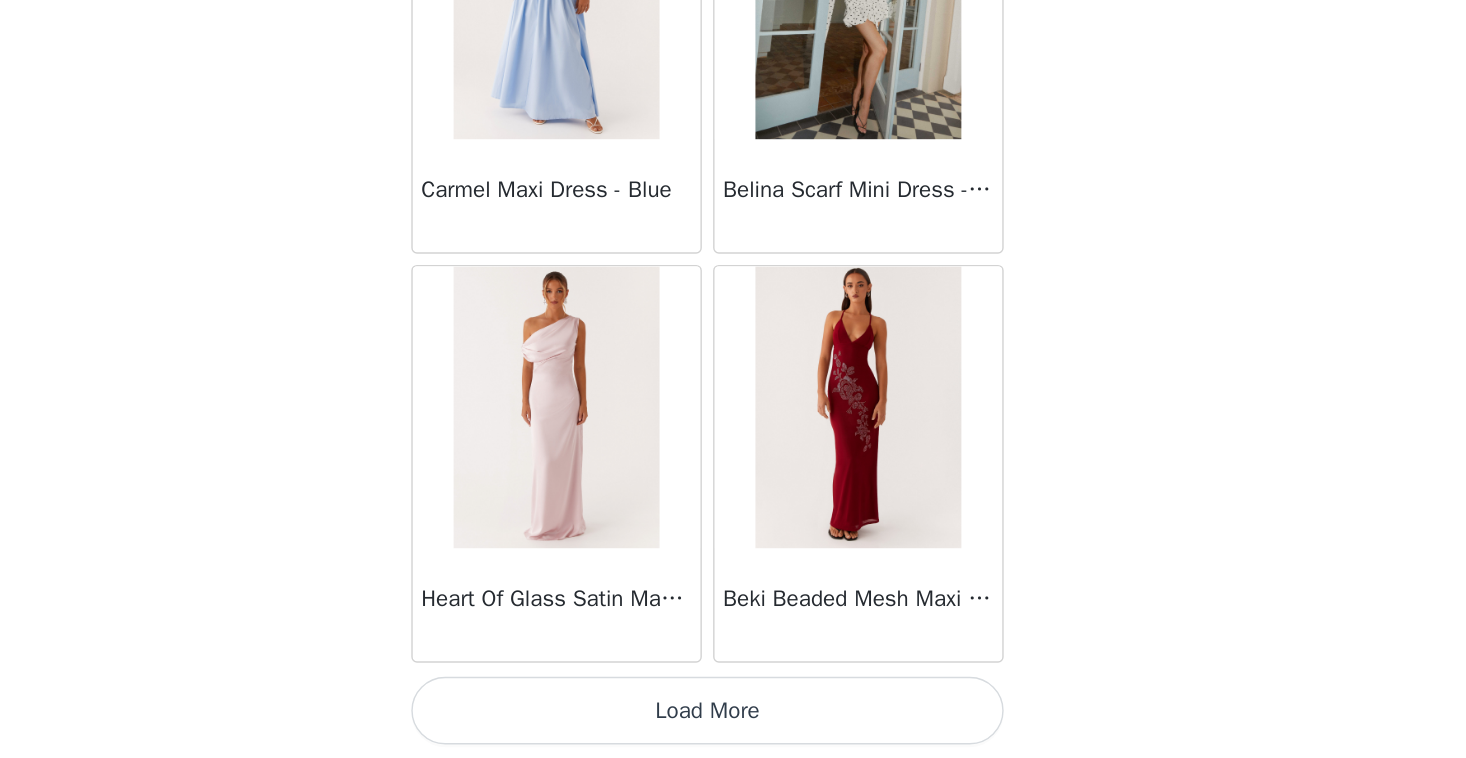 click on "Load More" at bounding box center [733, 724] 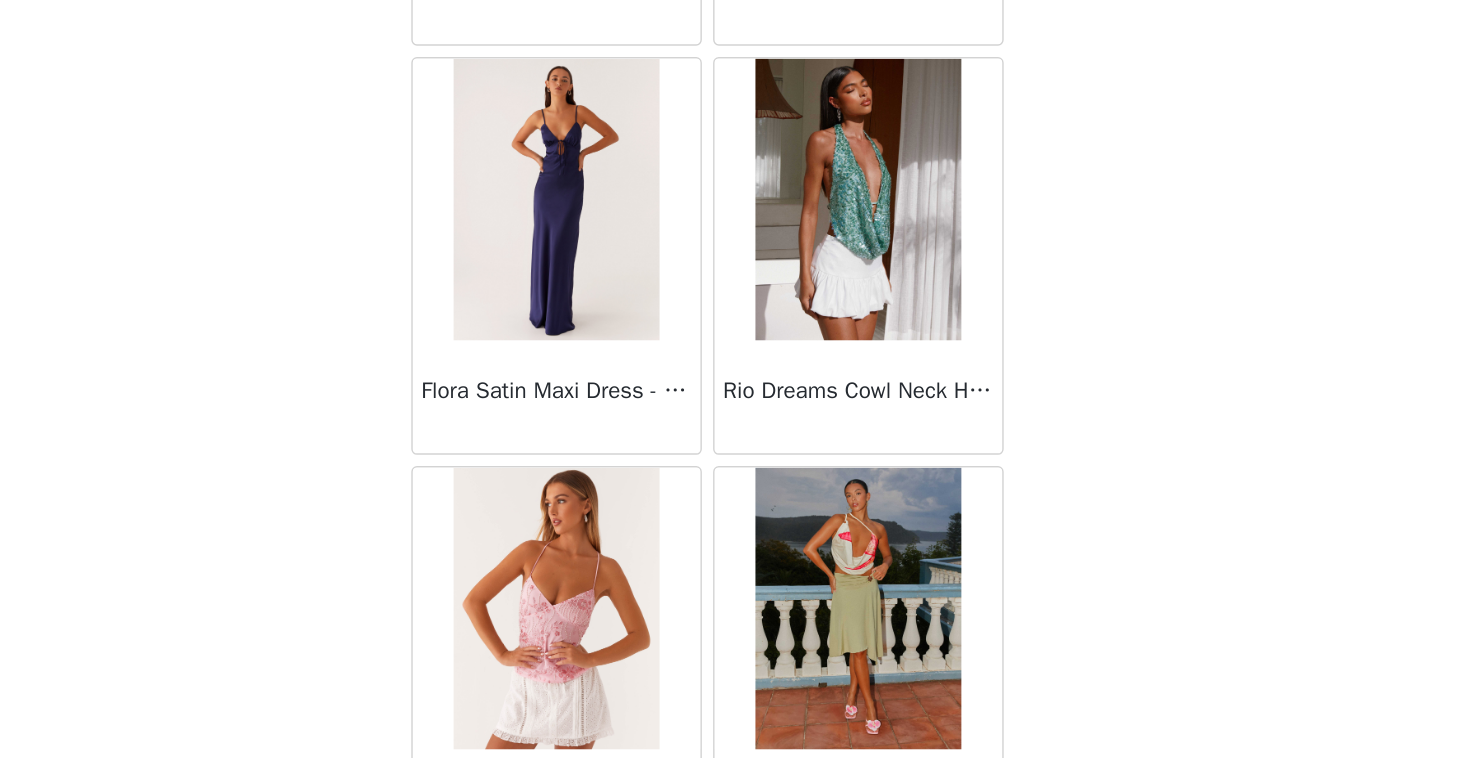 scroll, scrollTop: 19702, scrollLeft: 0, axis: vertical 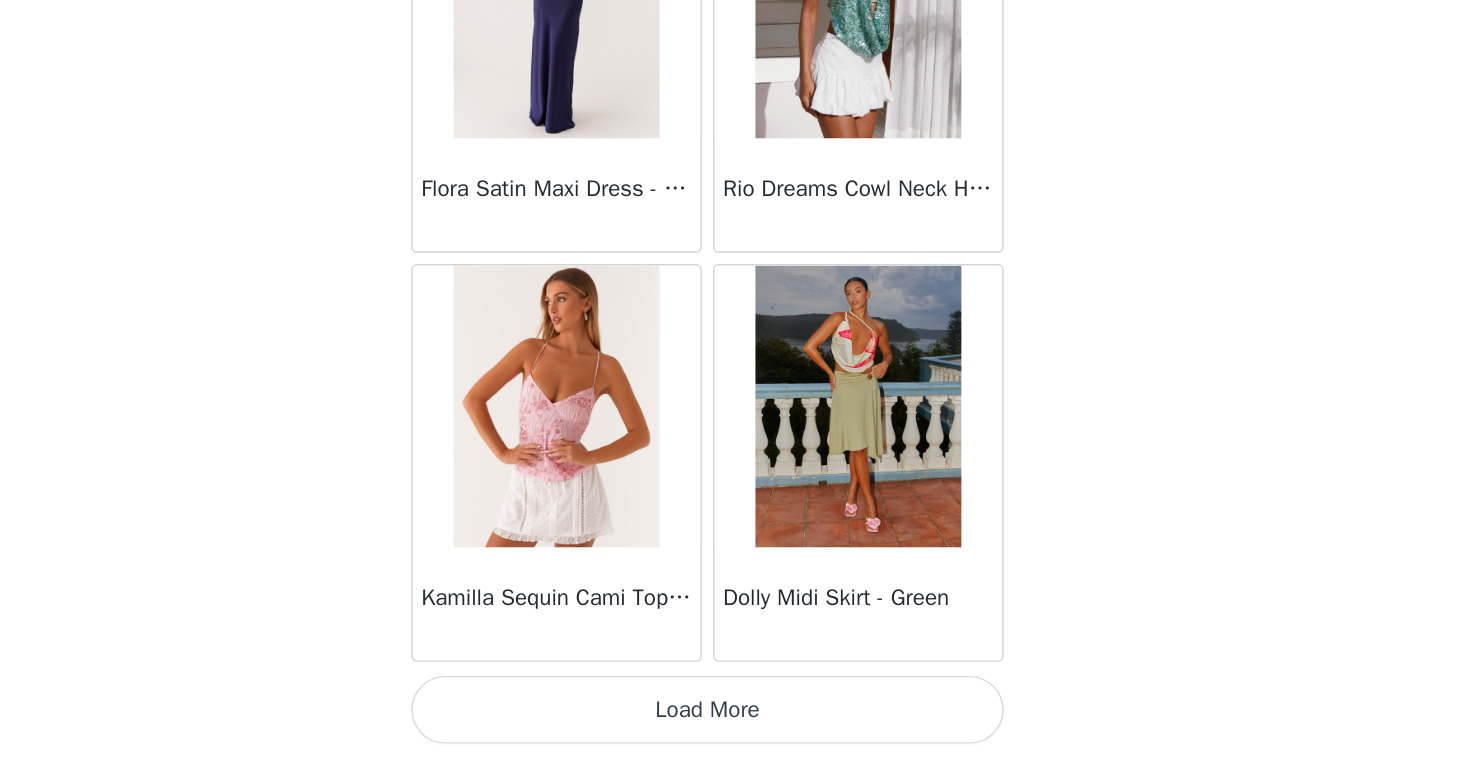 click on "Load More" at bounding box center (733, 724) 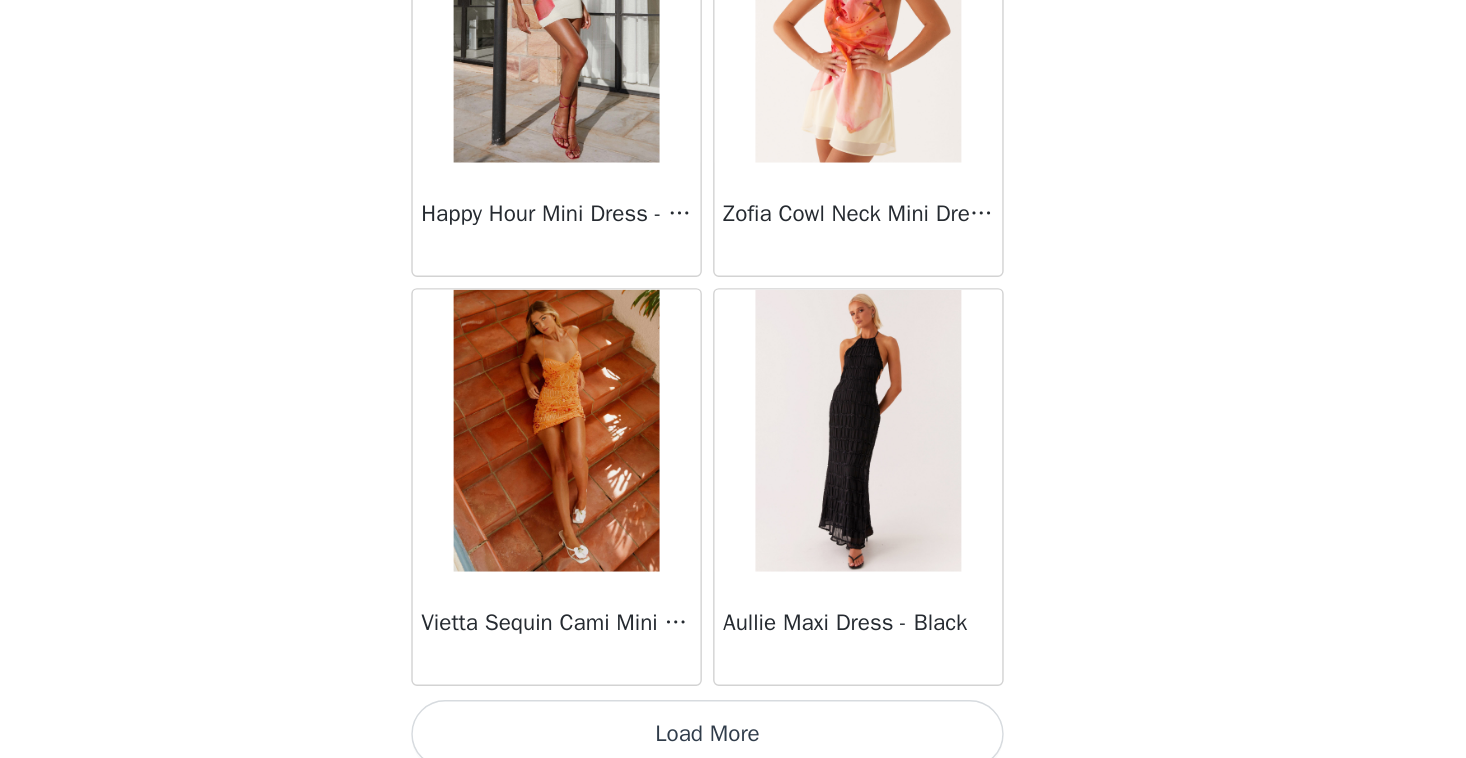 scroll, scrollTop: 22602, scrollLeft: 0, axis: vertical 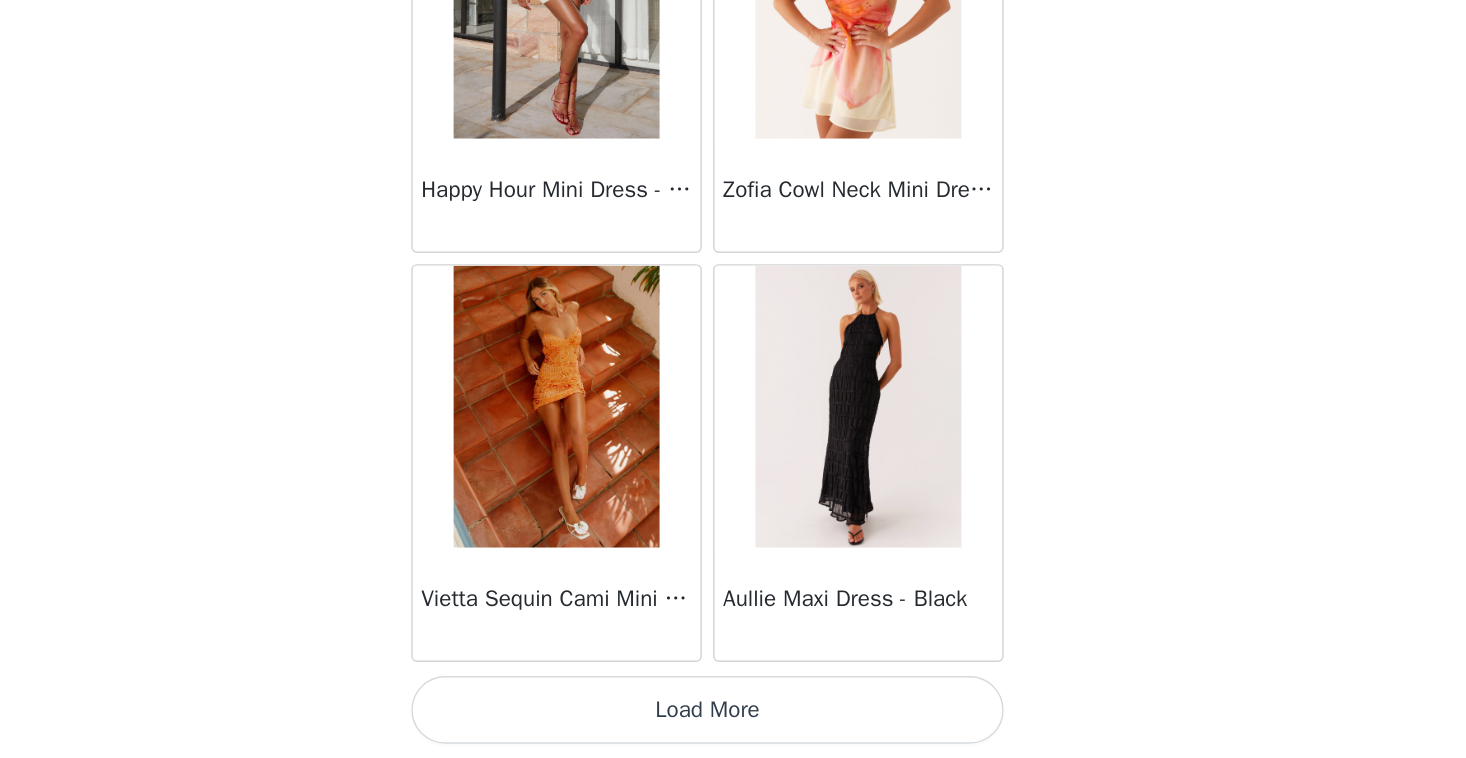 click on "Load More" at bounding box center (733, 724) 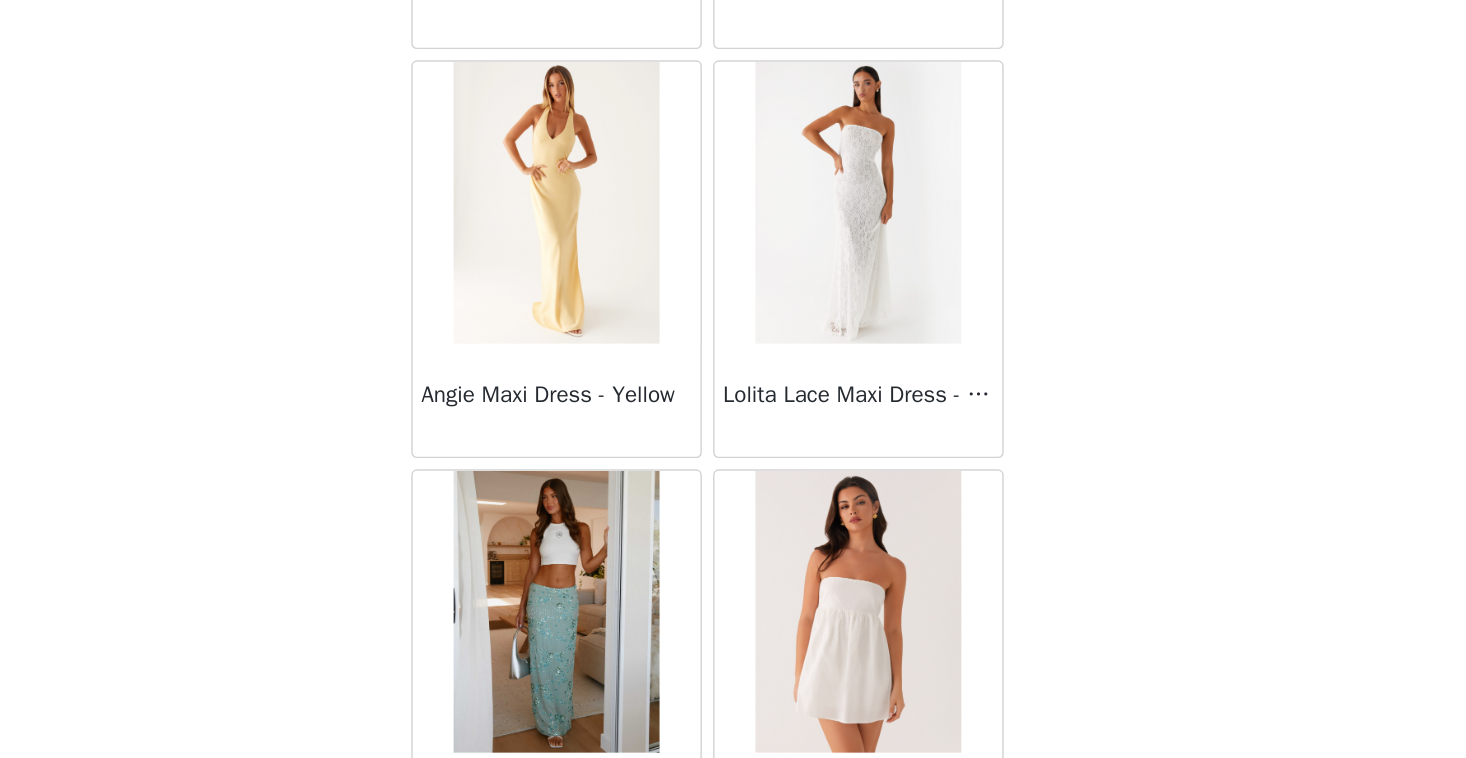 scroll, scrollTop: 25502, scrollLeft: 0, axis: vertical 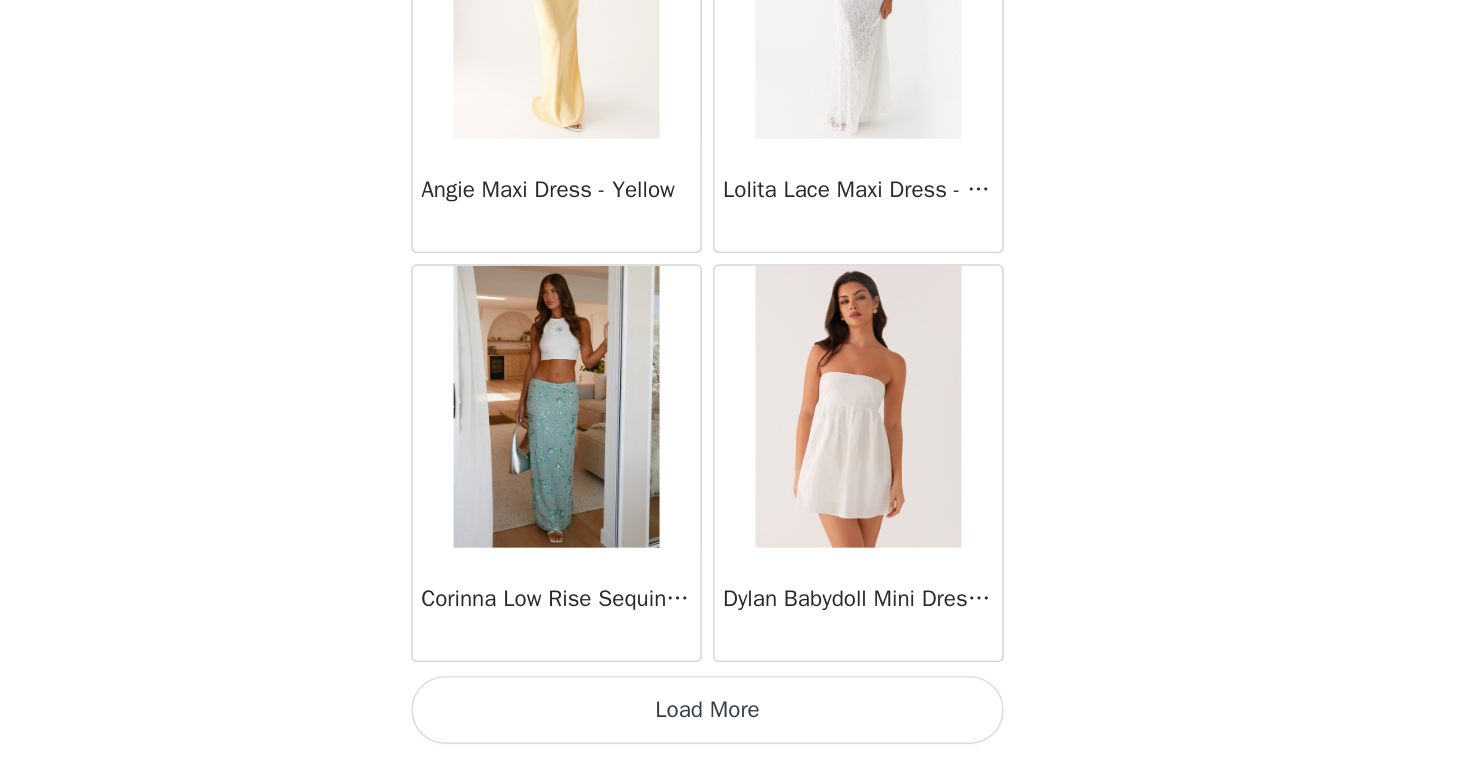 click on "Load More" at bounding box center (733, 724) 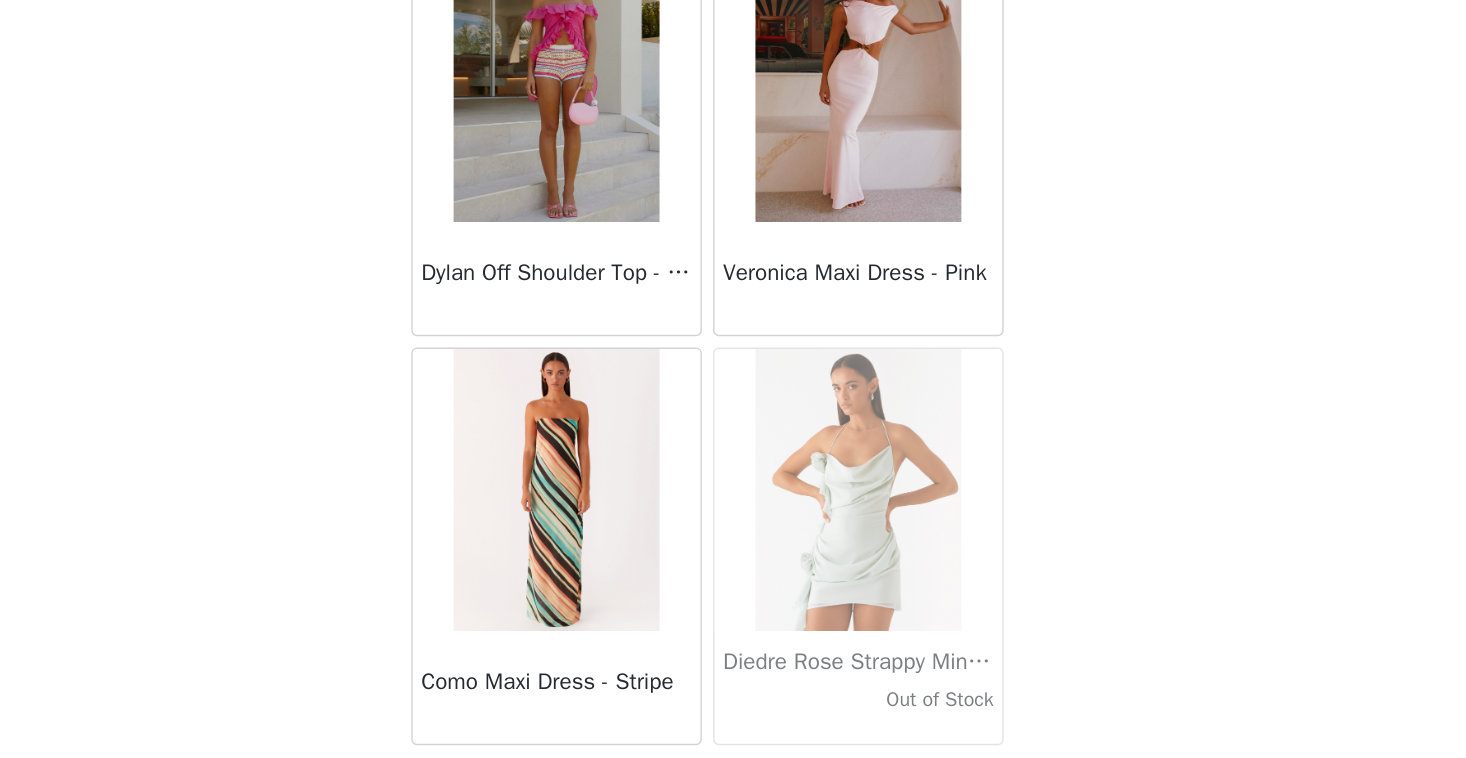 scroll, scrollTop: 28402, scrollLeft: 0, axis: vertical 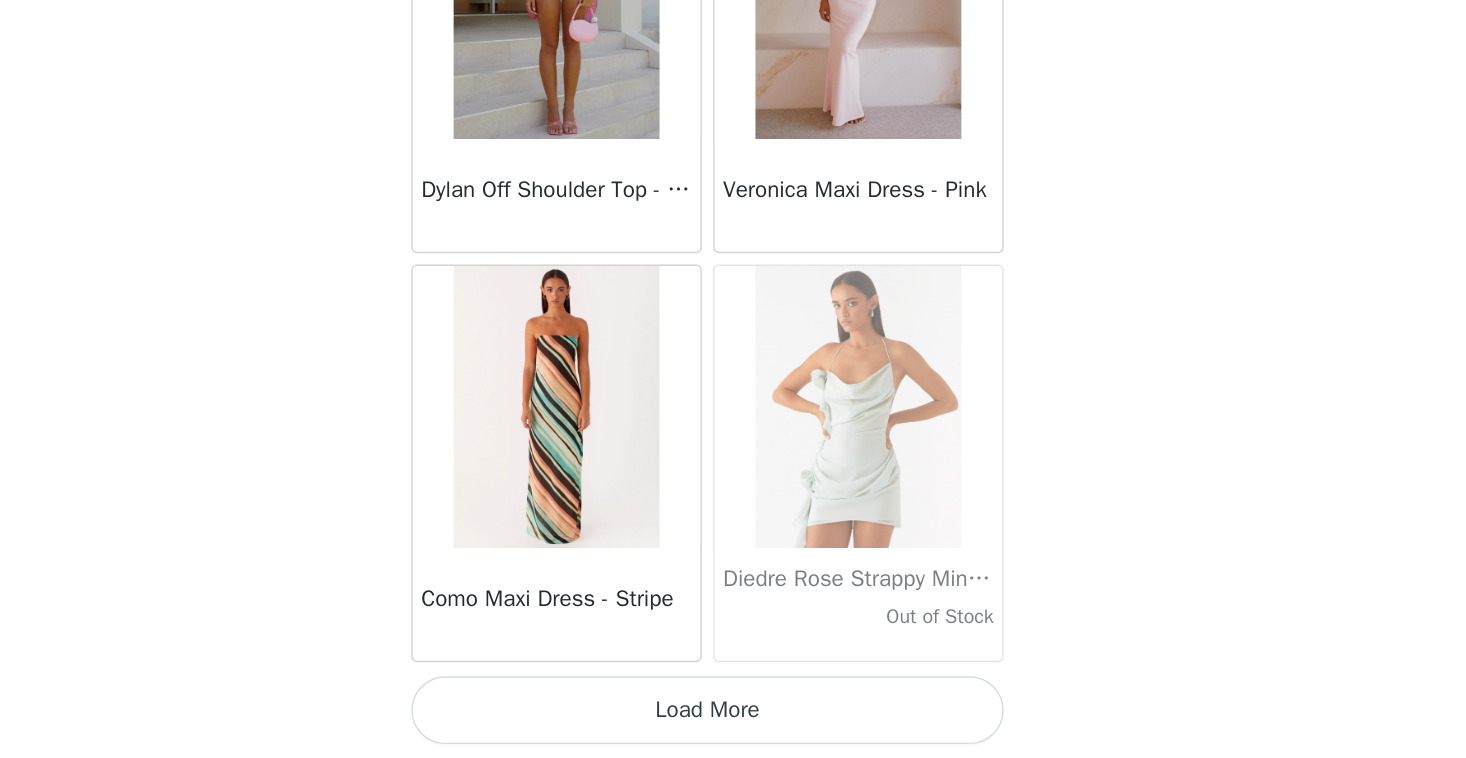 click on "Load More" at bounding box center (733, 724) 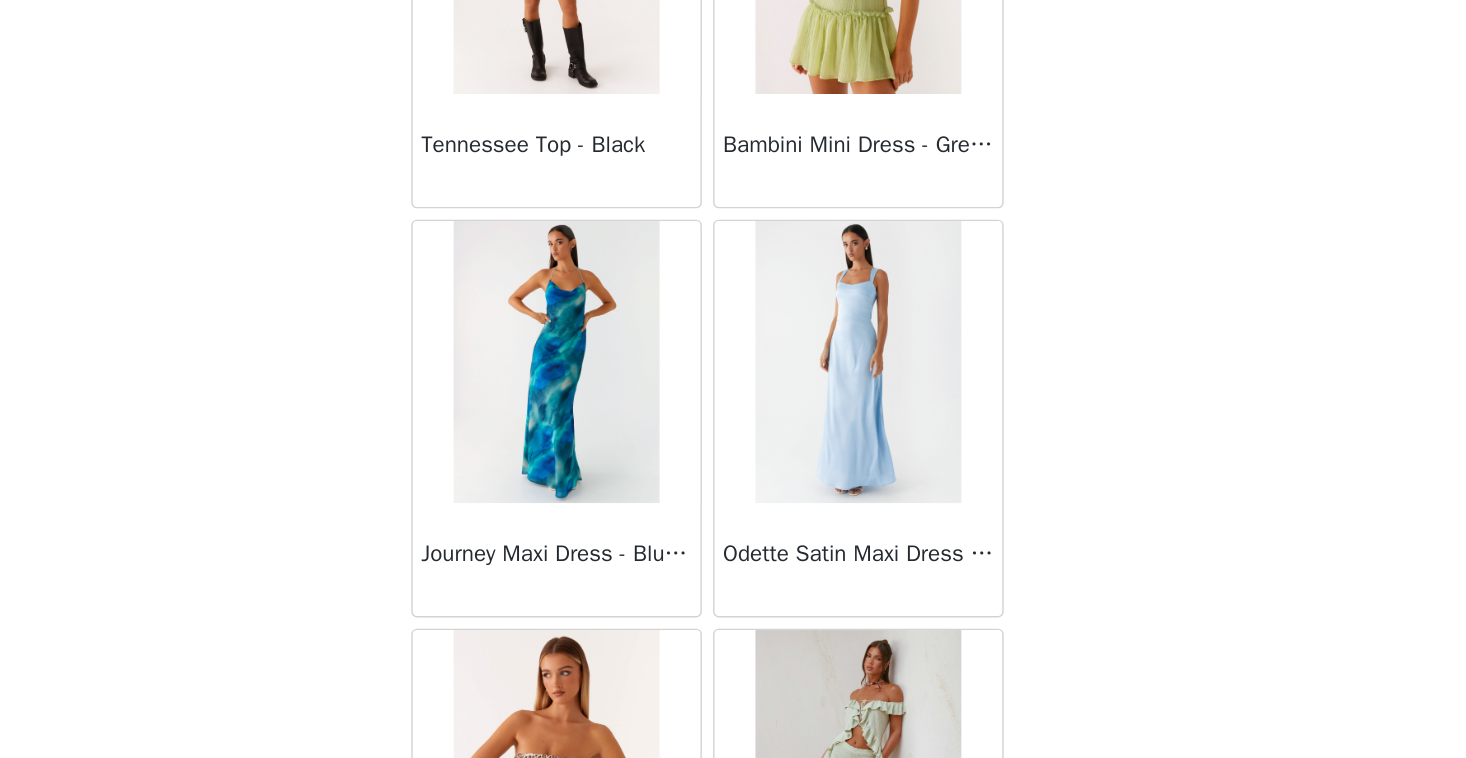 scroll, scrollTop: 31302, scrollLeft: 0, axis: vertical 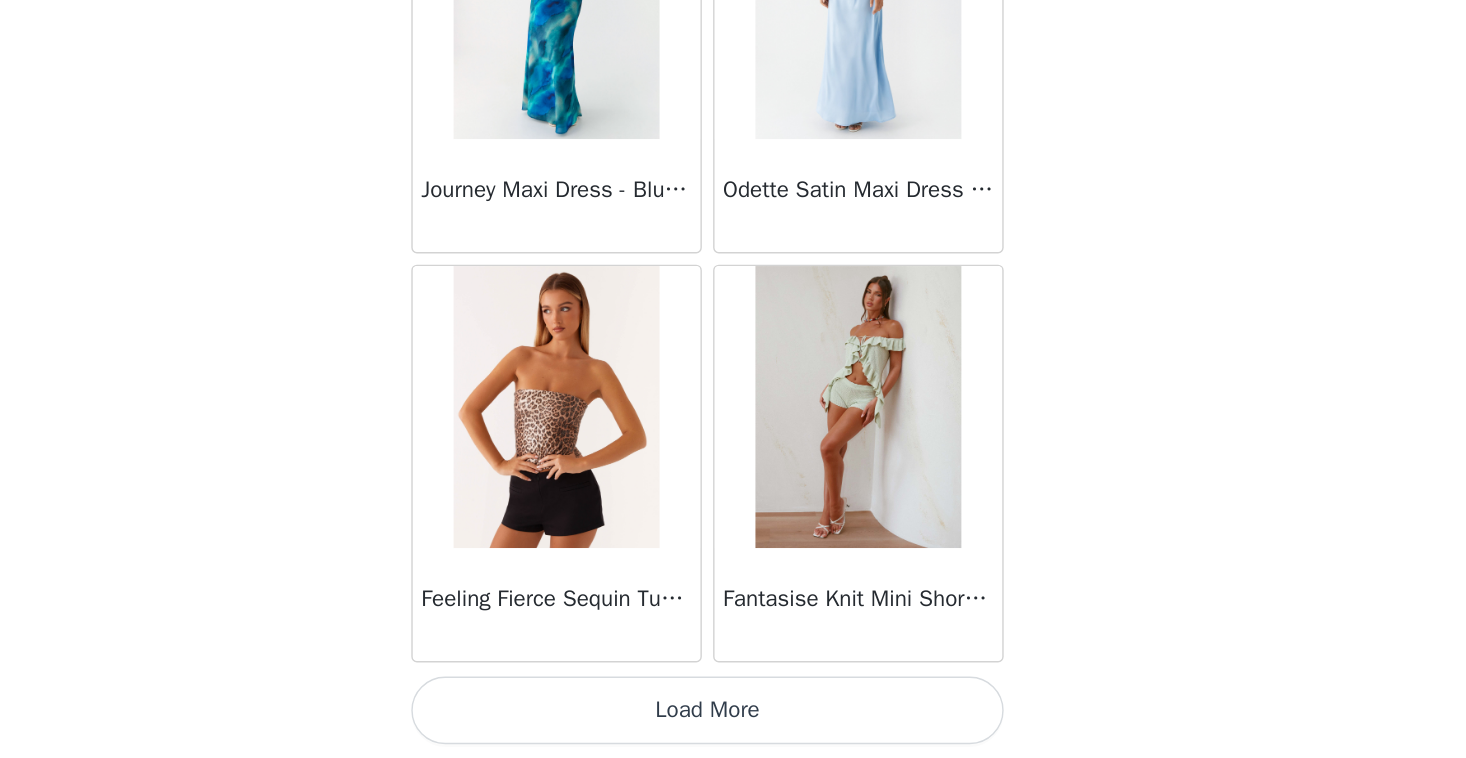 click on "Load More" at bounding box center (733, 724) 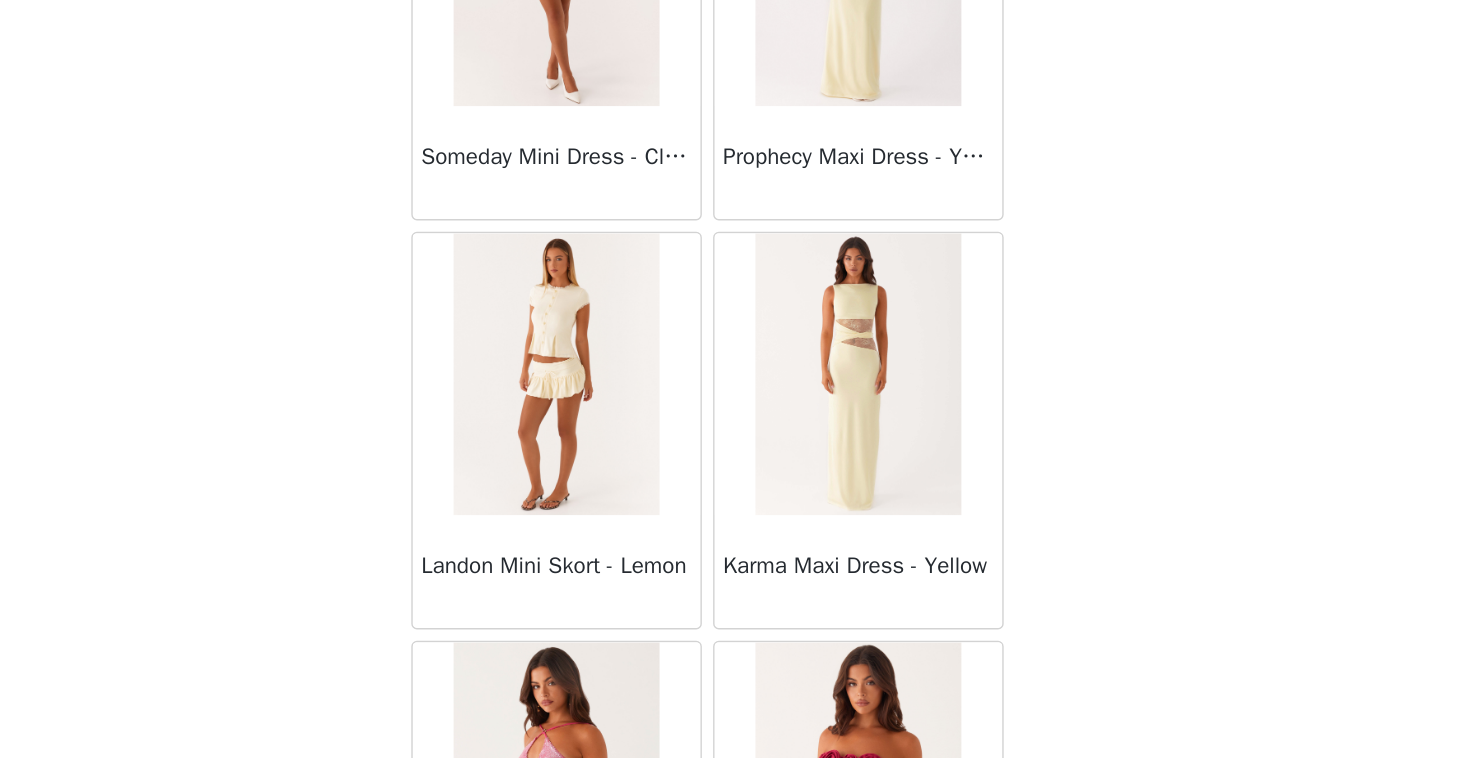 scroll, scrollTop: 34202, scrollLeft: 0, axis: vertical 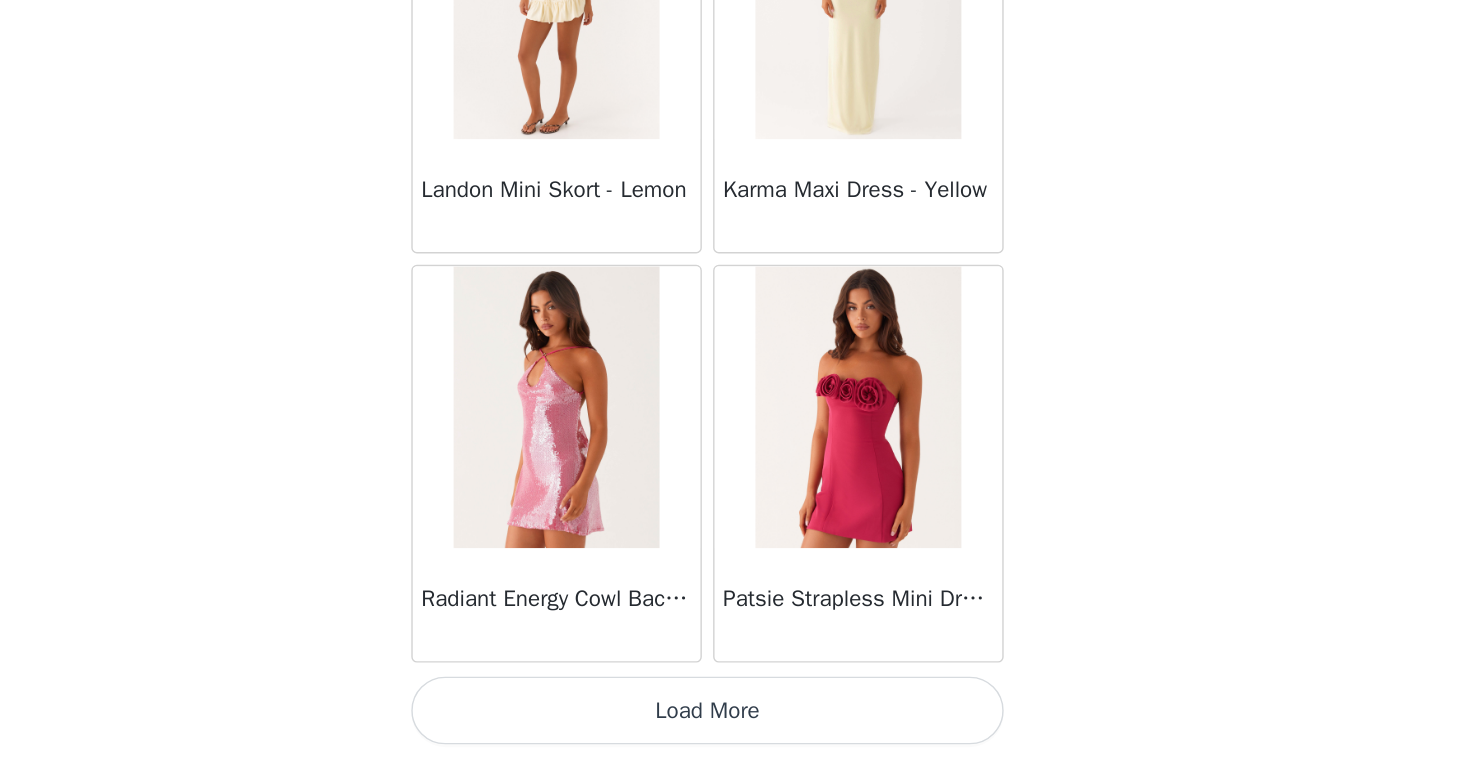 click on "Load More" at bounding box center [733, 724] 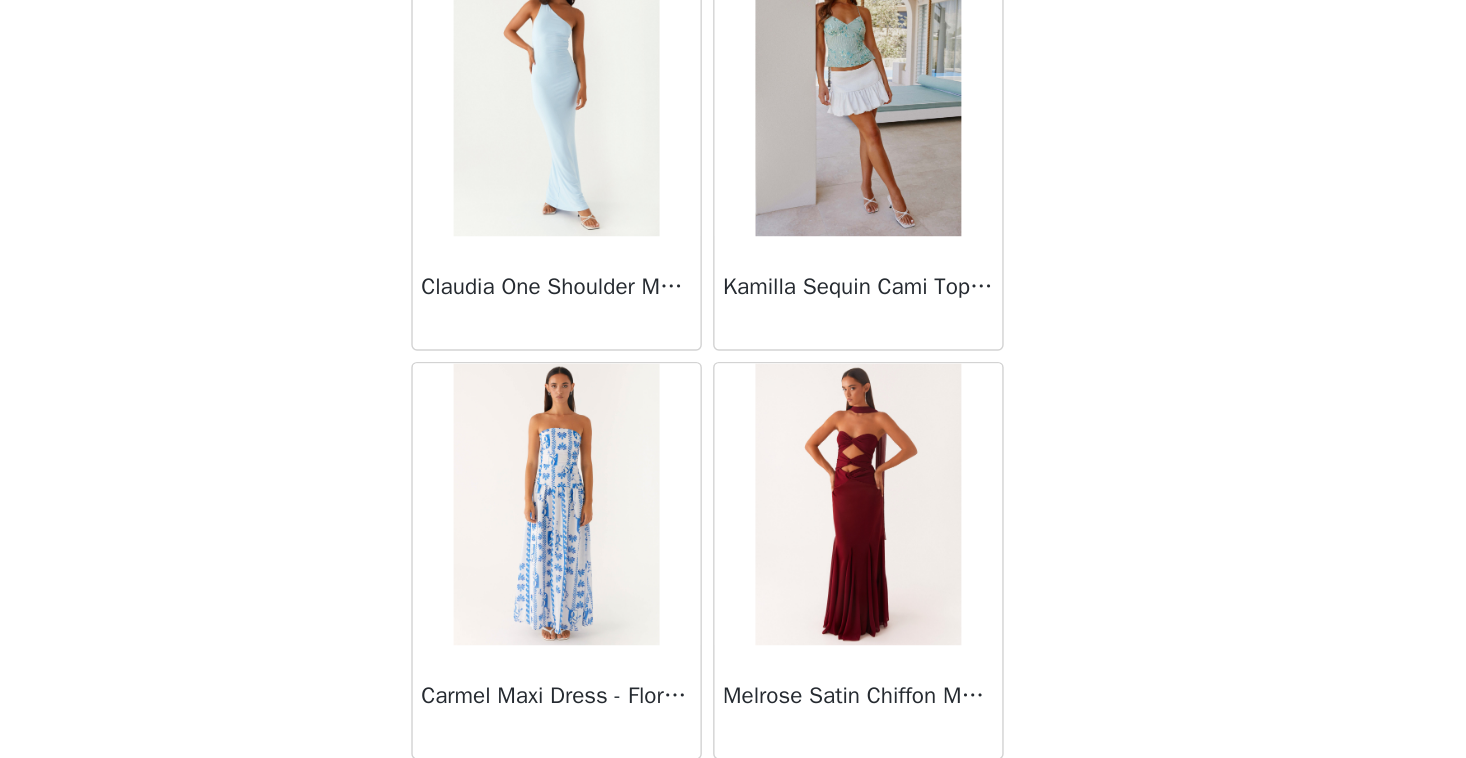 scroll, scrollTop: 37102, scrollLeft: 0, axis: vertical 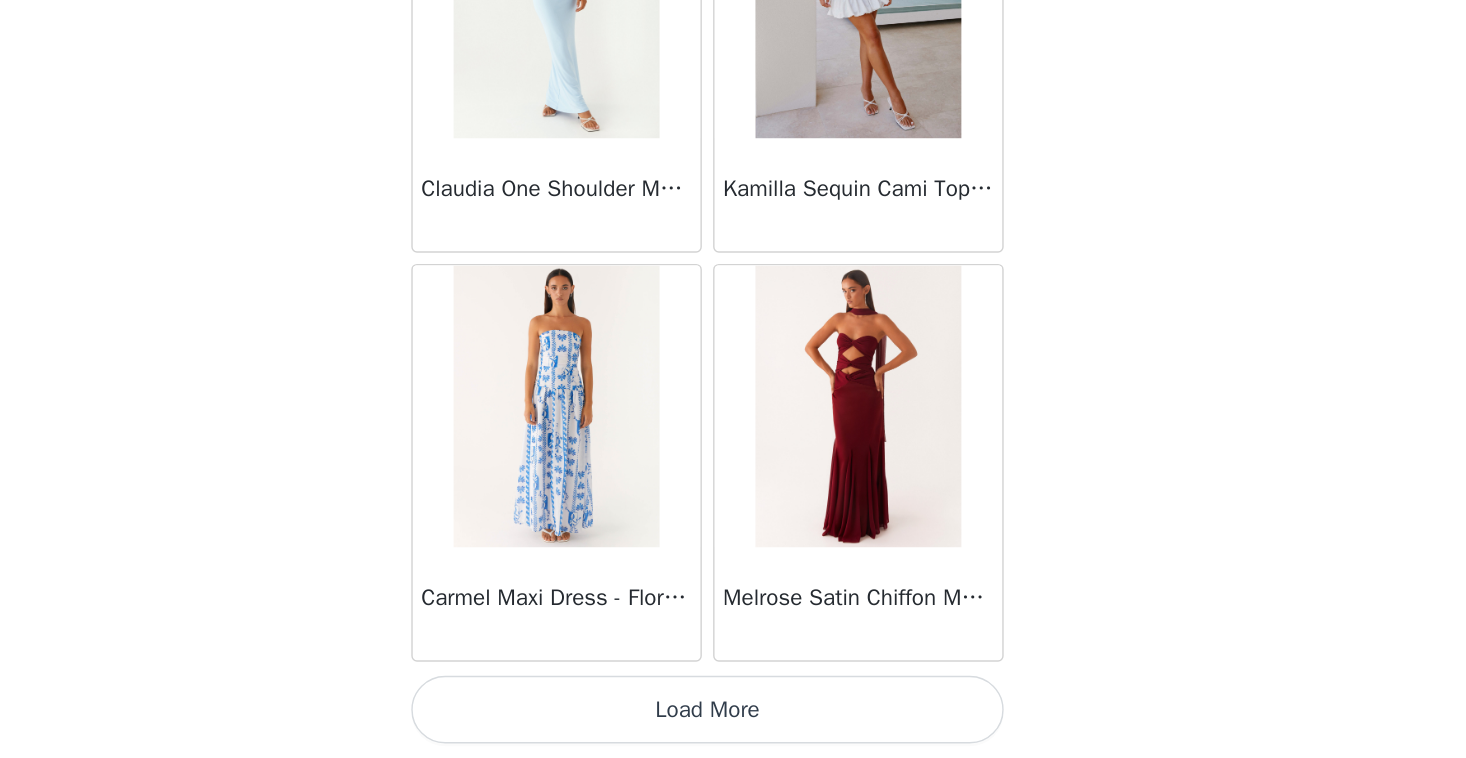 click on "Load More" at bounding box center [733, 724] 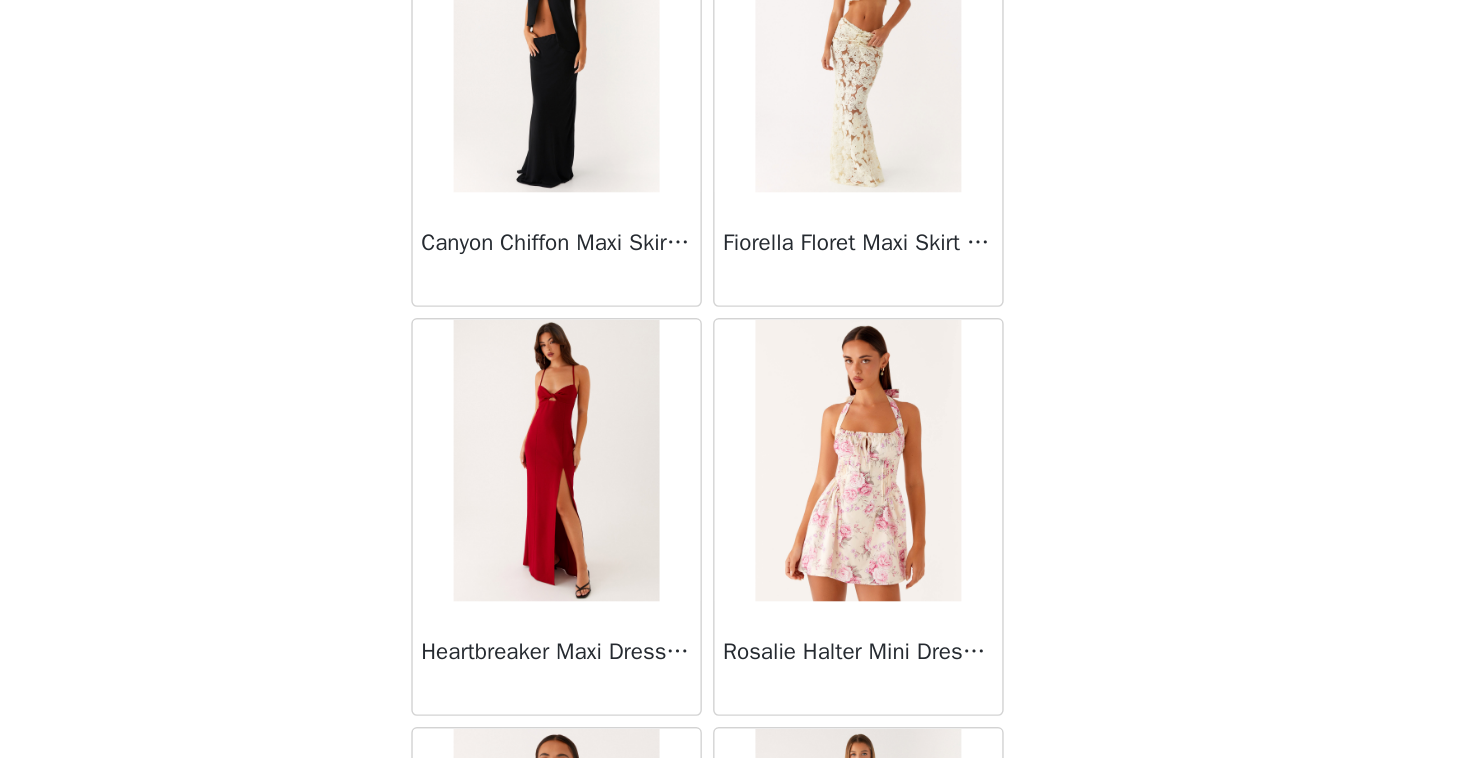scroll, scrollTop: 40002, scrollLeft: 0, axis: vertical 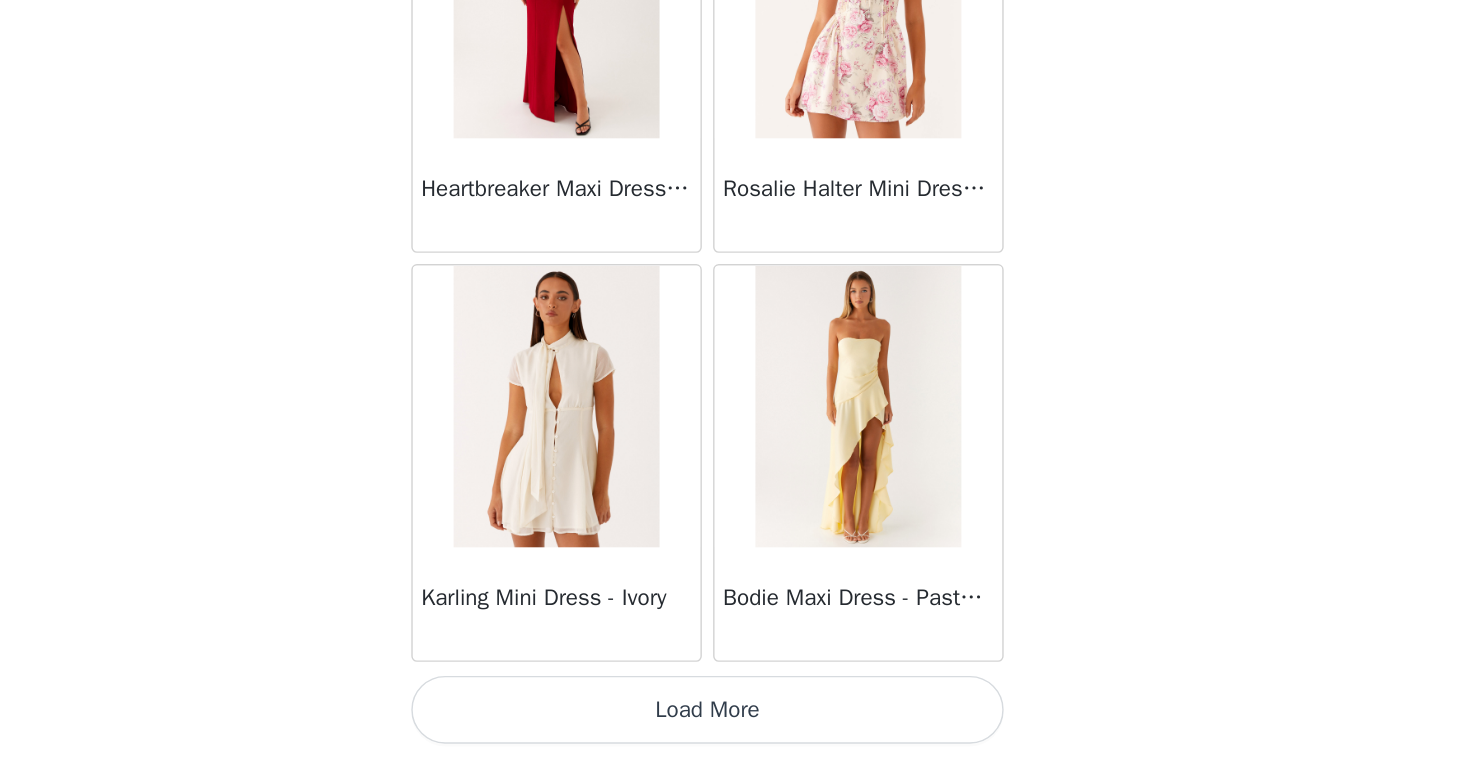 click on "Load More" at bounding box center [733, 724] 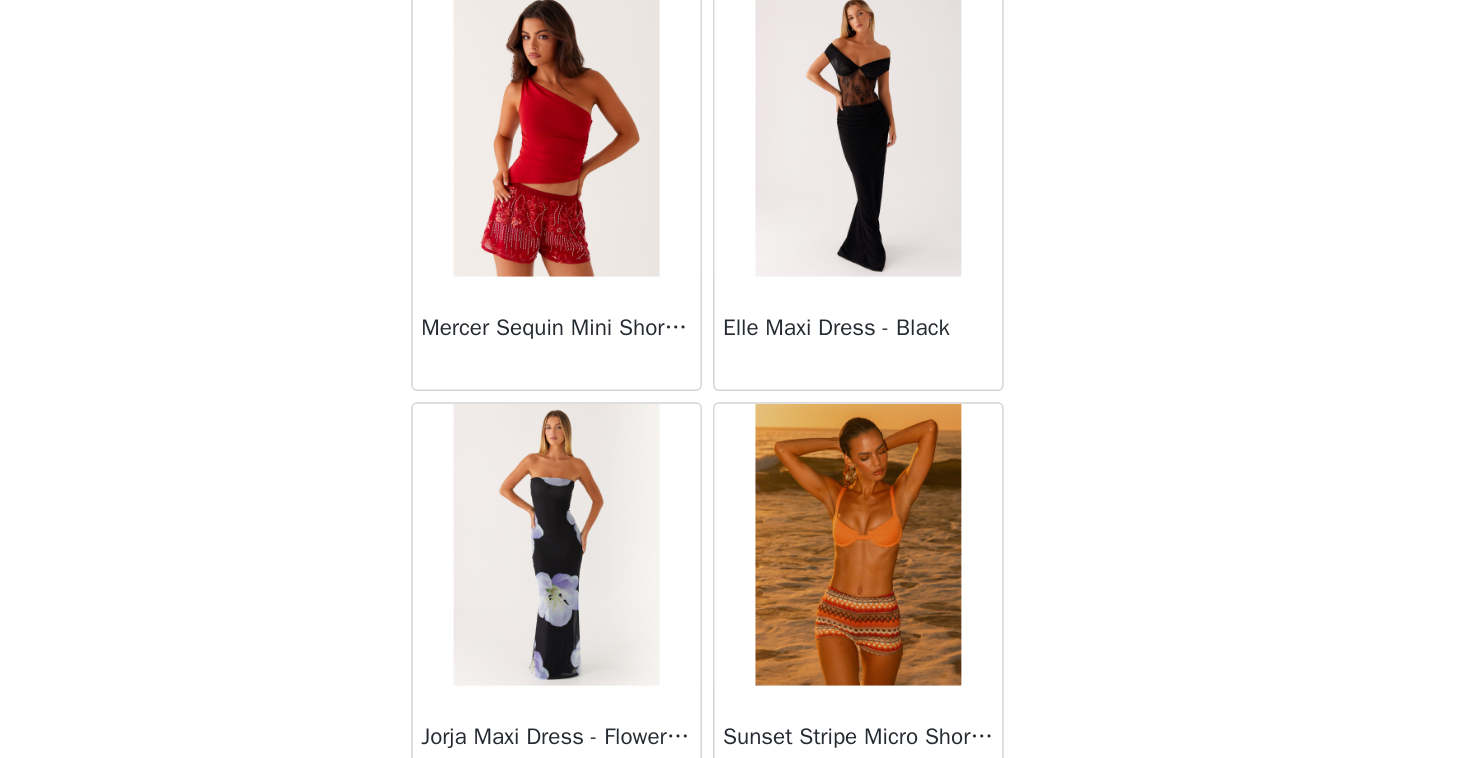 scroll, scrollTop: 42902, scrollLeft: 0, axis: vertical 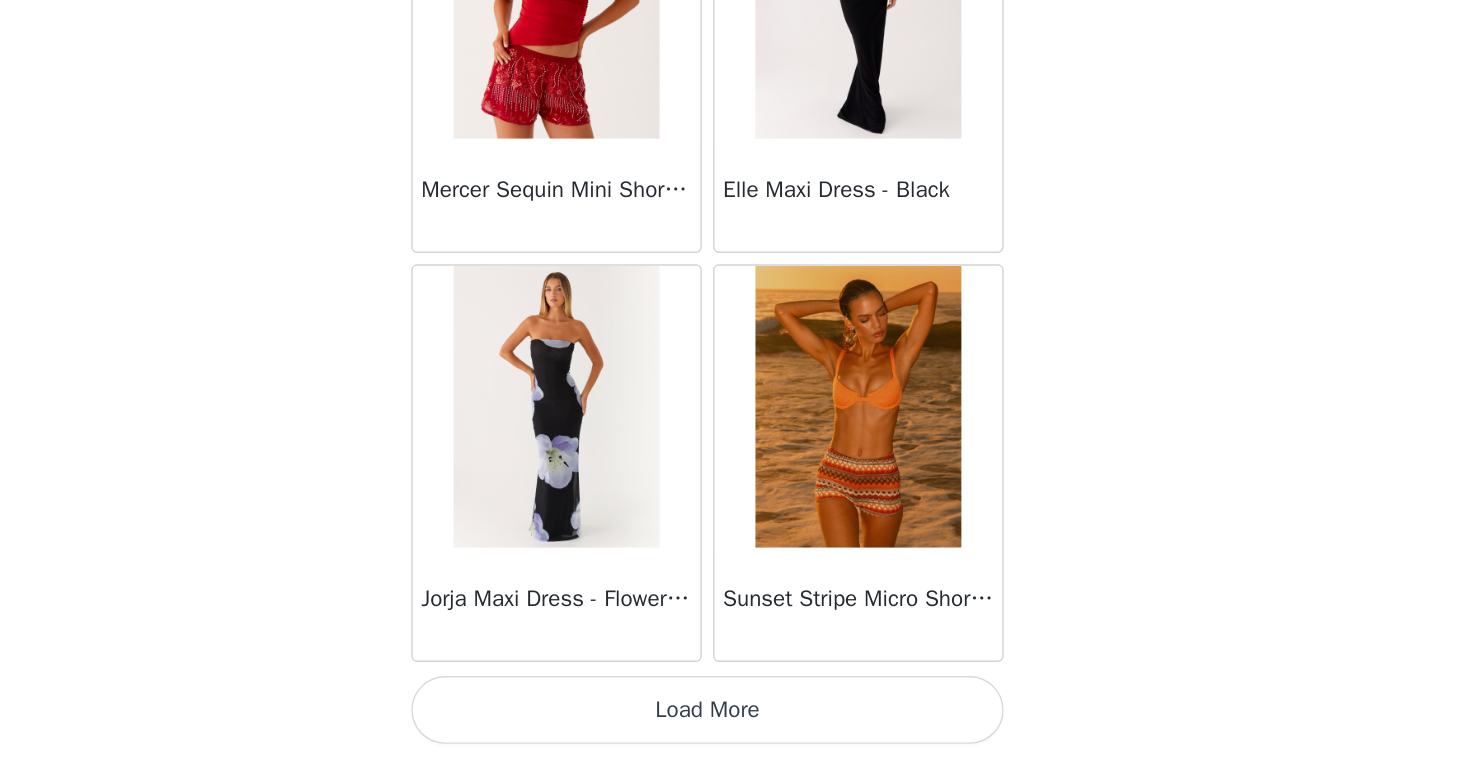click on "Load More" at bounding box center [733, 724] 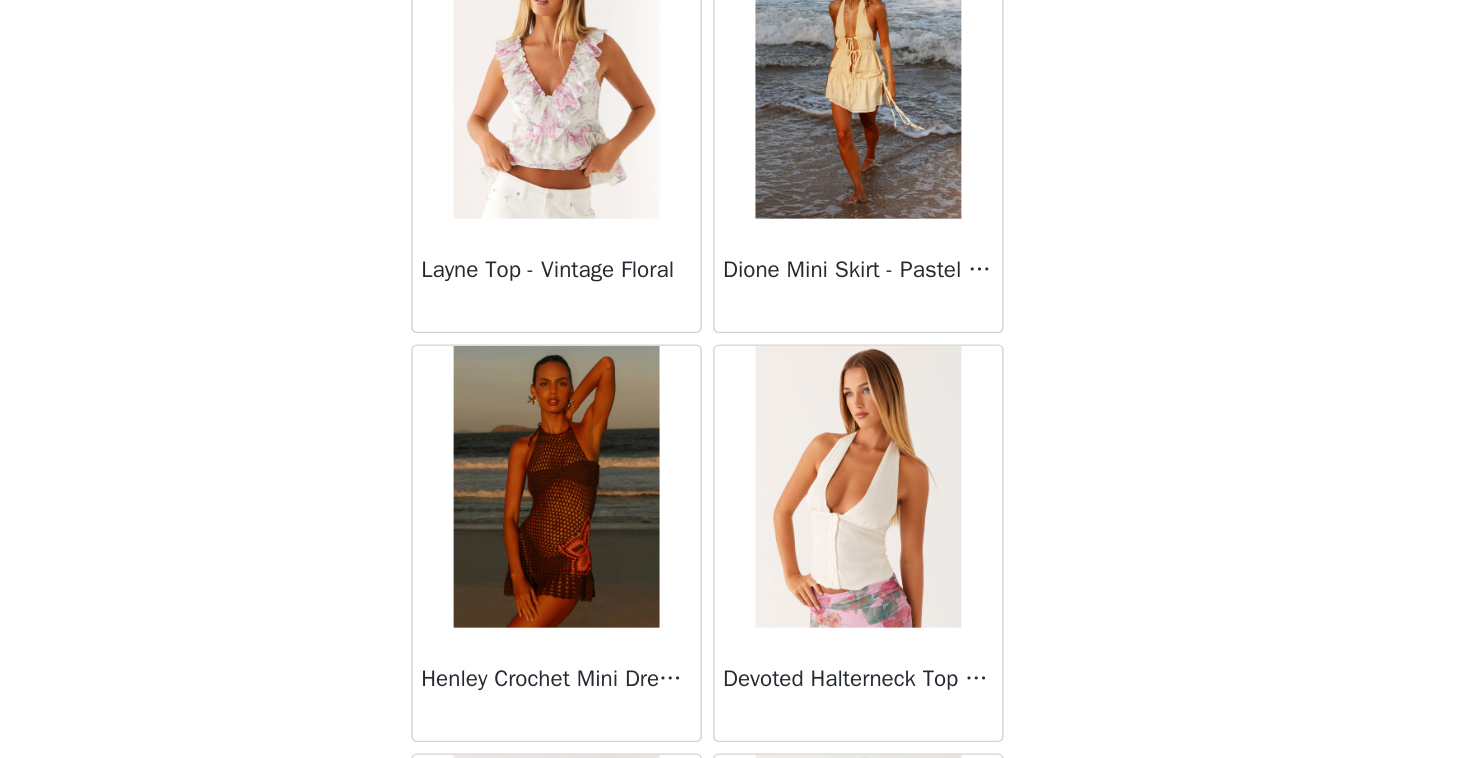 scroll, scrollTop: 45802, scrollLeft: 0, axis: vertical 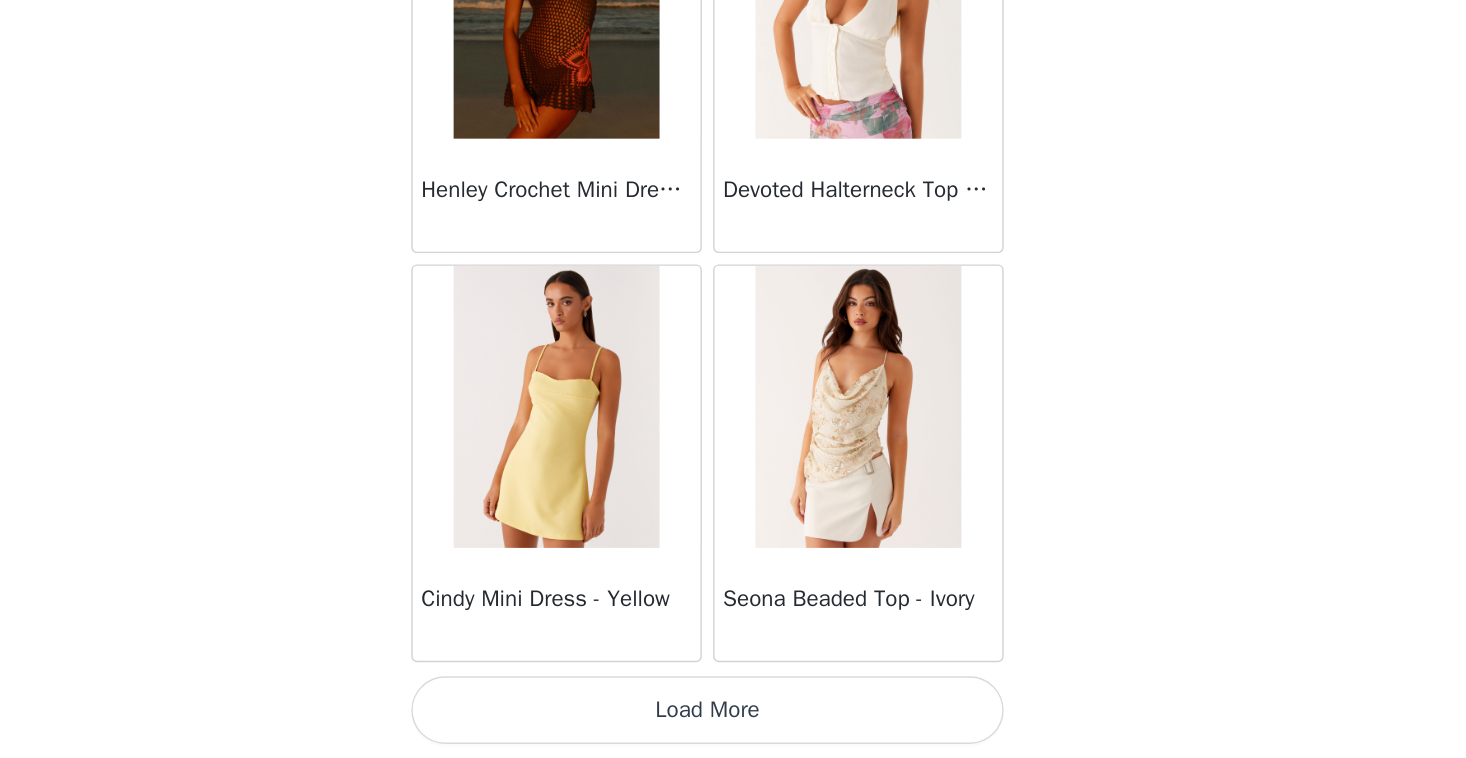 click on "Load More" at bounding box center [733, 724] 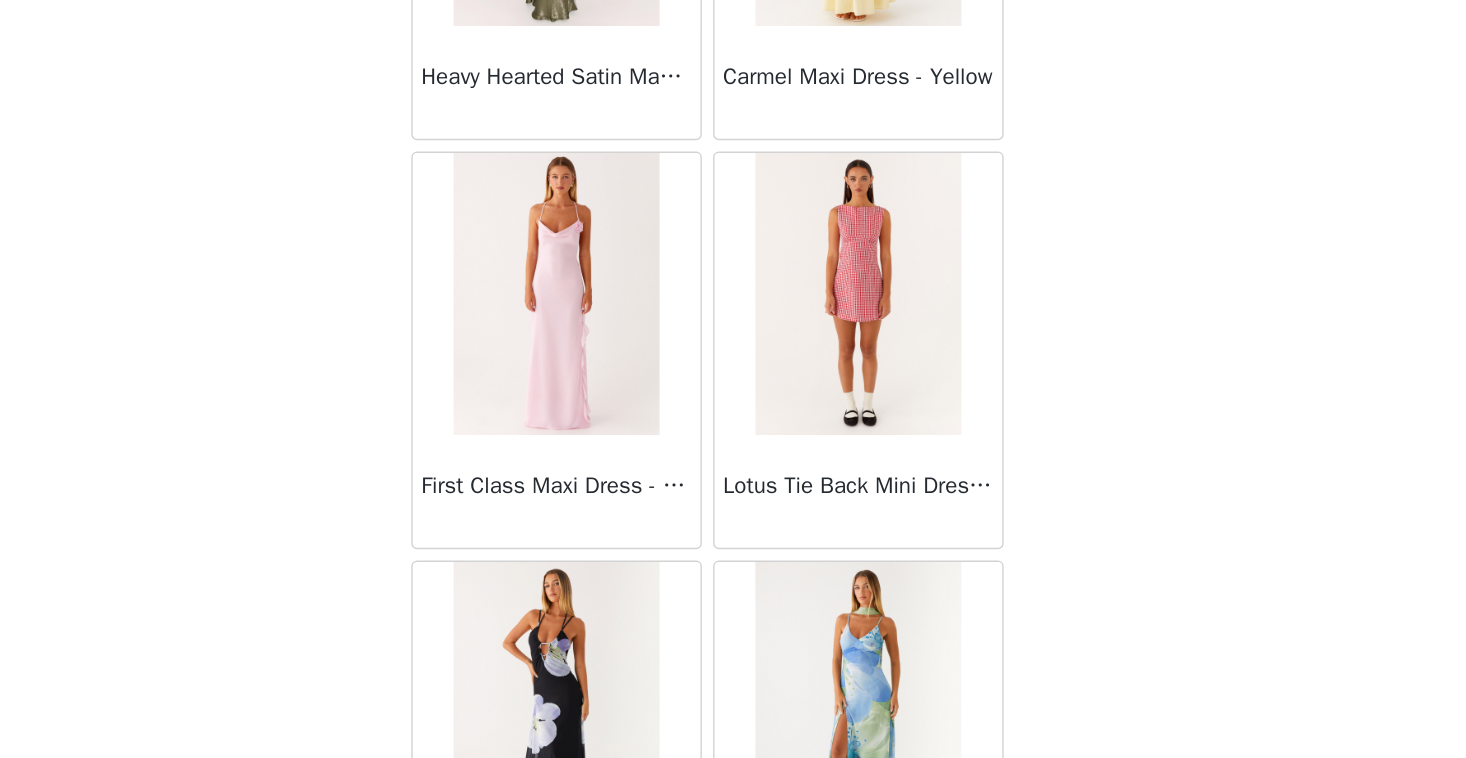 scroll, scrollTop: 48702, scrollLeft: 0, axis: vertical 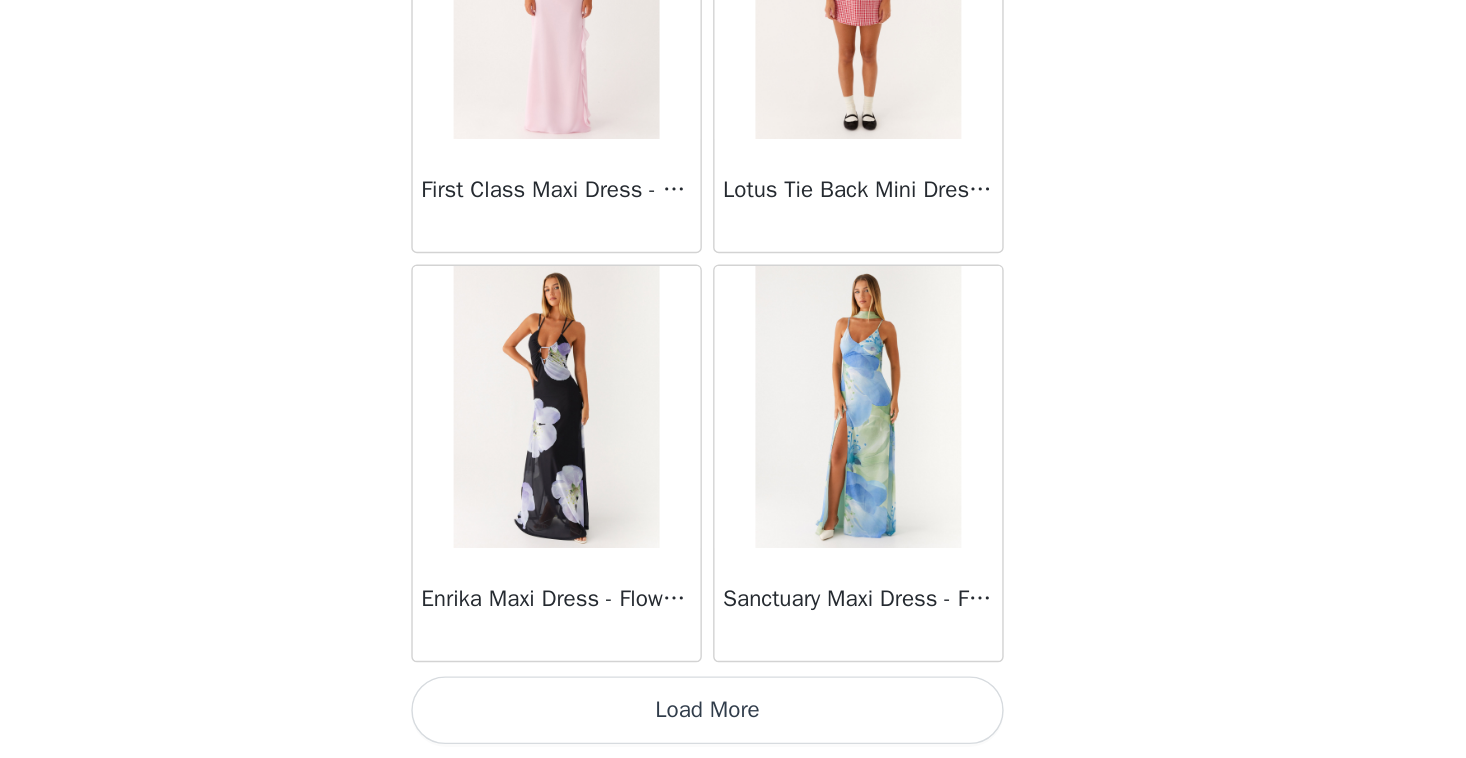 click on "Load More" at bounding box center [733, 724] 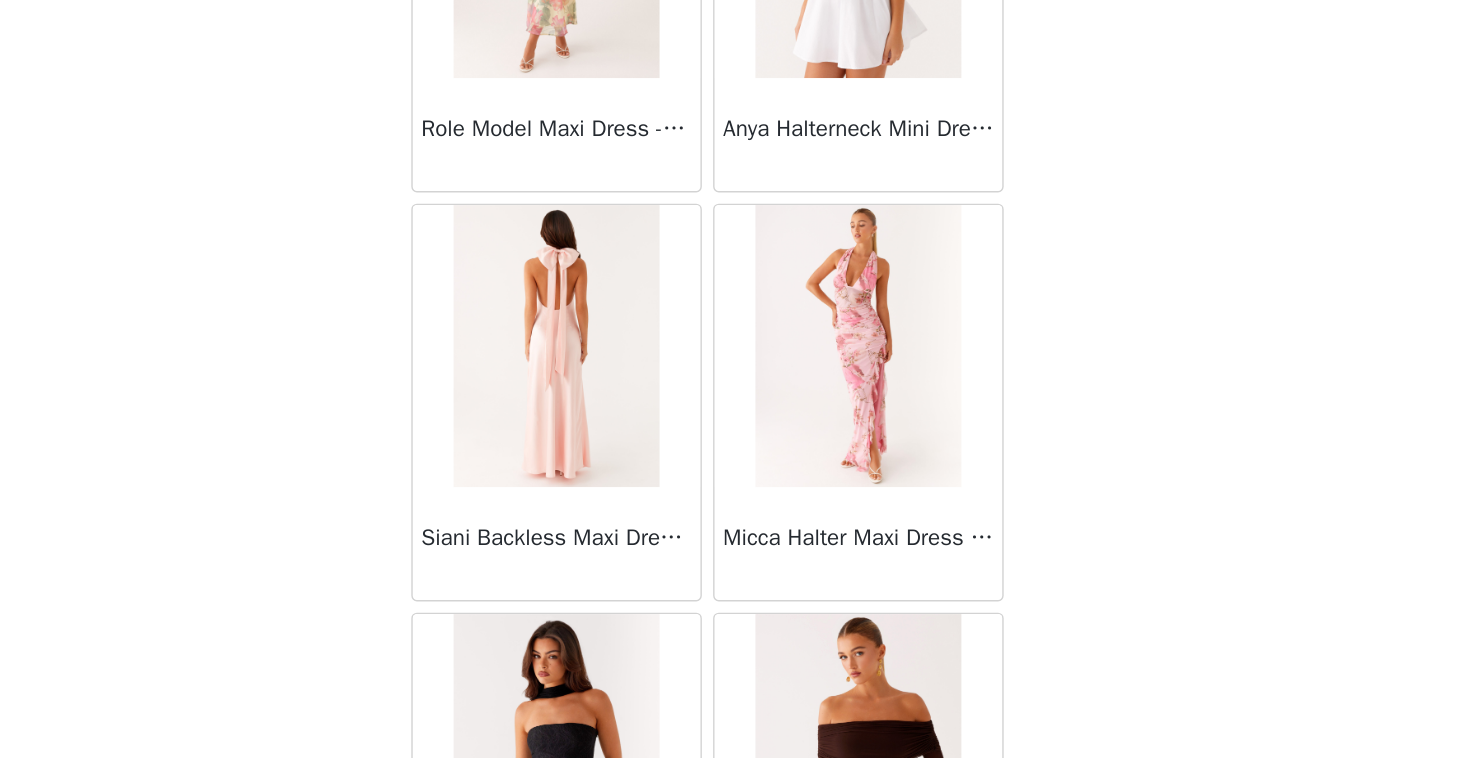 scroll, scrollTop: 51602, scrollLeft: 0, axis: vertical 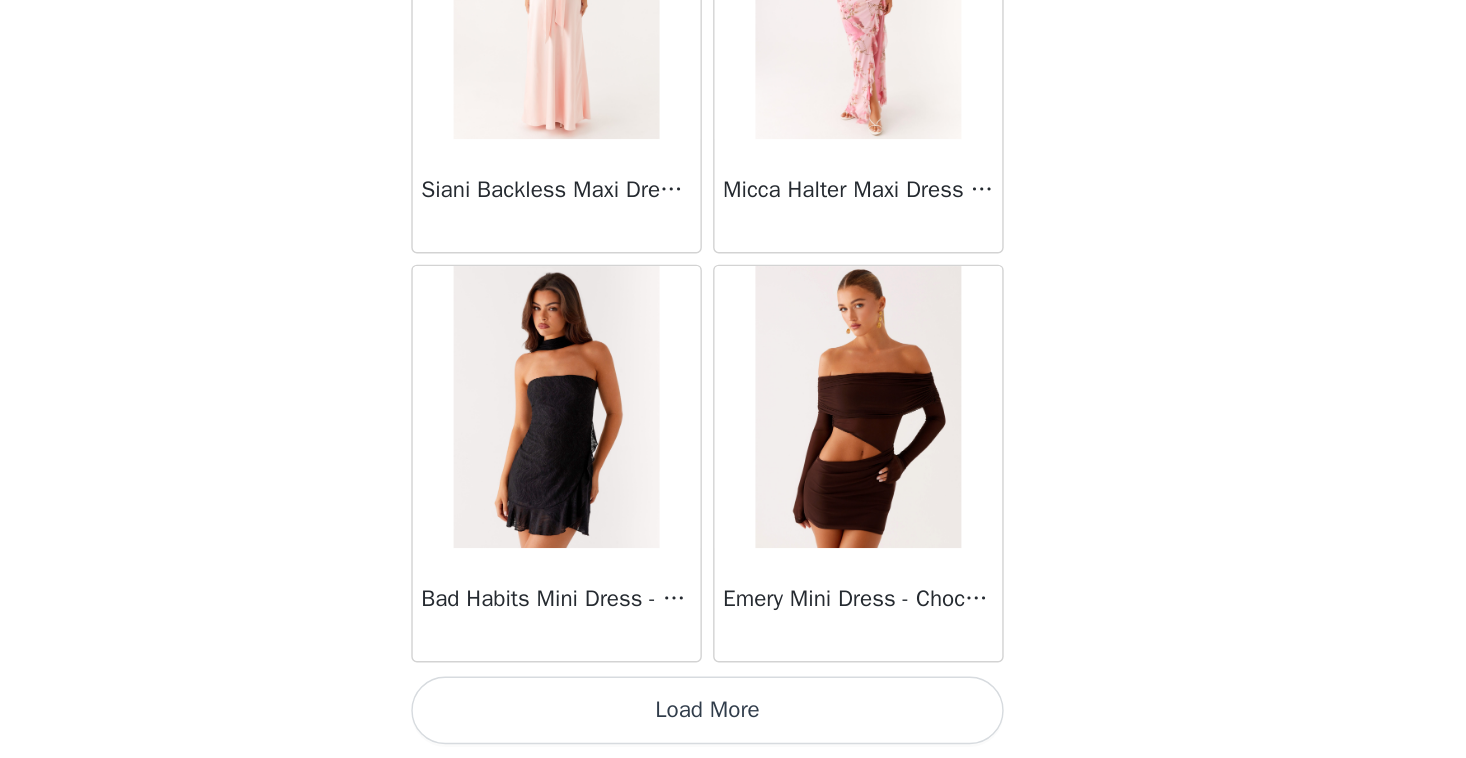 click on "Load More" at bounding box center [733, 724] 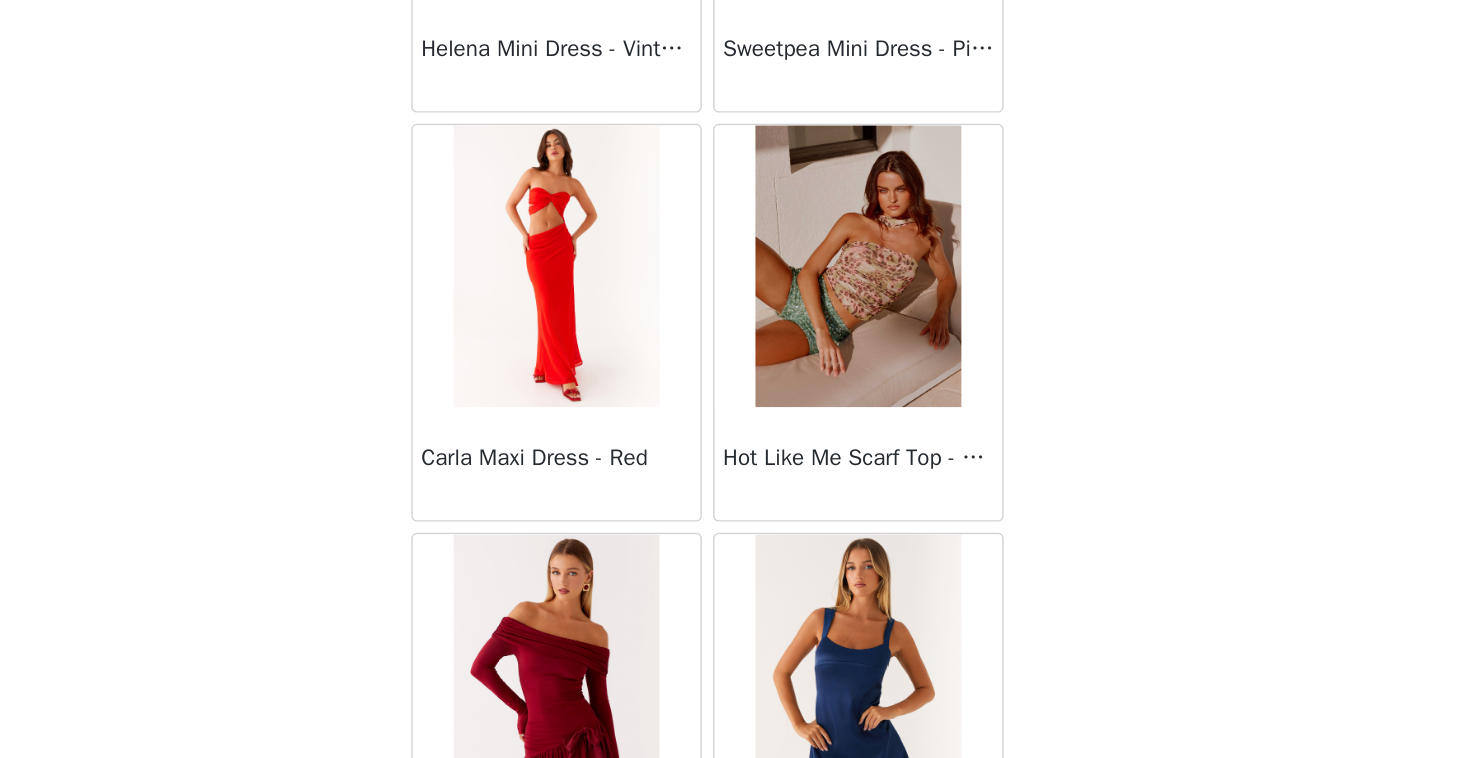 scroll, scrollTop: 54502, scrollLeft: 0, axis: vertical 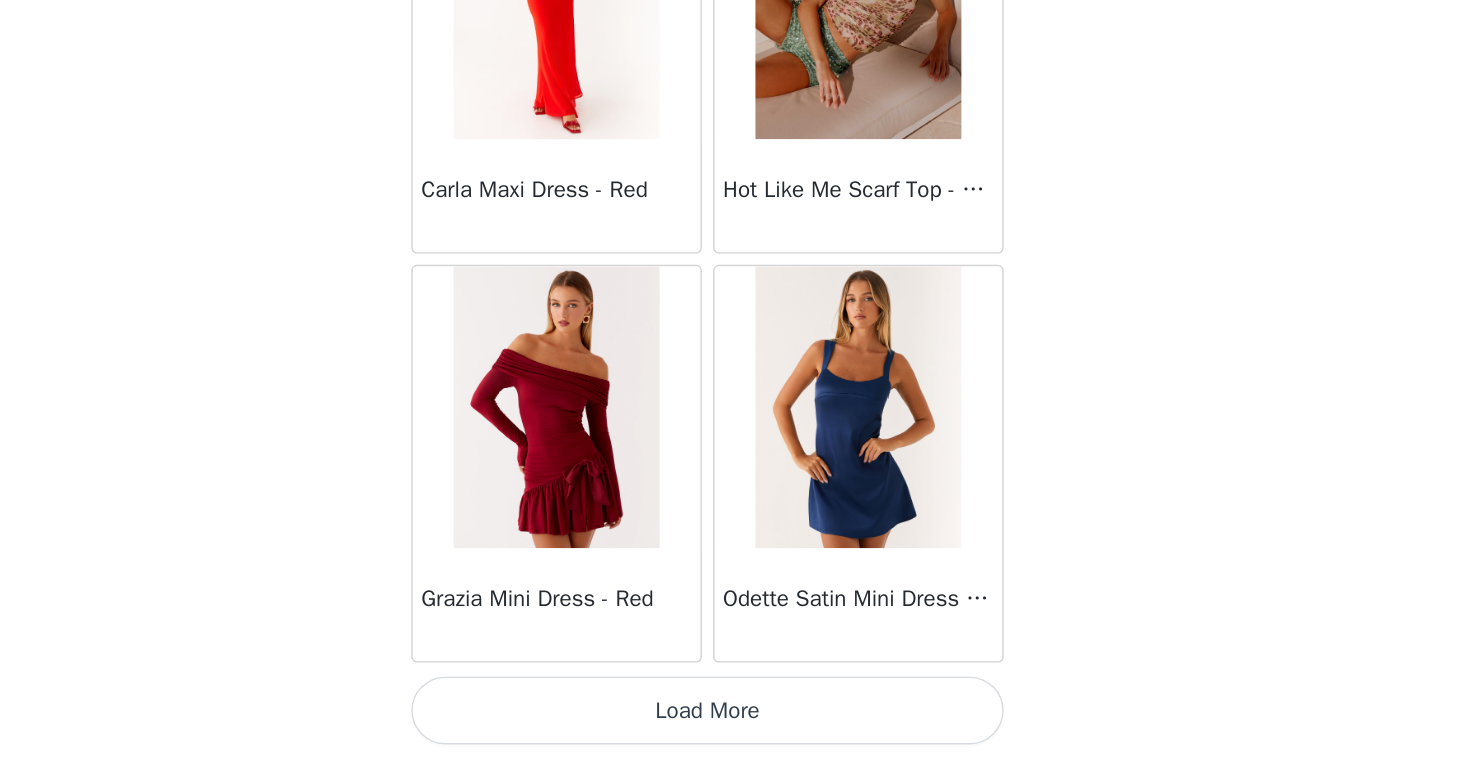 click on "Load More" at bounding box center (733, 724) 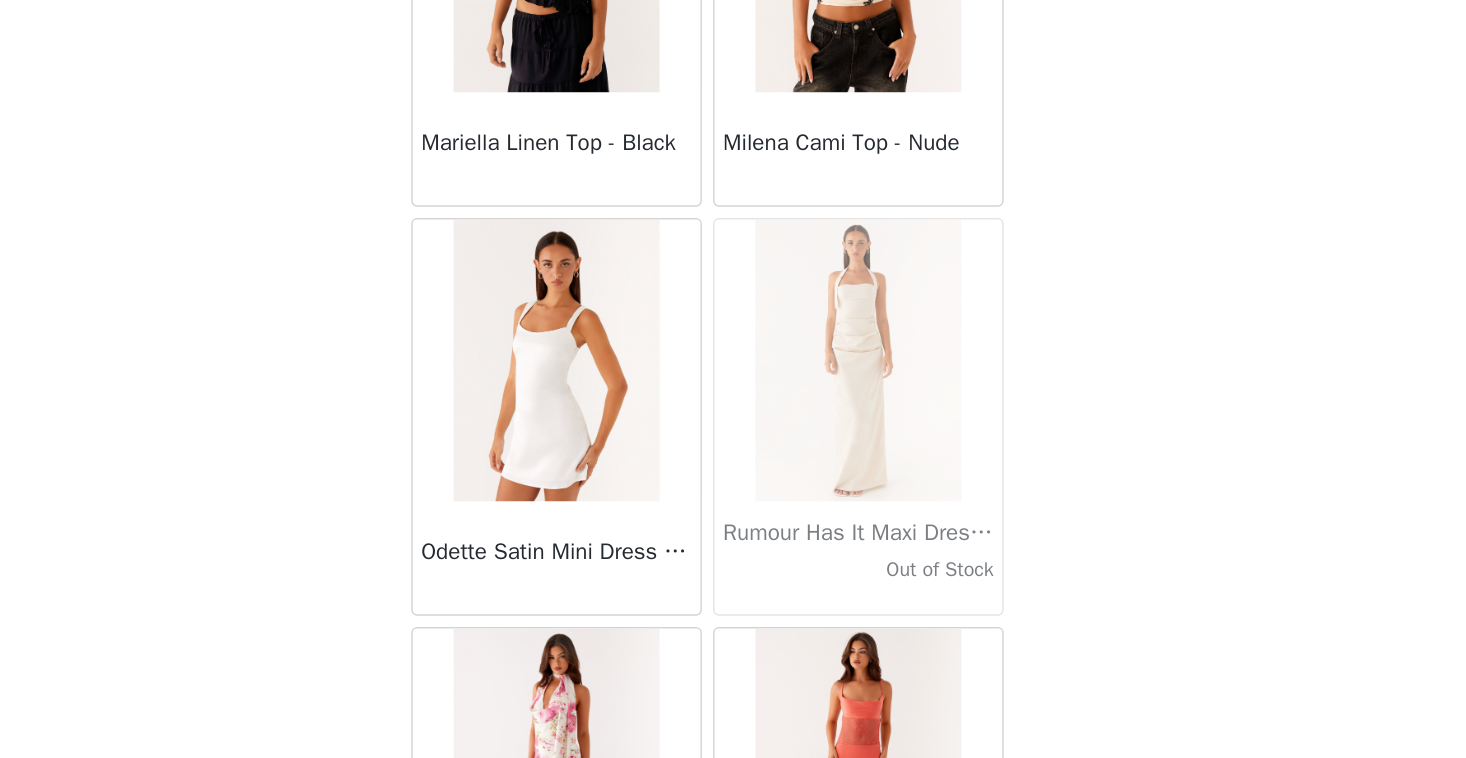 scroll, scrollTop: 57402, scrollLeft: 0, axis: vertical 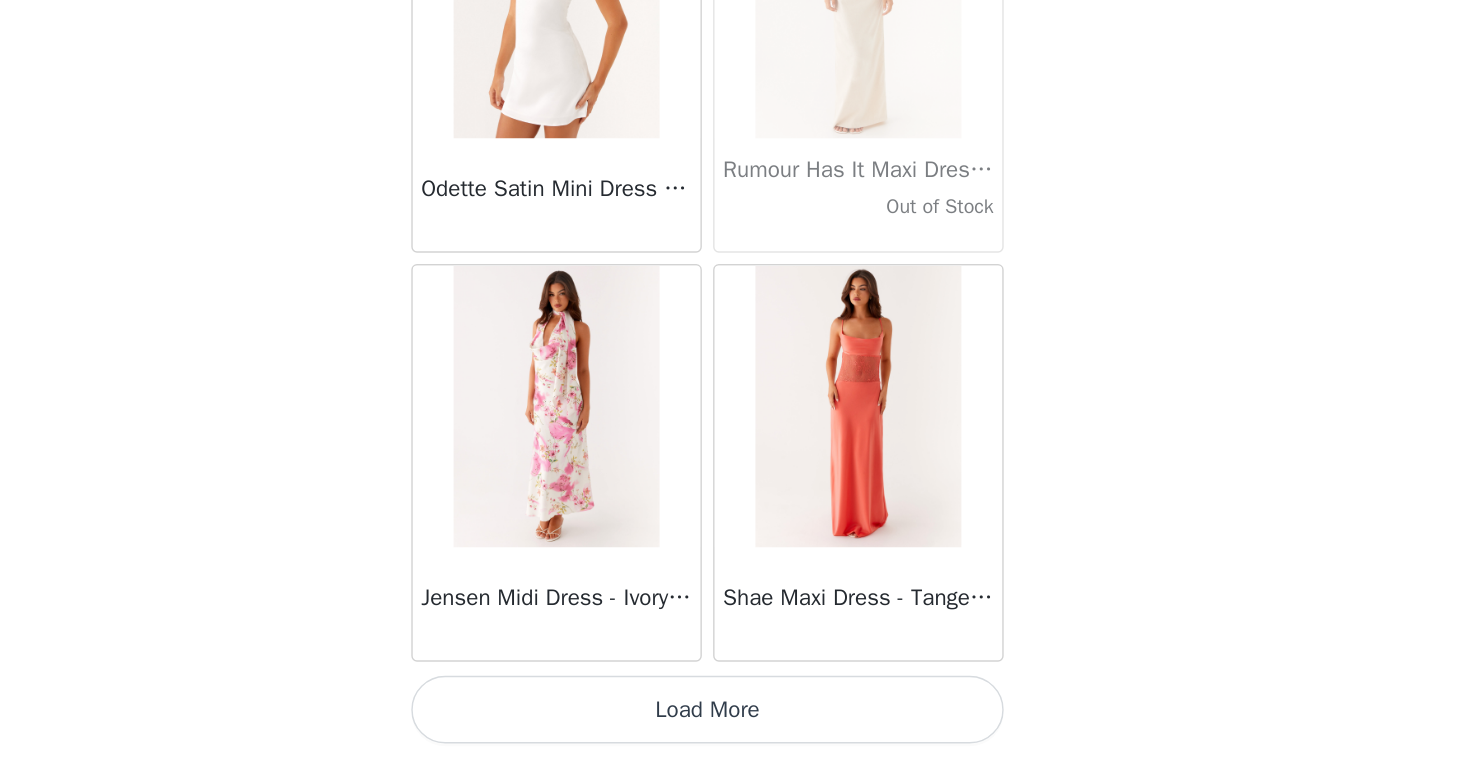 click on "Load More" at bounding box center [733, 724] 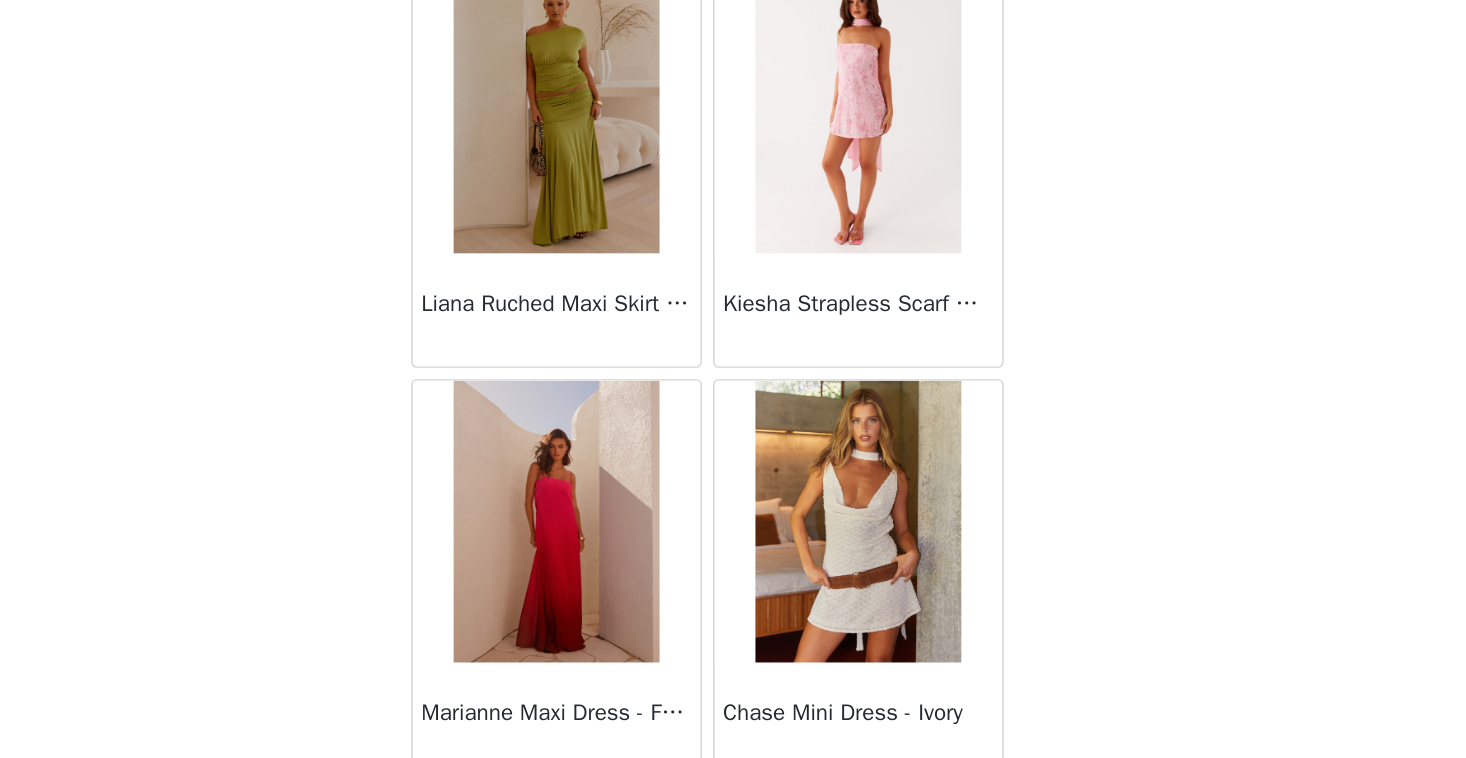 scroll, scrollTop: 60302, scrollLeft: 0, axis: vertical 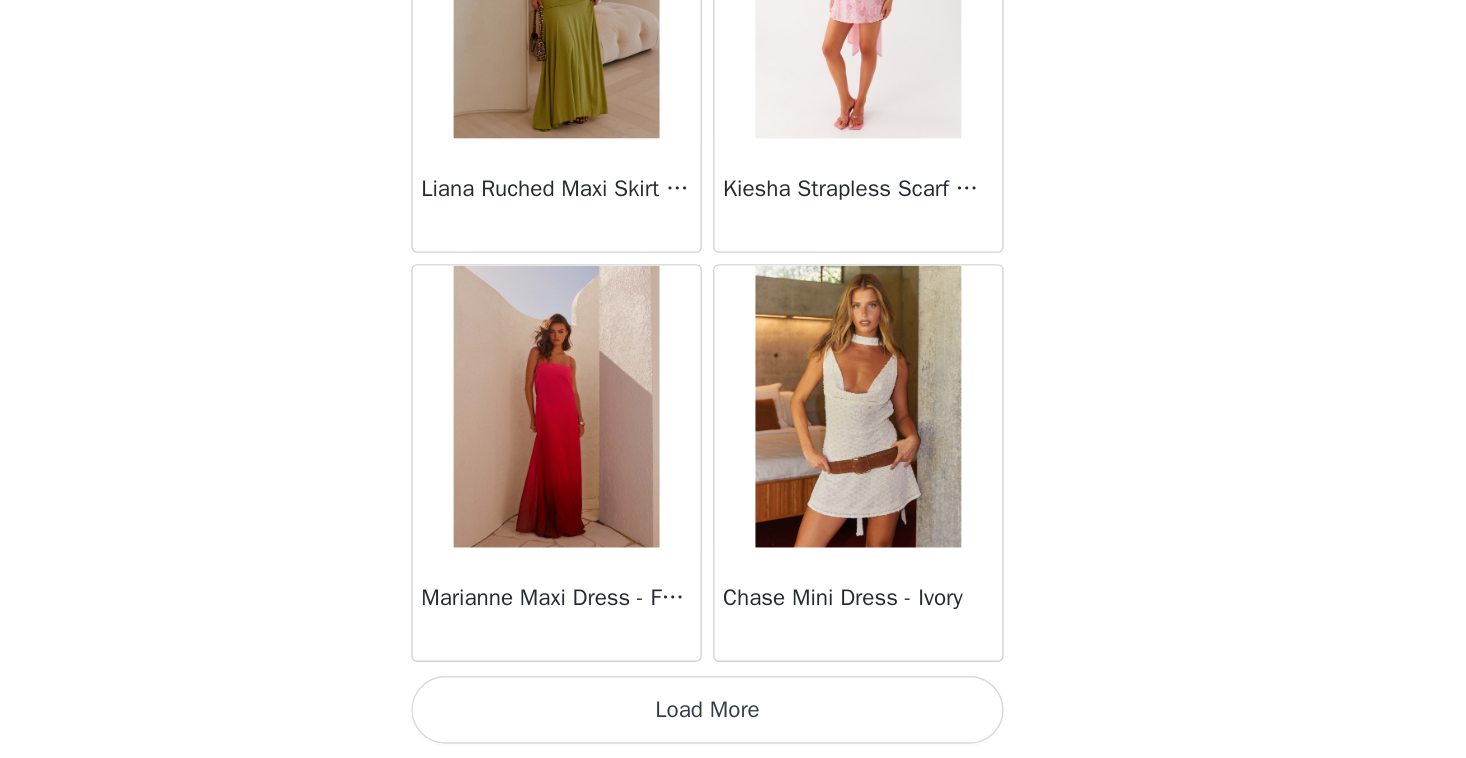 click on "Load More" at bounding box center [733, 724] 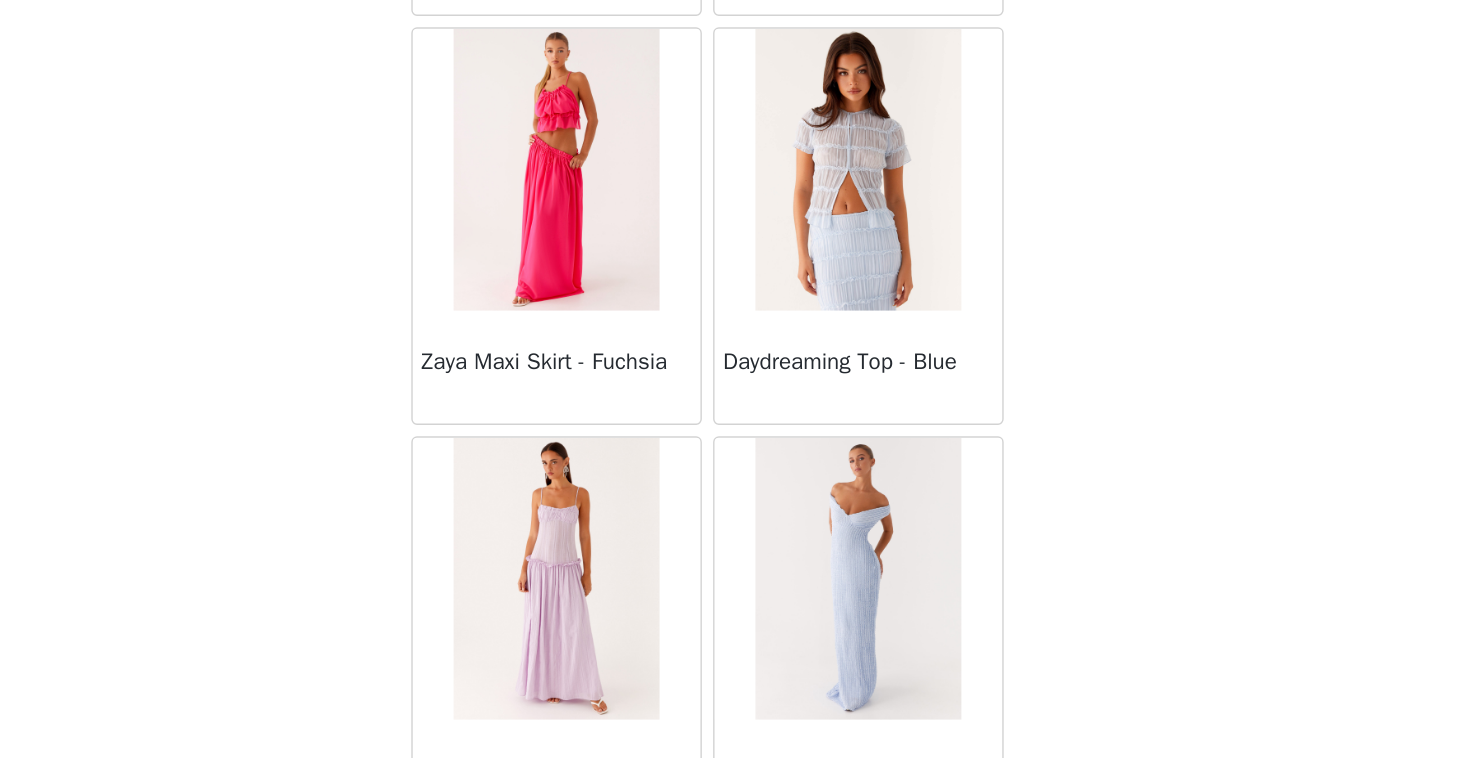 scroll, scrollTop: 63202, scrollLeft: 0, axis: vertical 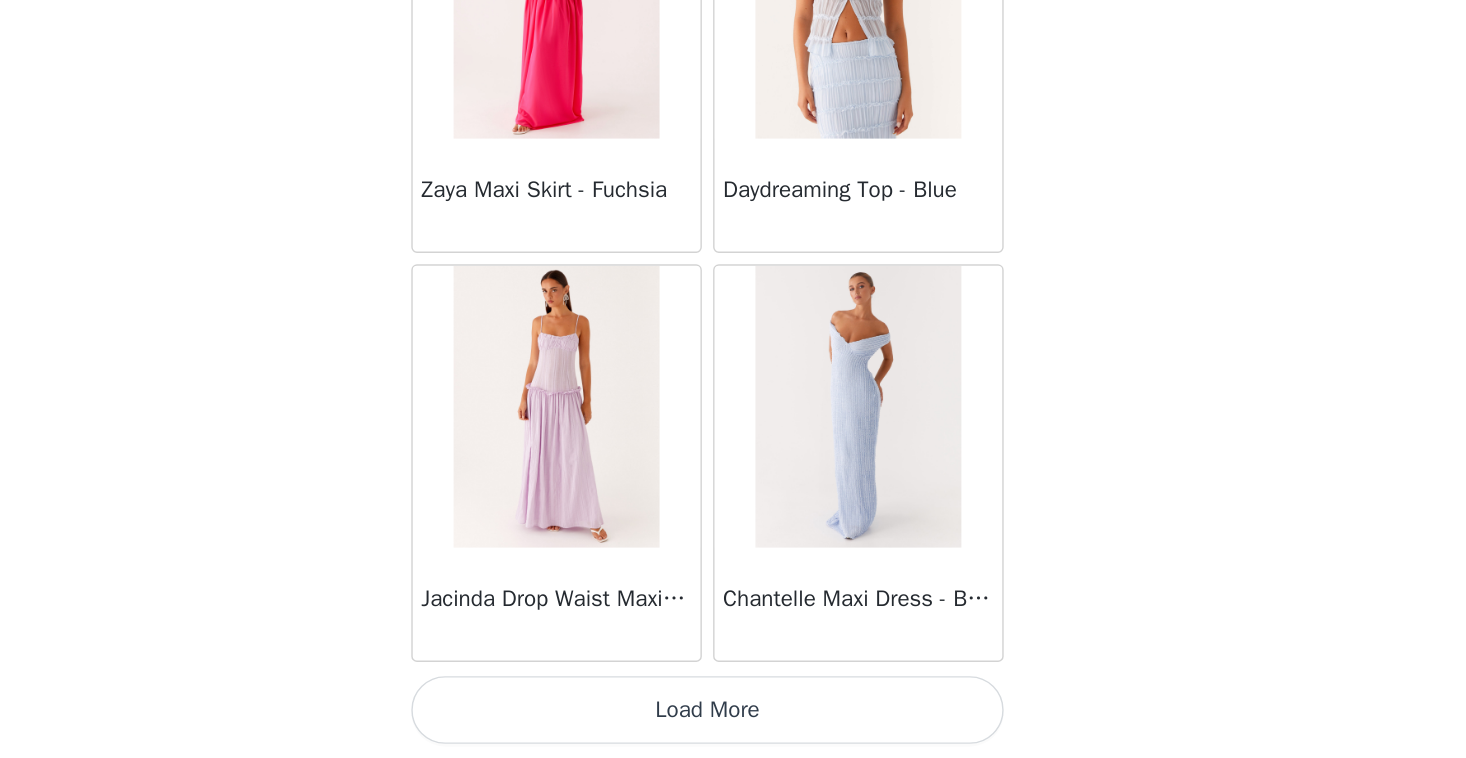 click on "Load More" at bounding box center (733, 724) 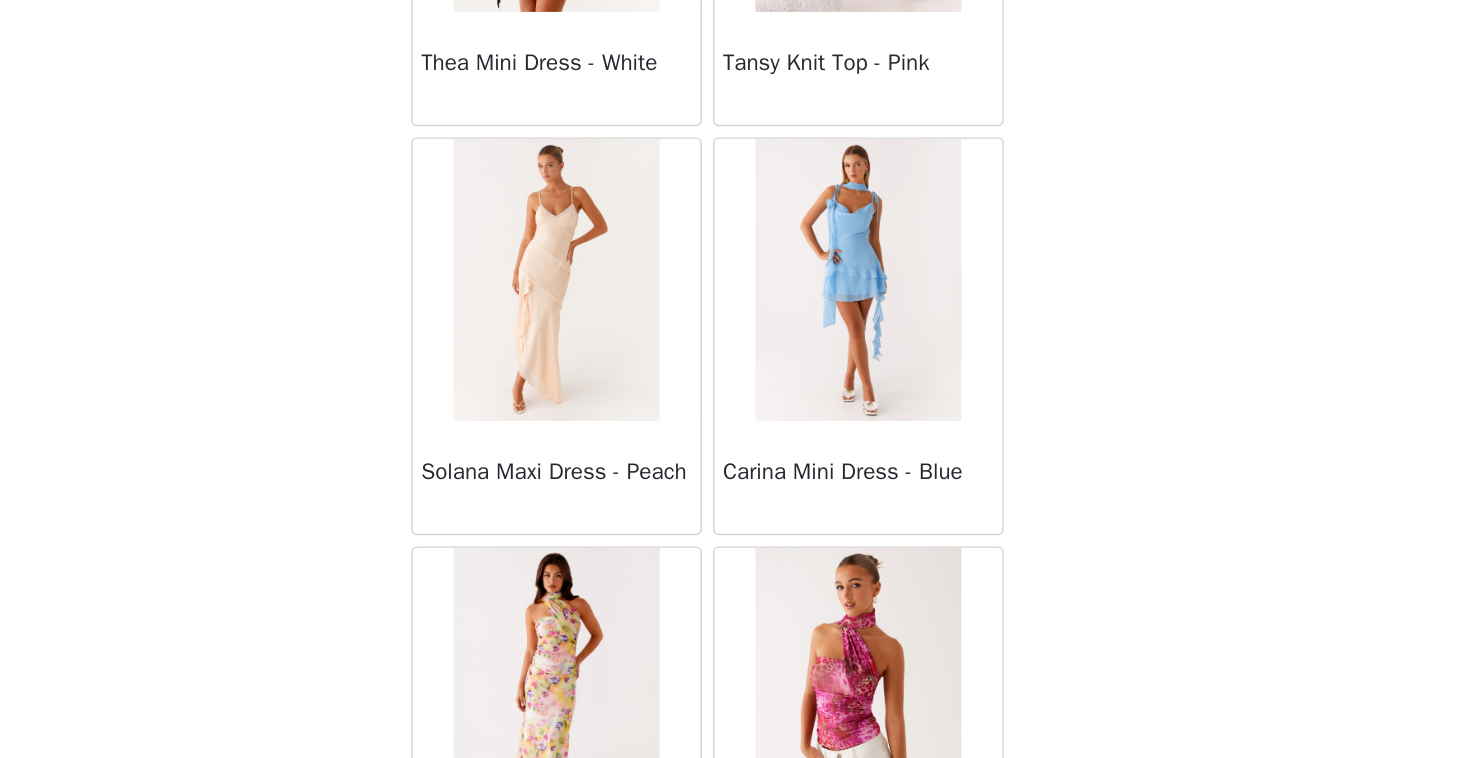 scroll, scrollTop: 66102, scrollLeft: 0, axis: vertical 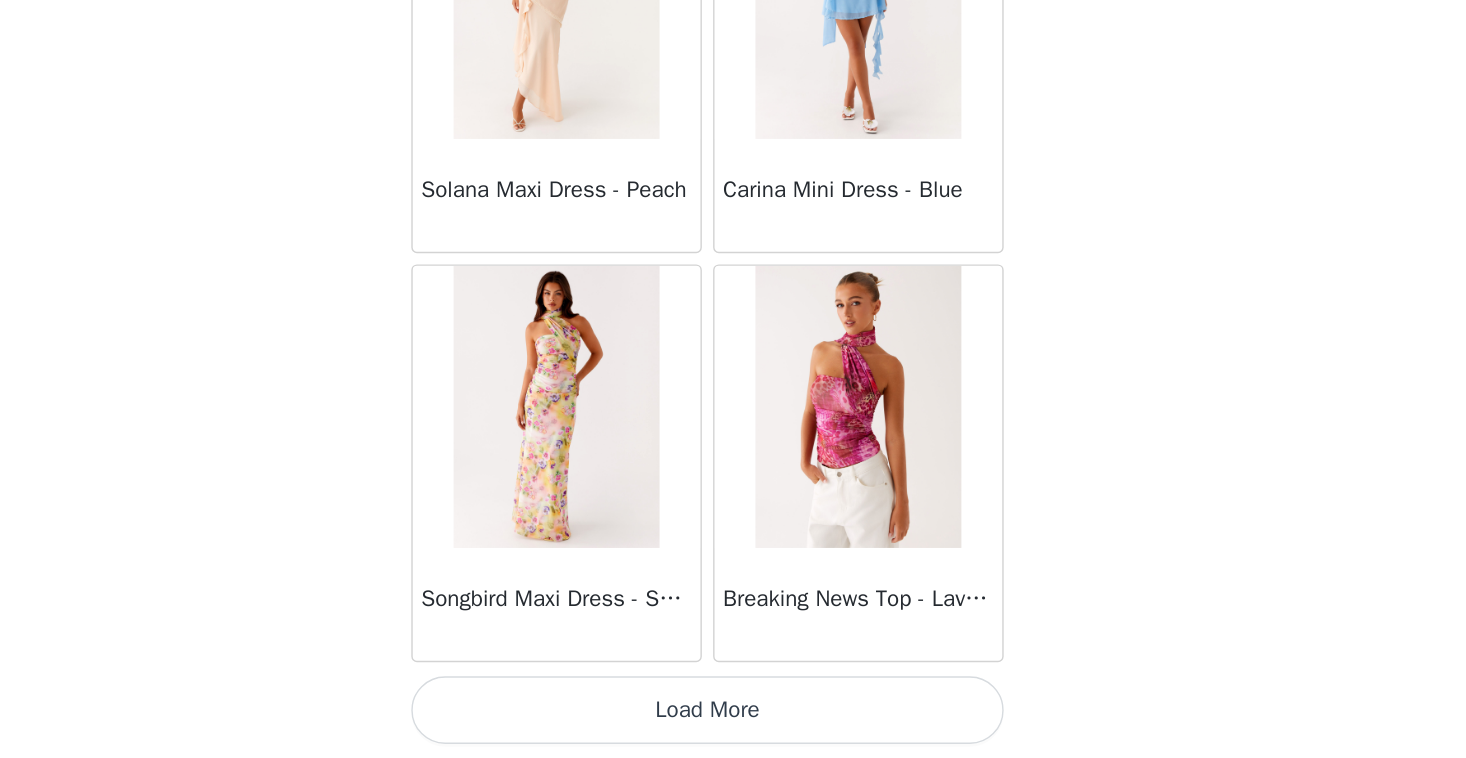 click on "Load More" at bounding box center (733, 724) 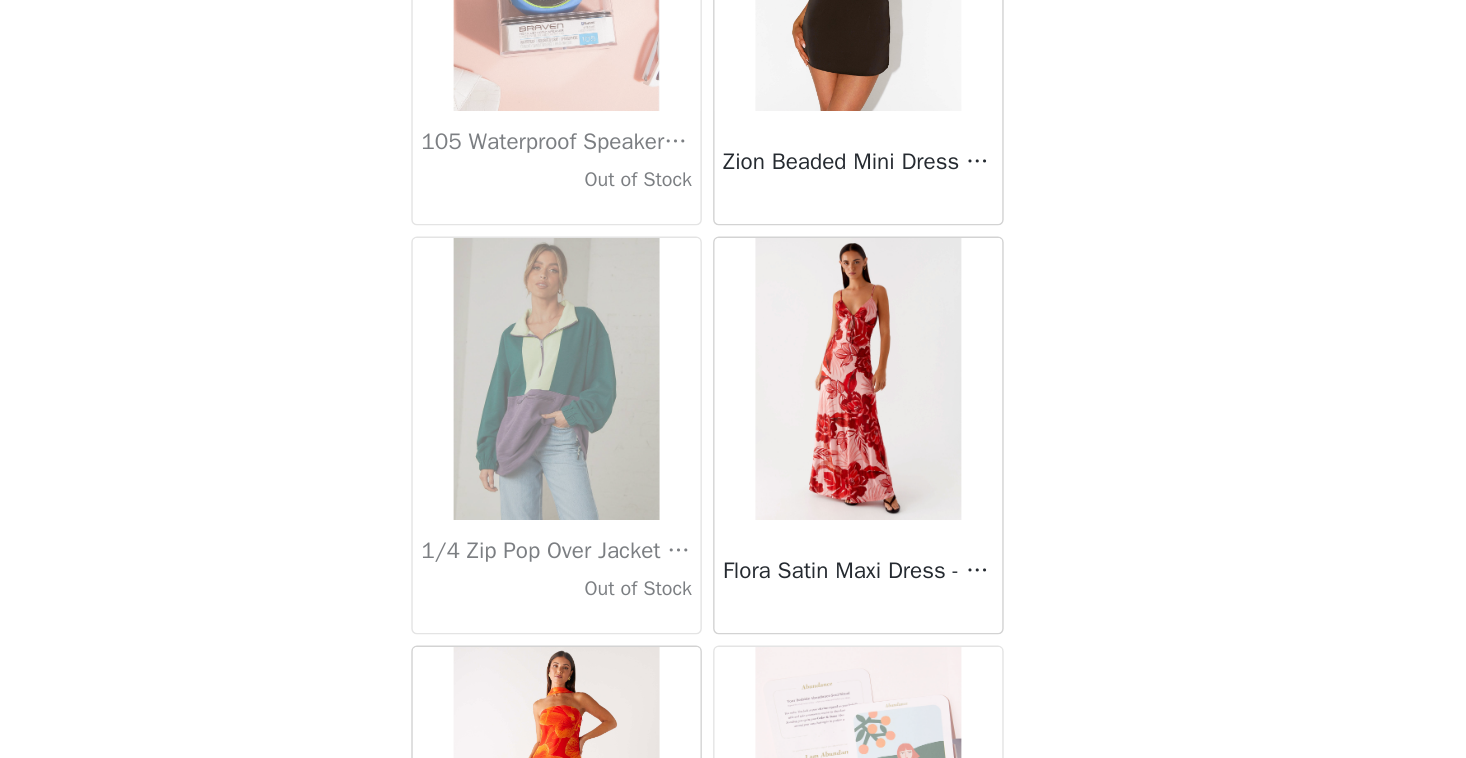 scroll, scrollTop: 69002, scrollLeft: 0, axis: vertical 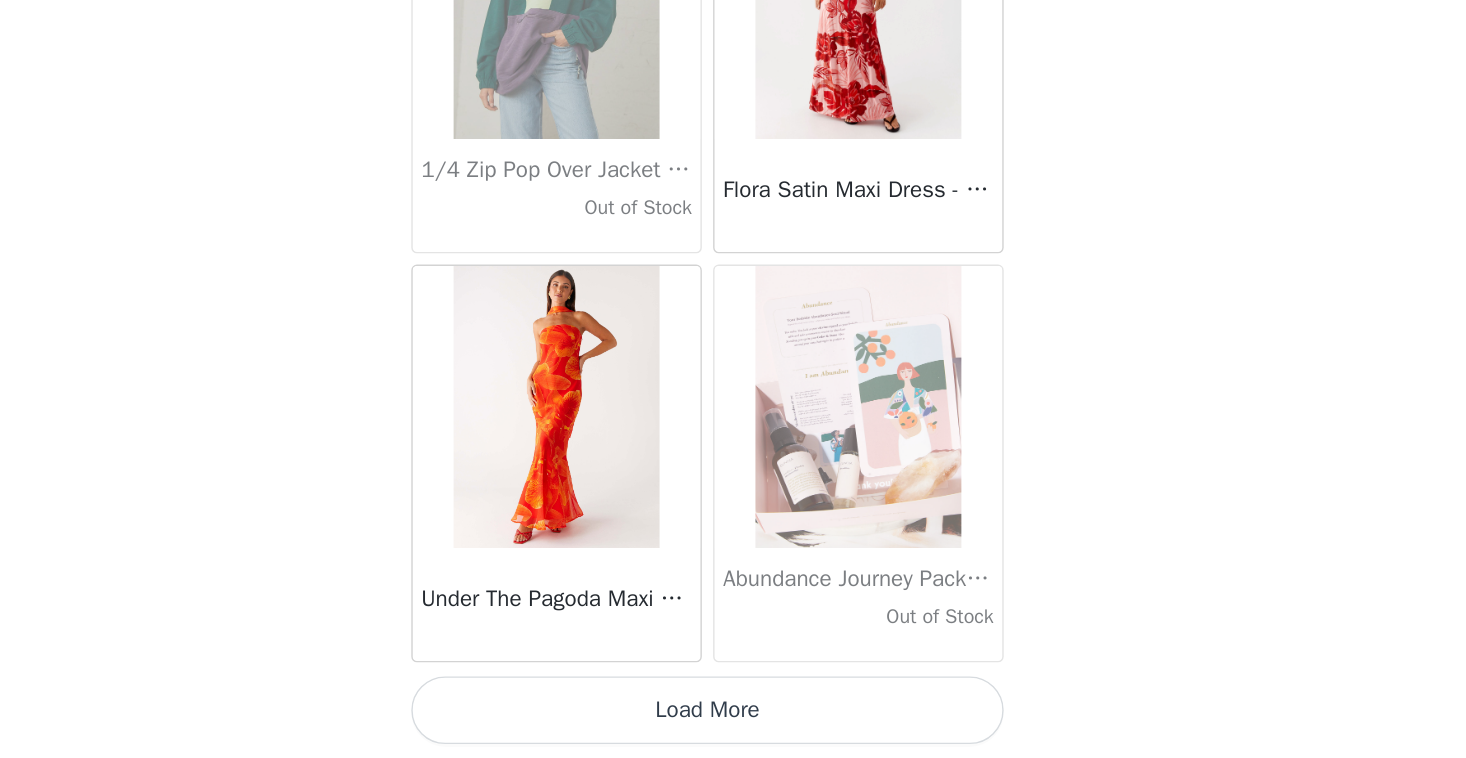click on "Load More" at bounding box center (733, 724) 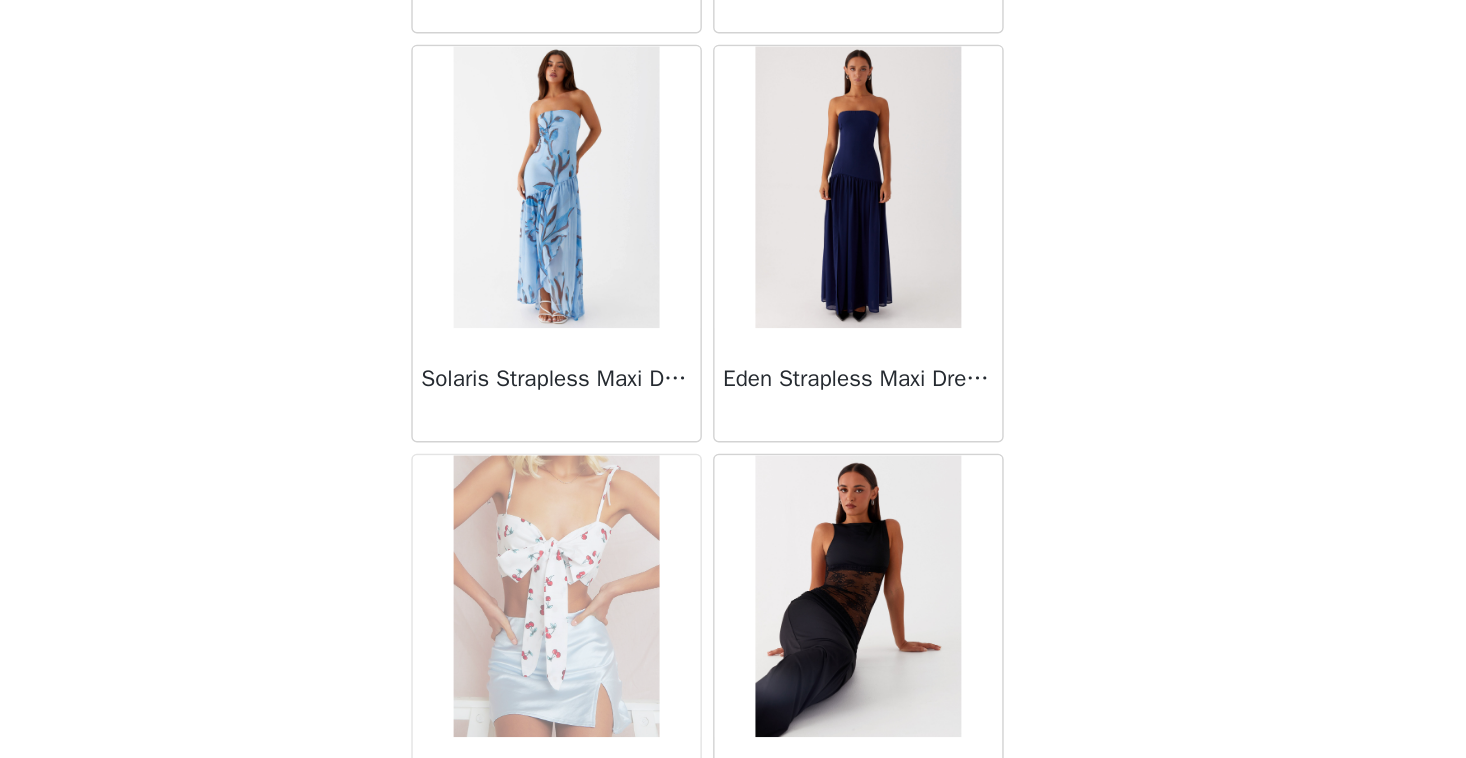 scroll, scrollTop: 71902, scrollLeft: 0, axis: vertical 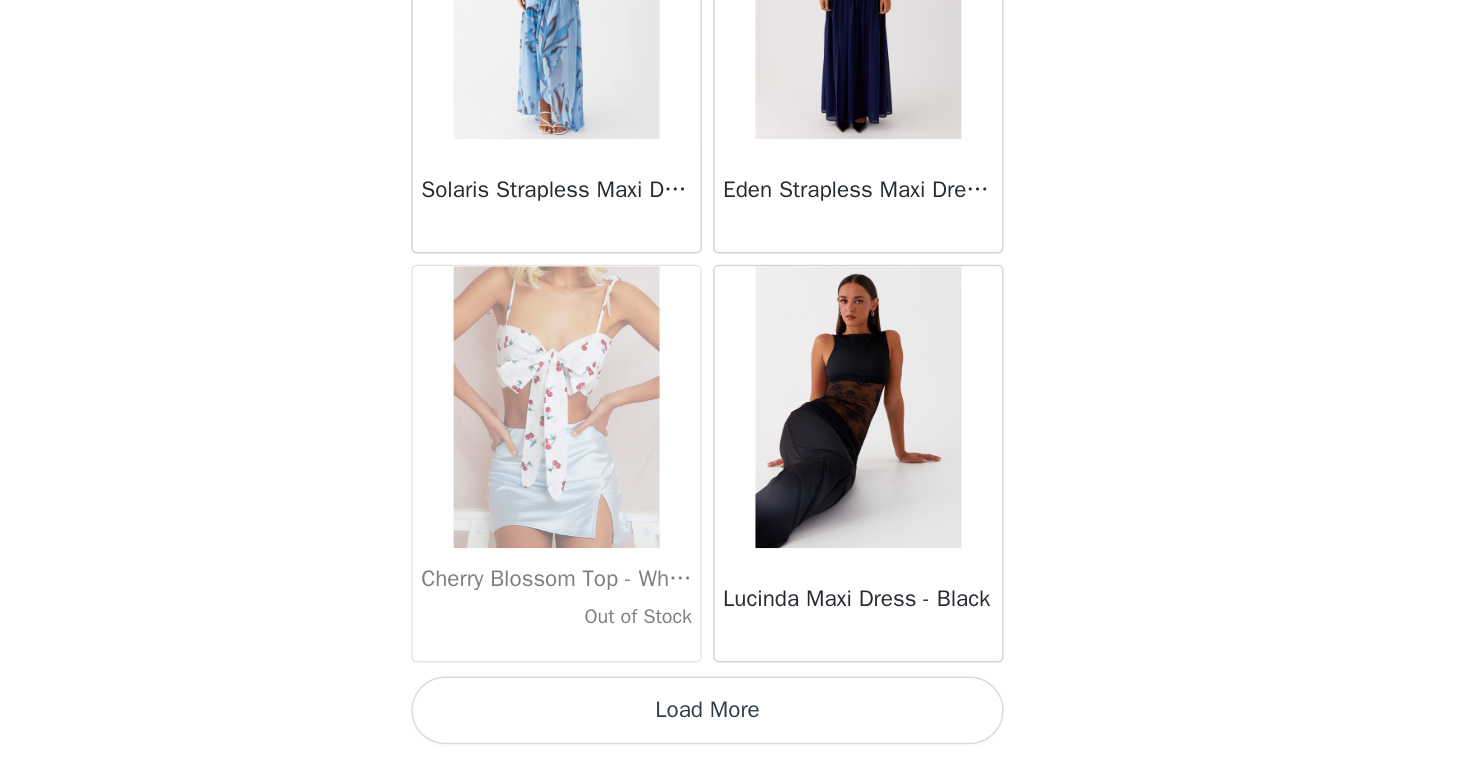 click on "Load More" at bounding box center (733, 724) 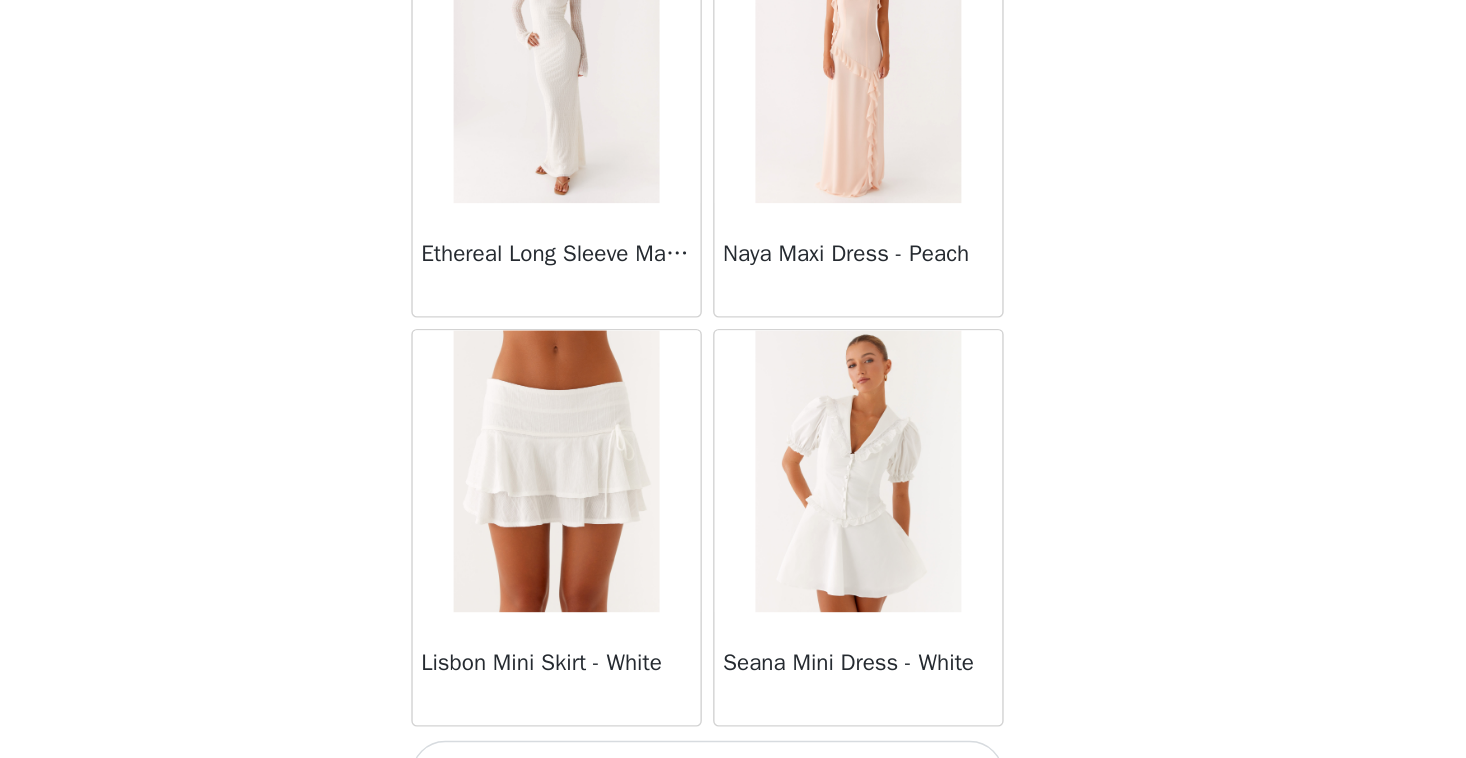 scroll, scrollTop: 74802, scrollLeft: 0, axis: vertical 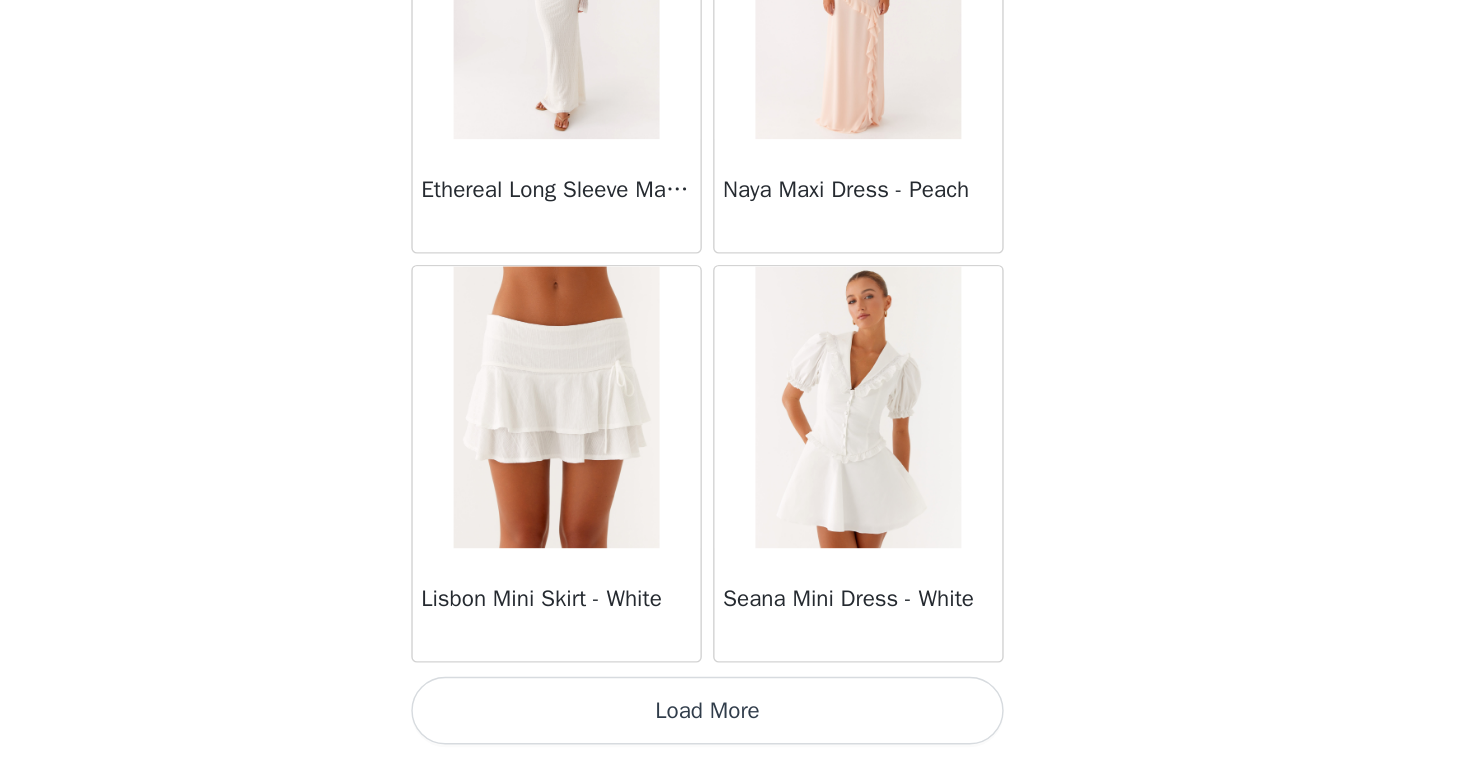 click on "Load More" at bounding box center (733, 724) 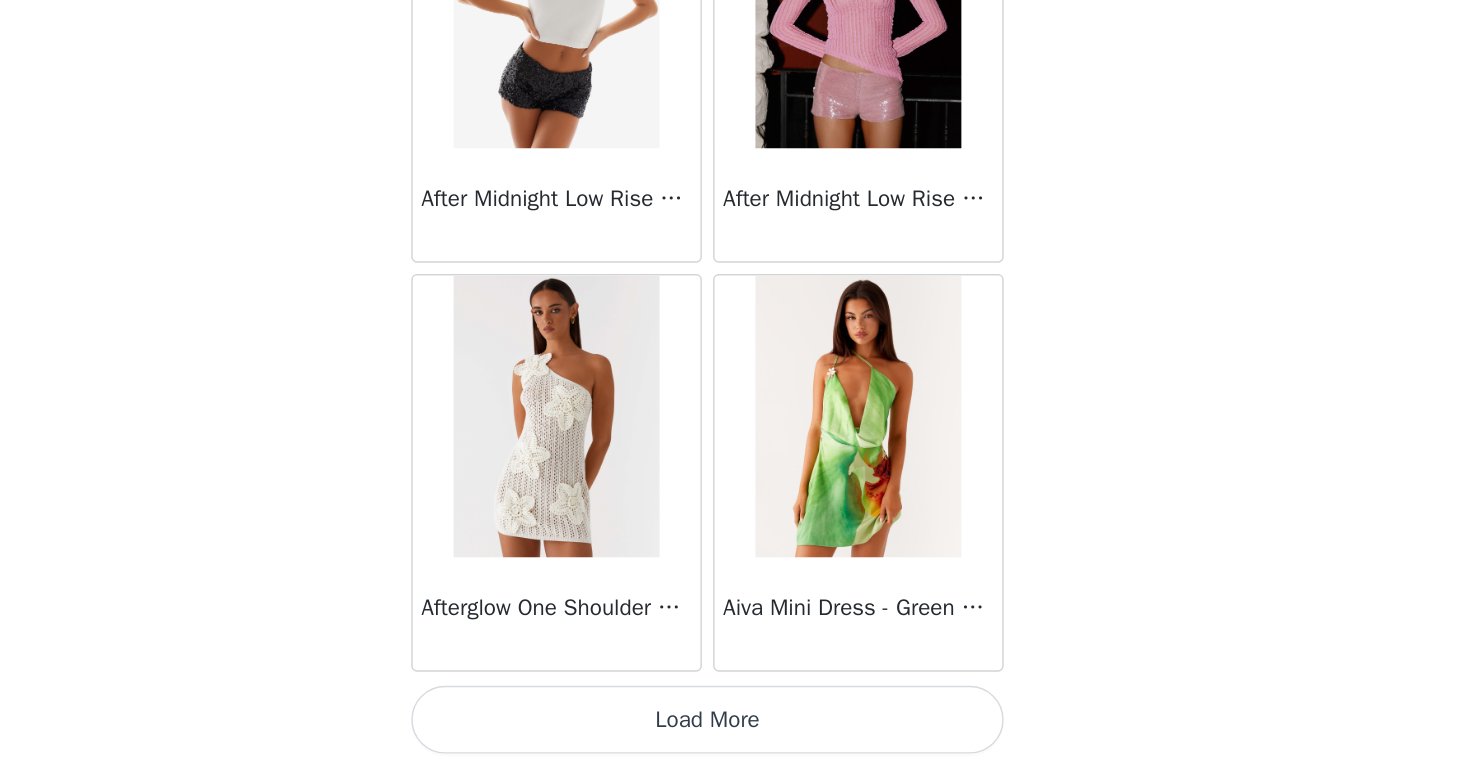scroll, scrollTop: 77702, scrollLeft: 0, axis: vertical 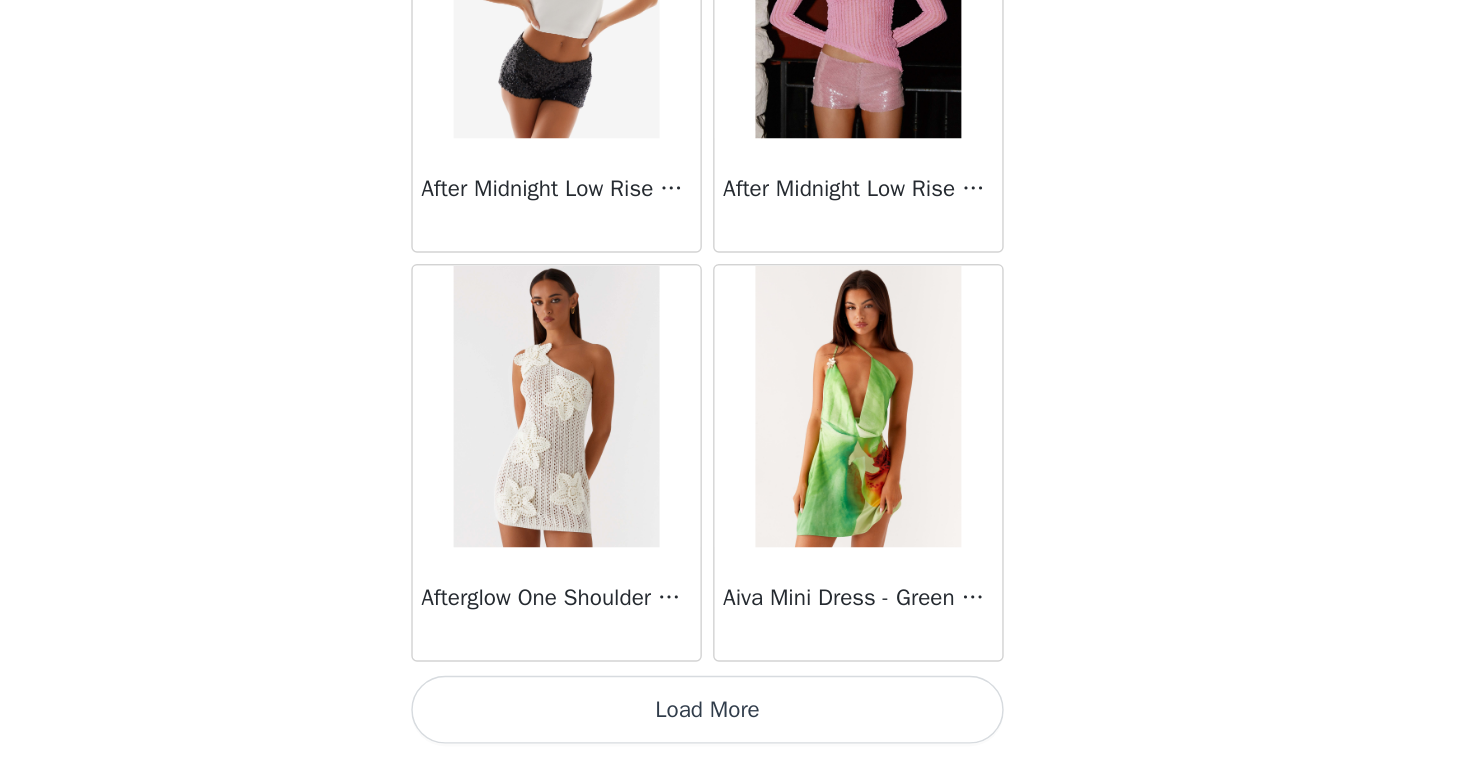 click on "Load More" at bounding box center (733, 724) 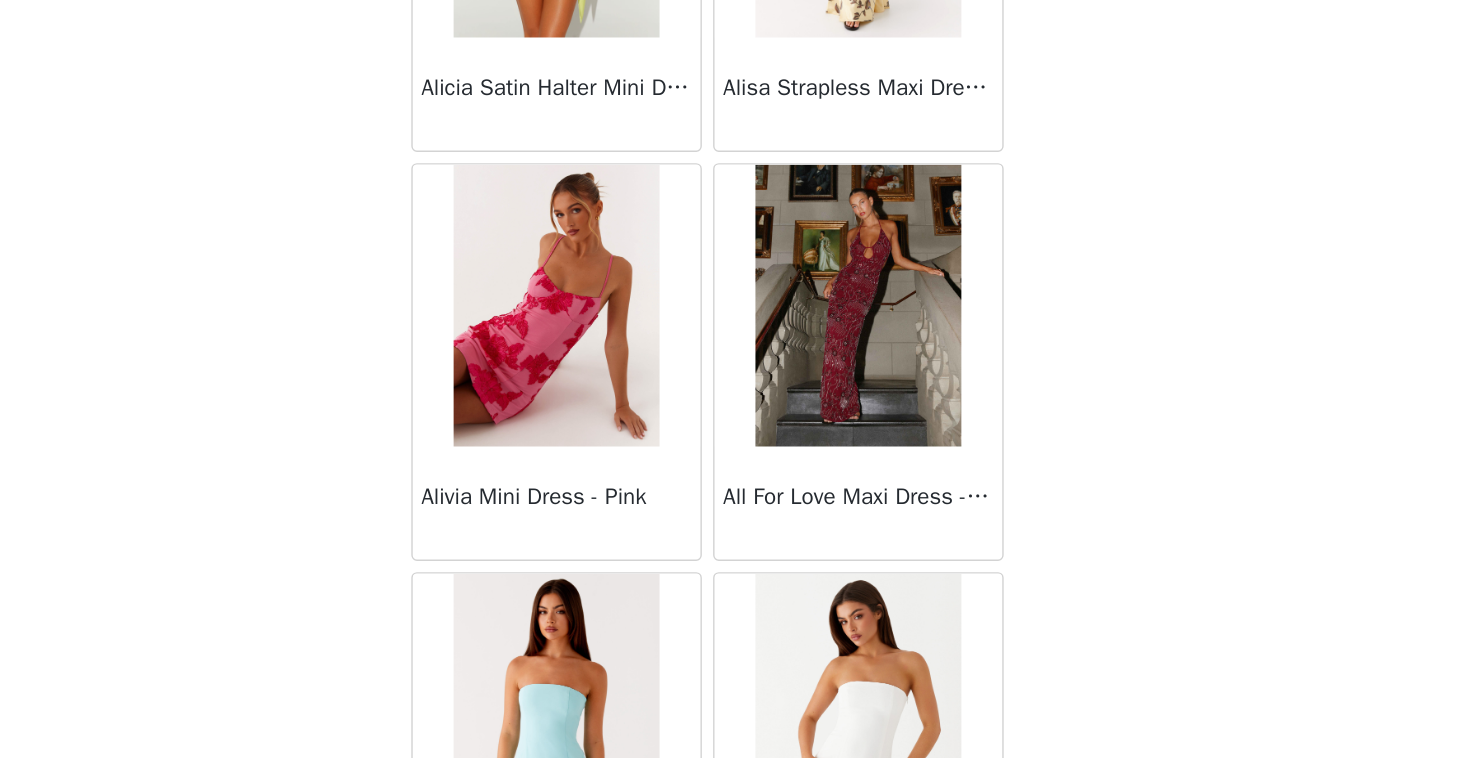 scroll, scrollTop: 80602, scrollLeft: 0, axis: vertical 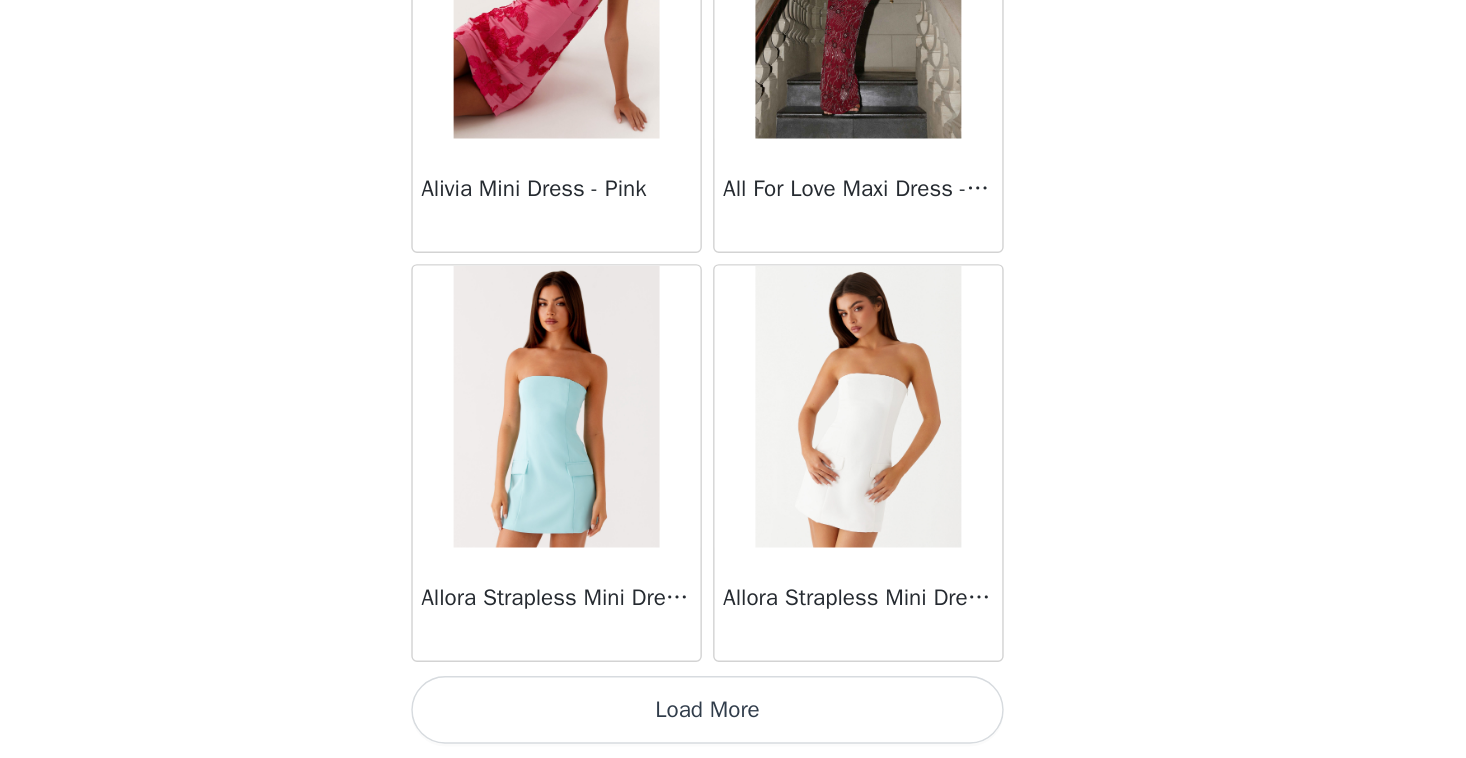 click on "Load More" at bounding box center [733, 724] 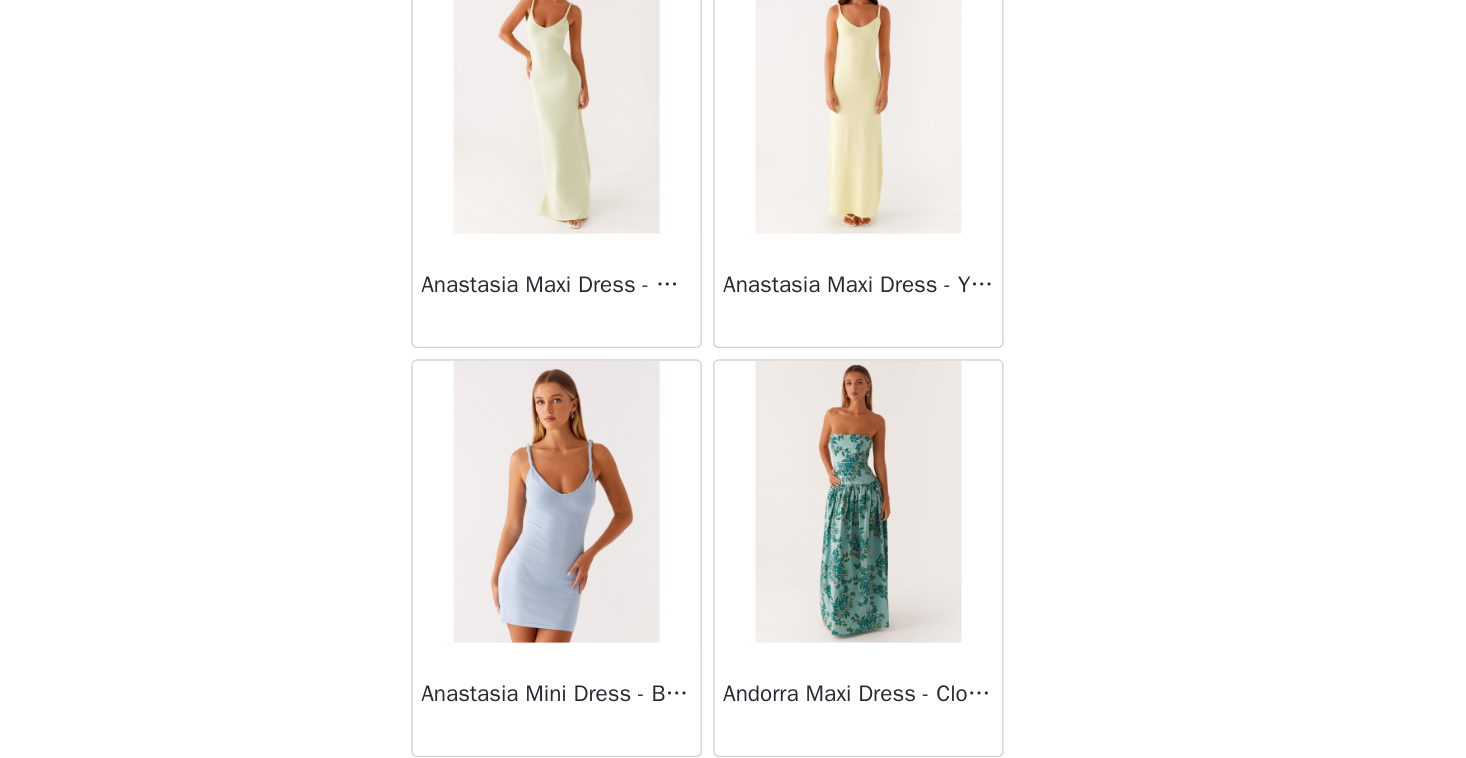scroll, scrollTop: 83438, scrollLeft: 0, axis: vertical 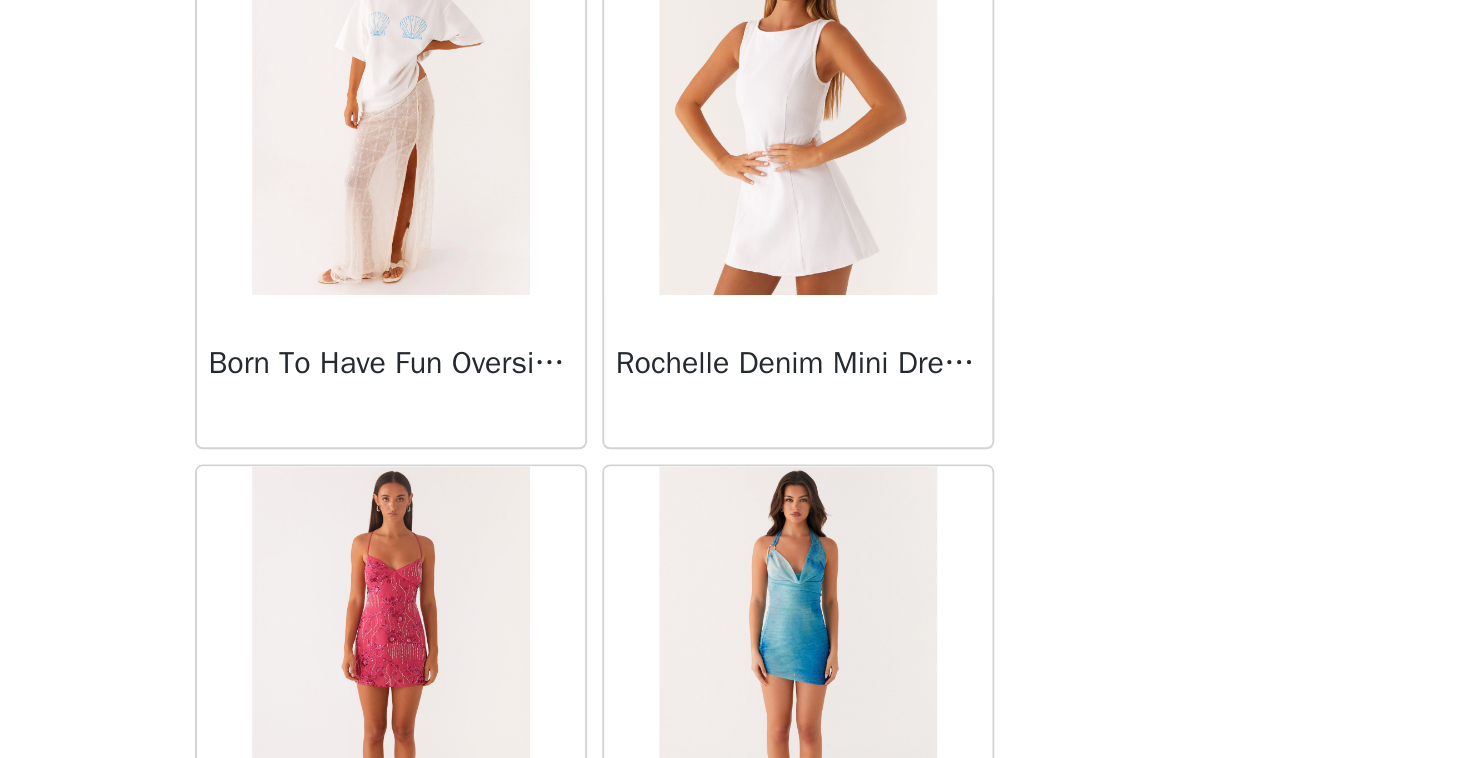 click at bounding box center (839, 338) 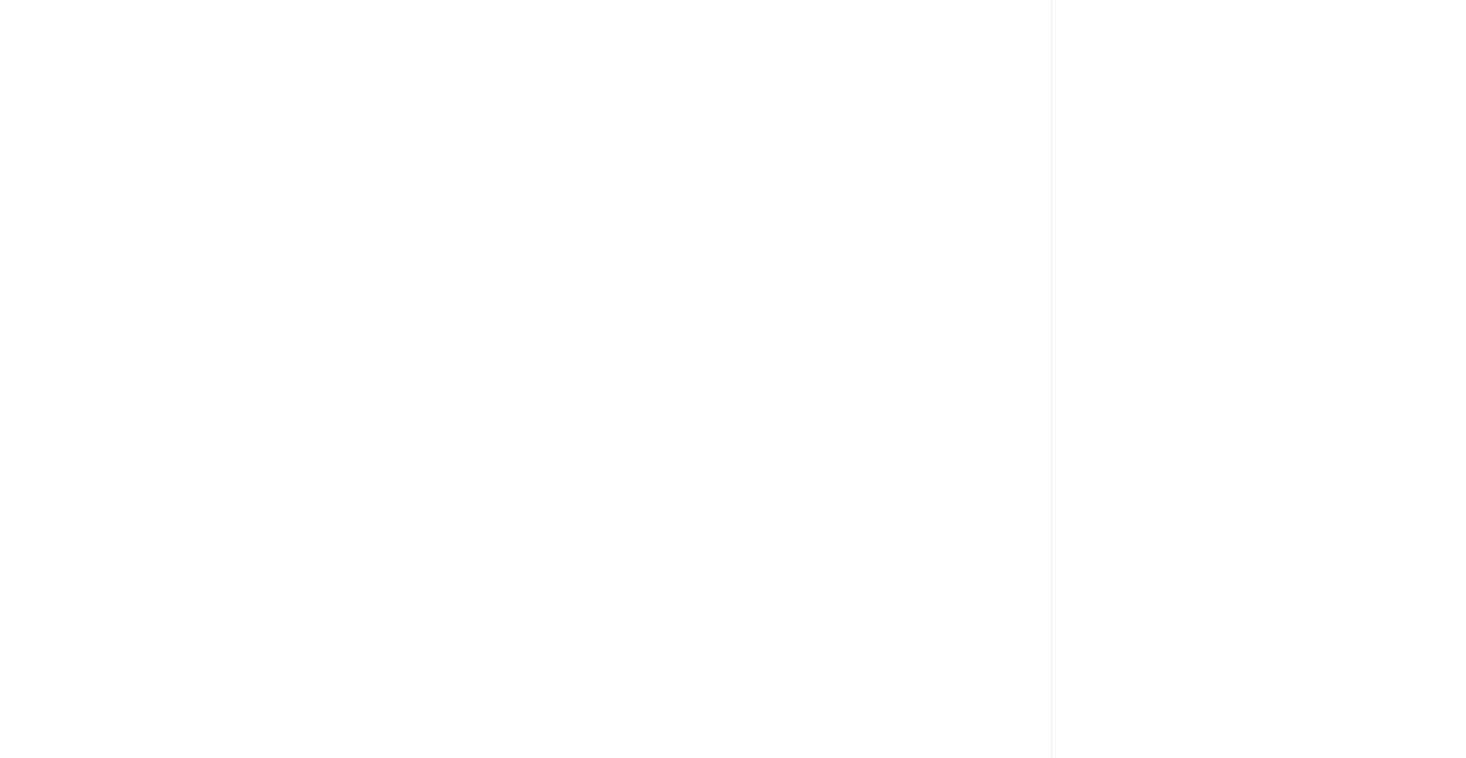 scroll, scrollTop: 0, scrollLeft: 0, axis: both 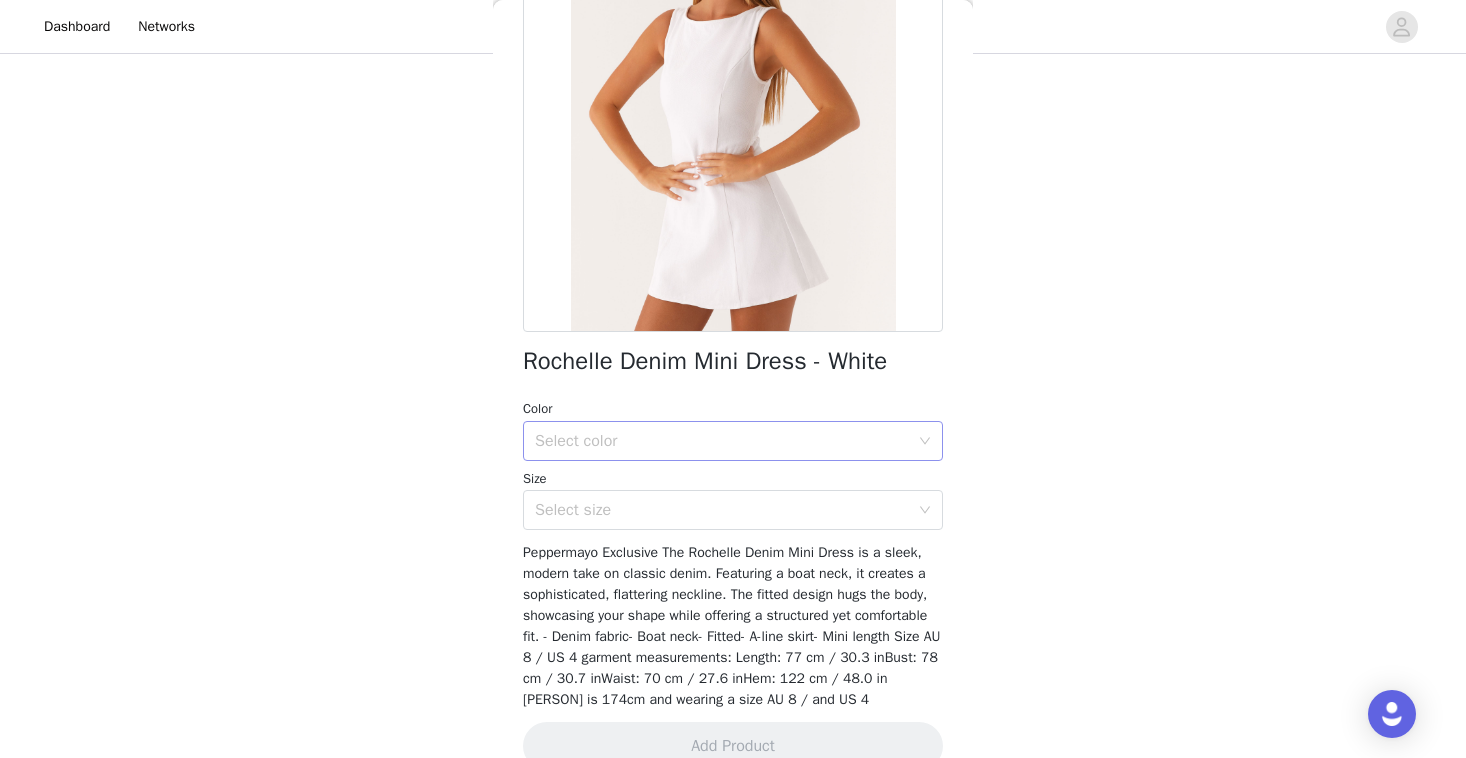 click on "Select color" at bounding box center [722, 441] 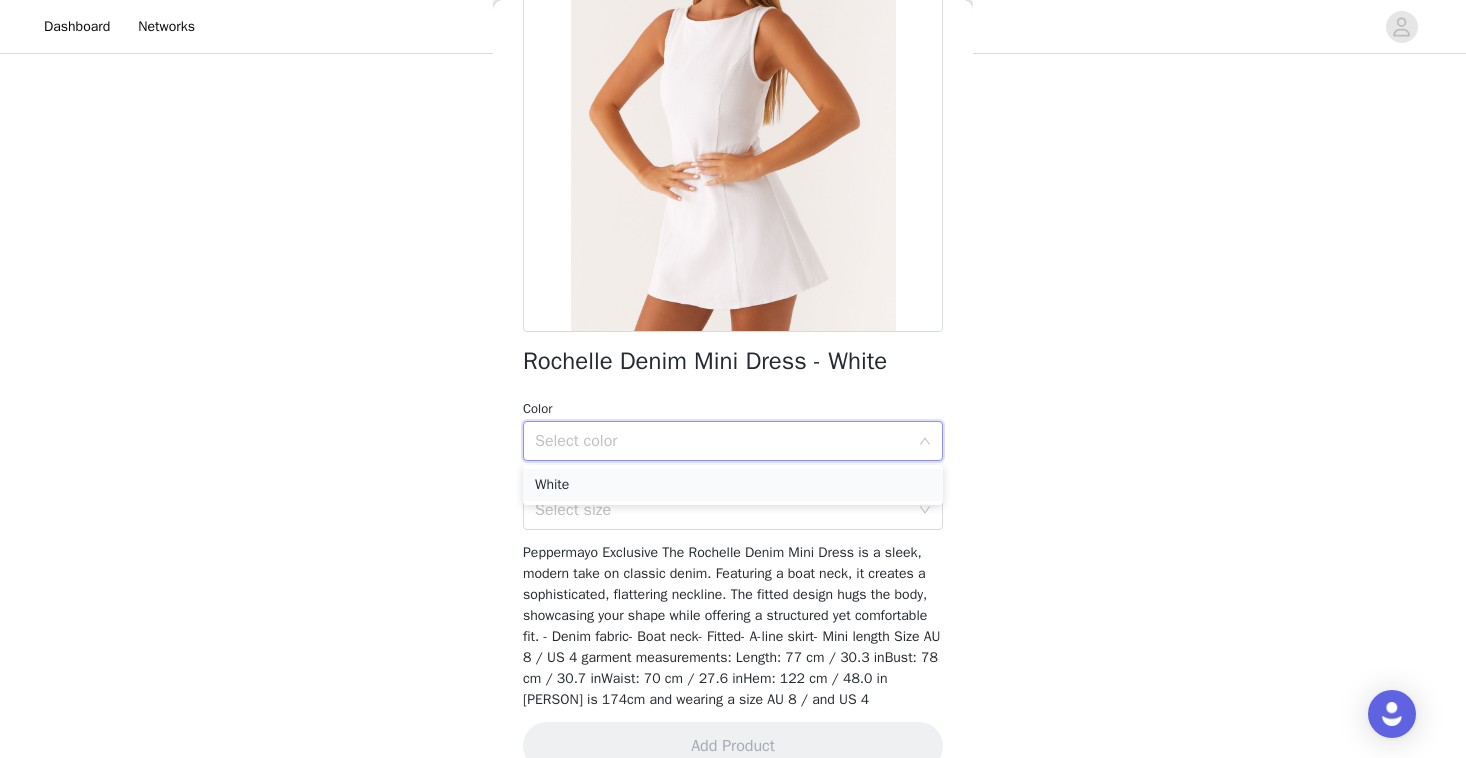 click on "White" at bounding box center (733, 485) 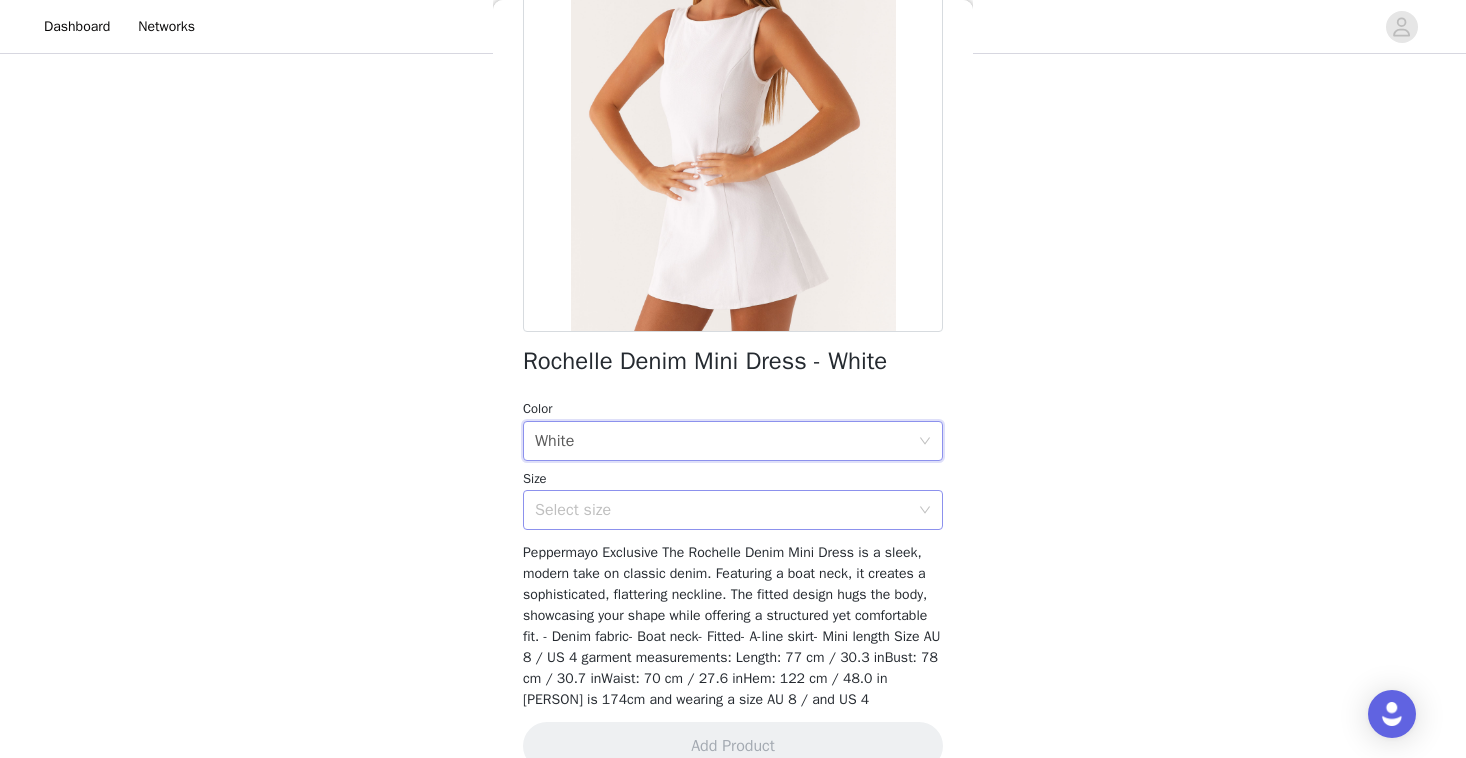 click on "Select size" at bounding box center (722, 510) 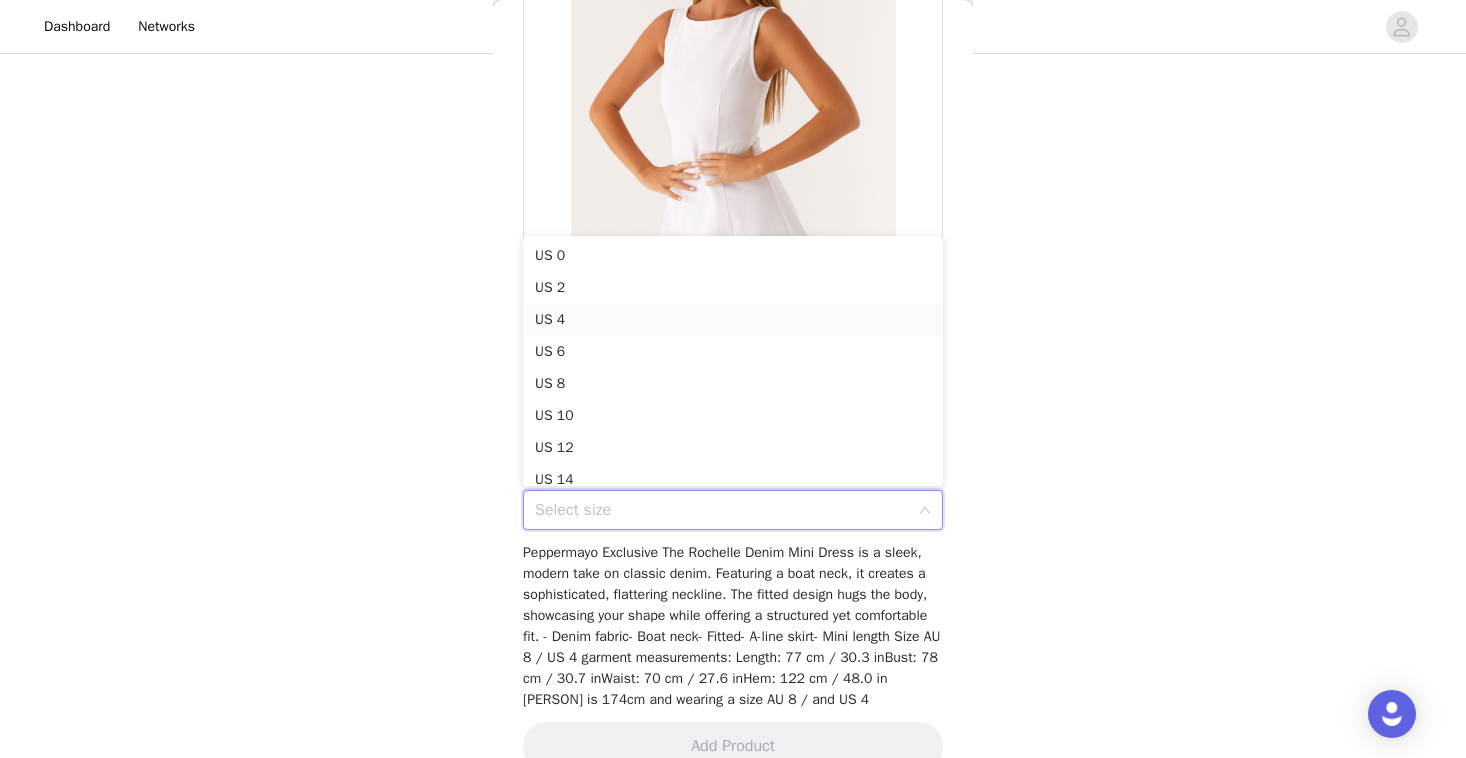 click on "US 4" at bounding box center [733, 320] 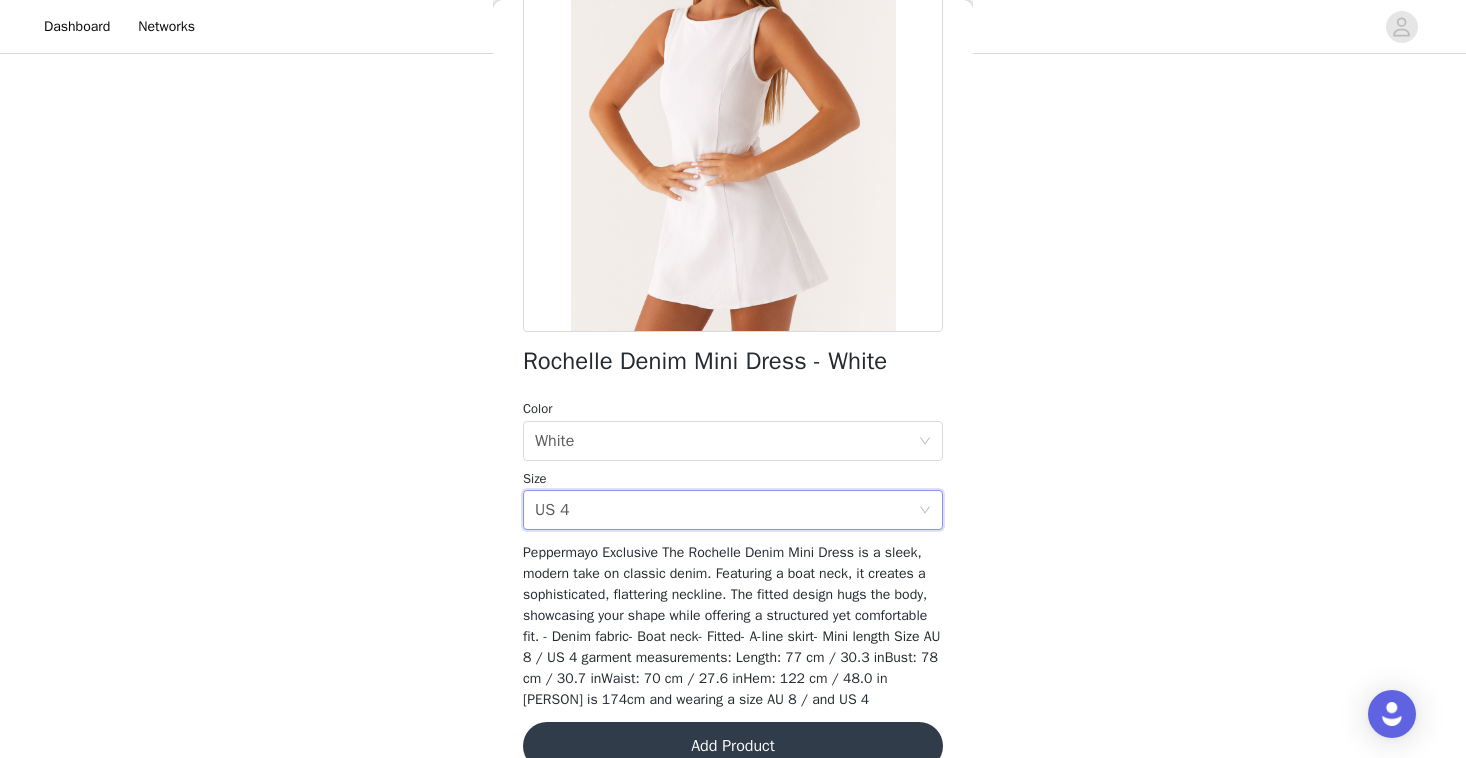 scroll, scrollTop: 254, scrollLeft: 0, axis: vertical 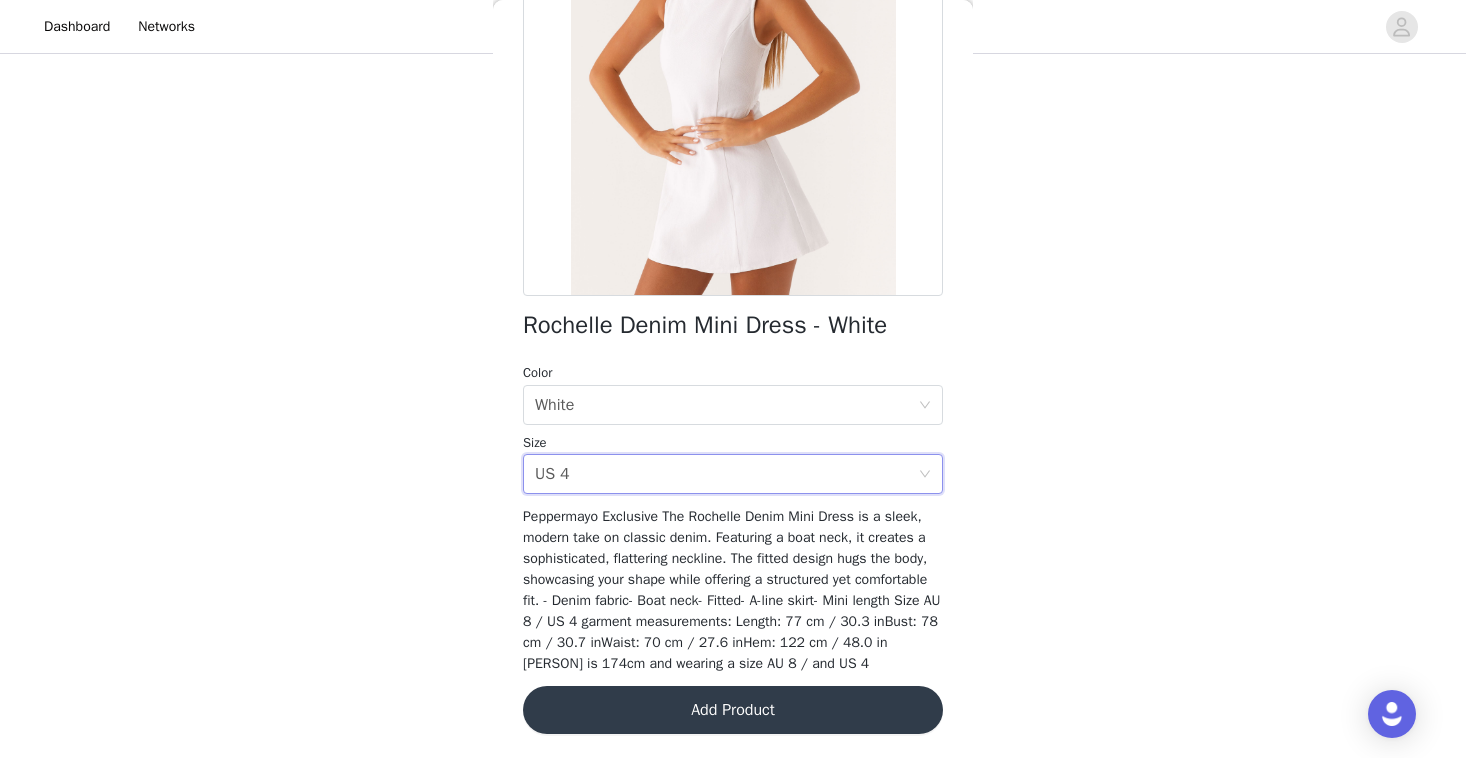 click on "Rochelle Denim Mini Dress - White               Color   Select color White Size   Select size US 4   Peppermayo Exclusive The Rochelle Denim Mini Dress is a sleek, modern take on classic denim. Featuring a boat neck, it creates a sophisticated, flattering neckline. The fitted design hugs the body, showcasing your shape while offering a structured yet comfortable fit. - Denim fabric- Boat neck- Fitted- A-line skirt- Mini length Size AU 8 / US 4 garment measurements: Length: 77 cm / 30.3 inBust: 78 cm / 30.7 inWaist: 70 cm / 27.6 inHem: 122 cm / 48.0 in [PERSON] is 174cm and wearing a size AU 8 / and US 4   Add Product" at bounding box center (733, 302) 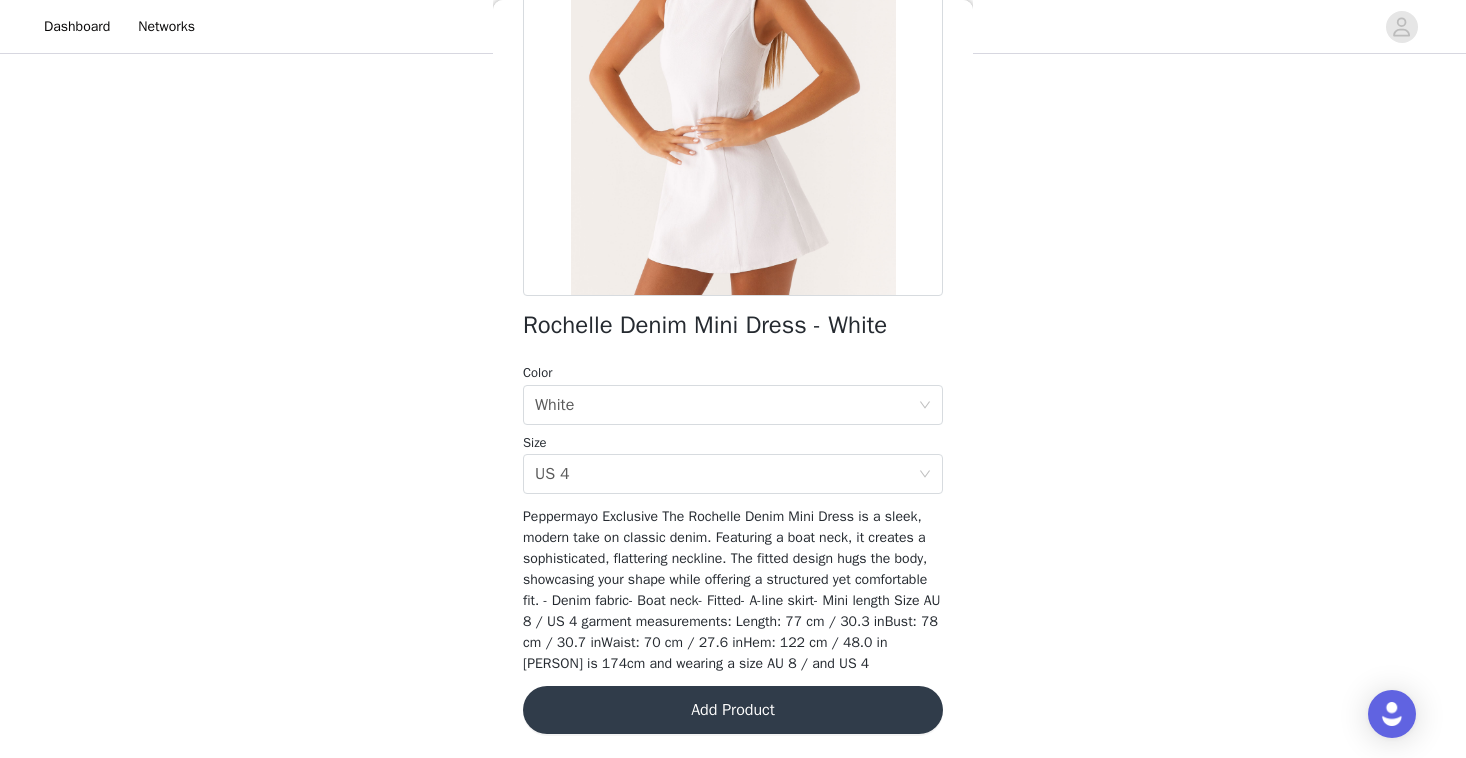 click on "Add Product" at bounding box center [733, 710] 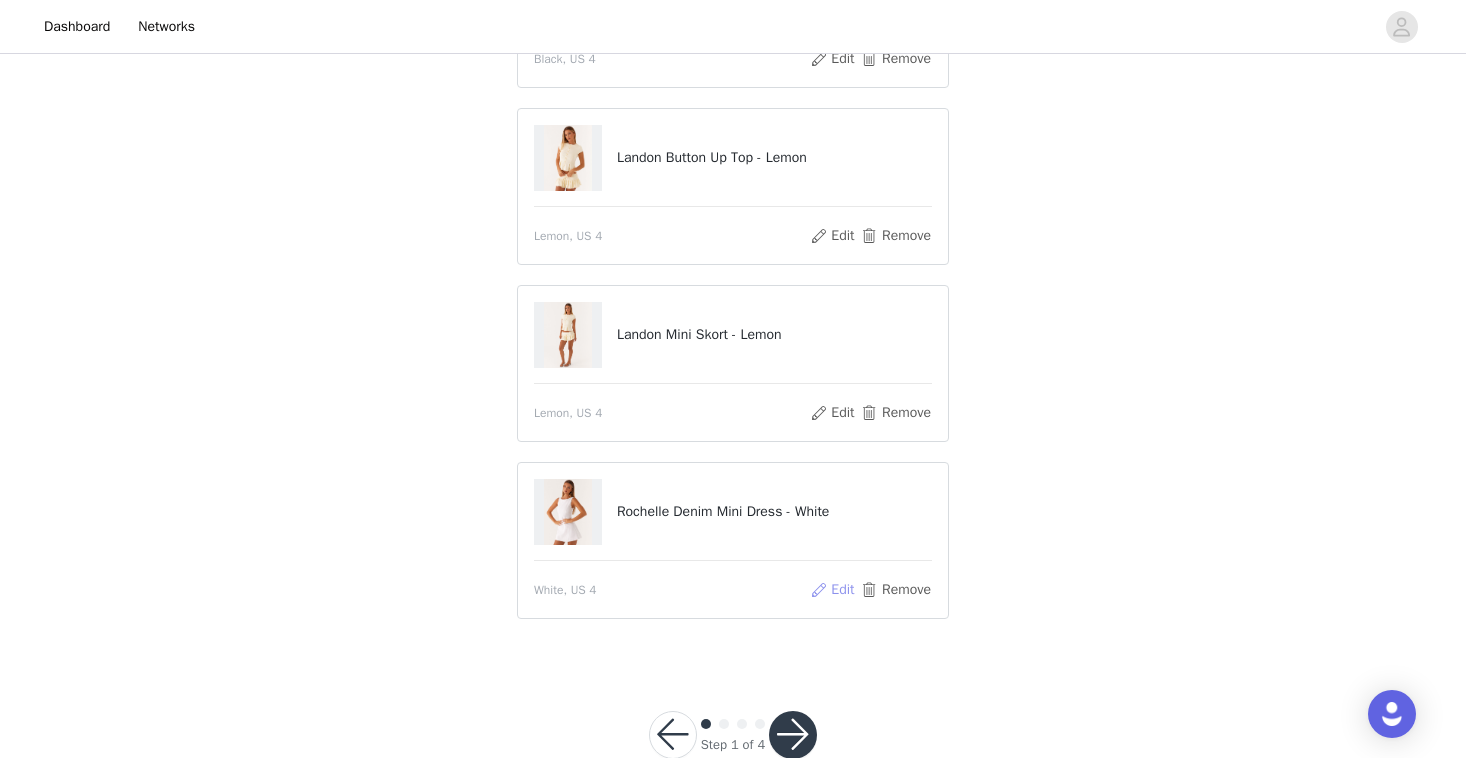 click on "Edit" at bounding box center (832, 590) 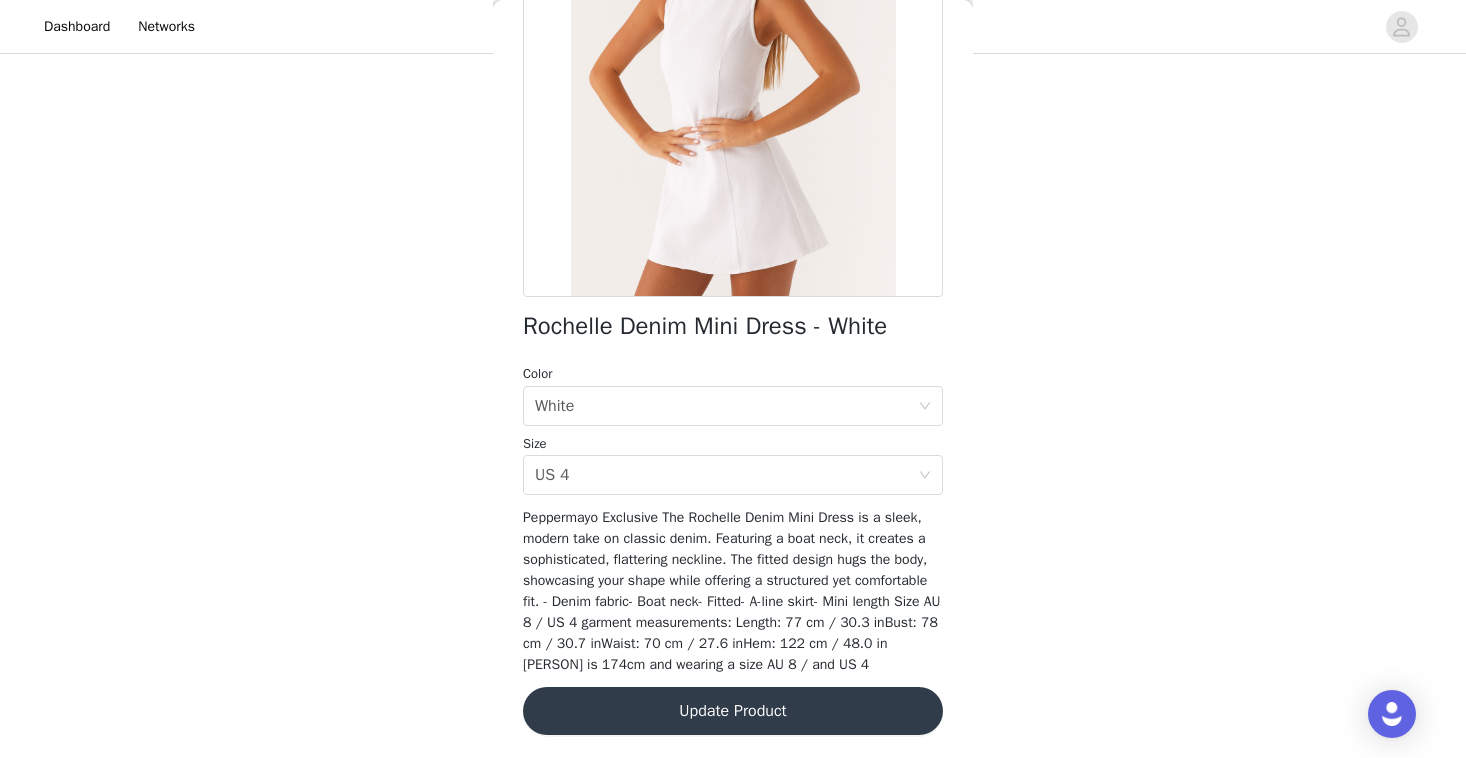 scroll, scrollTop: 0, scrollLeft: 0, axis: both 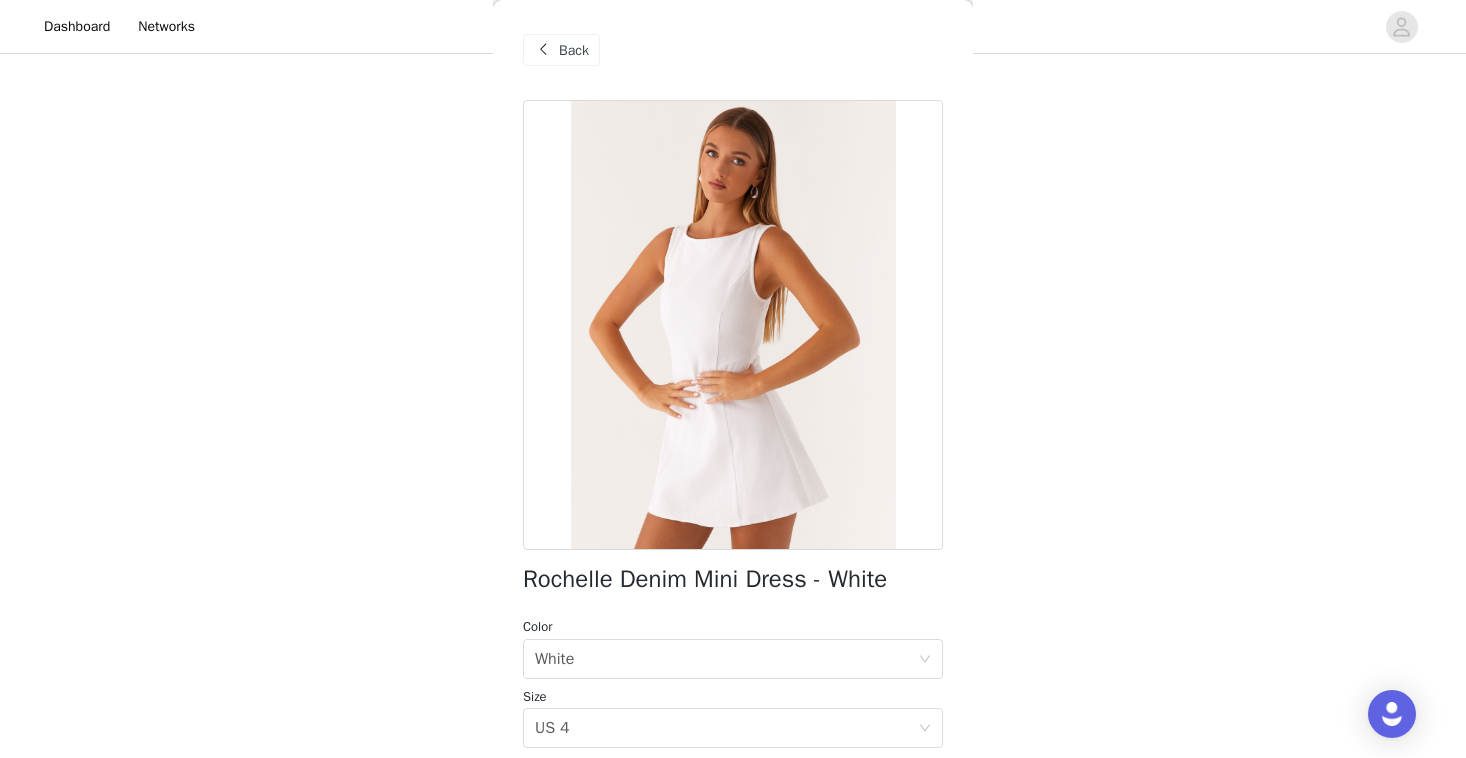 click on "Back" at bounding box center [574, 50] 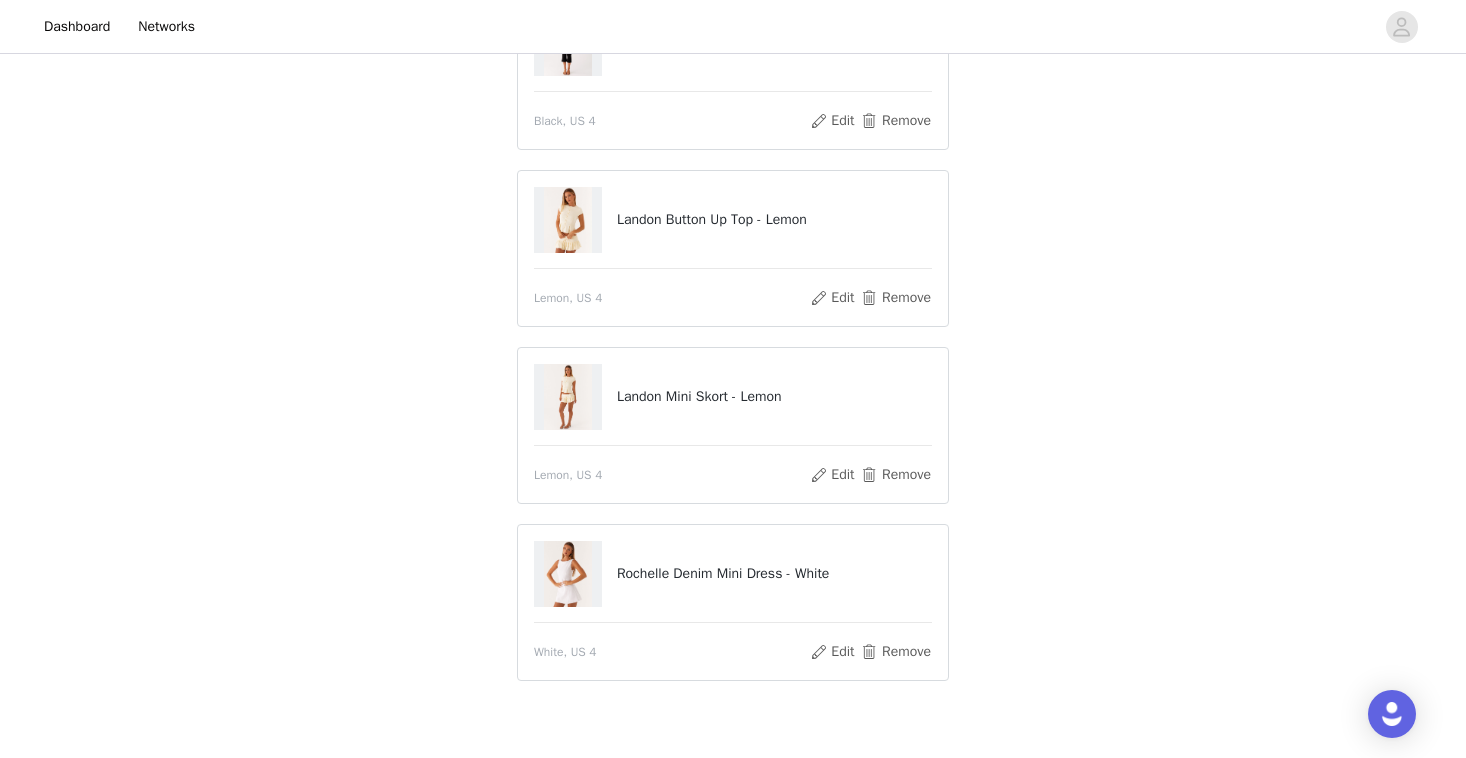 scroll, scrollTop: 339, scrollLeft: 0, axis: vertical 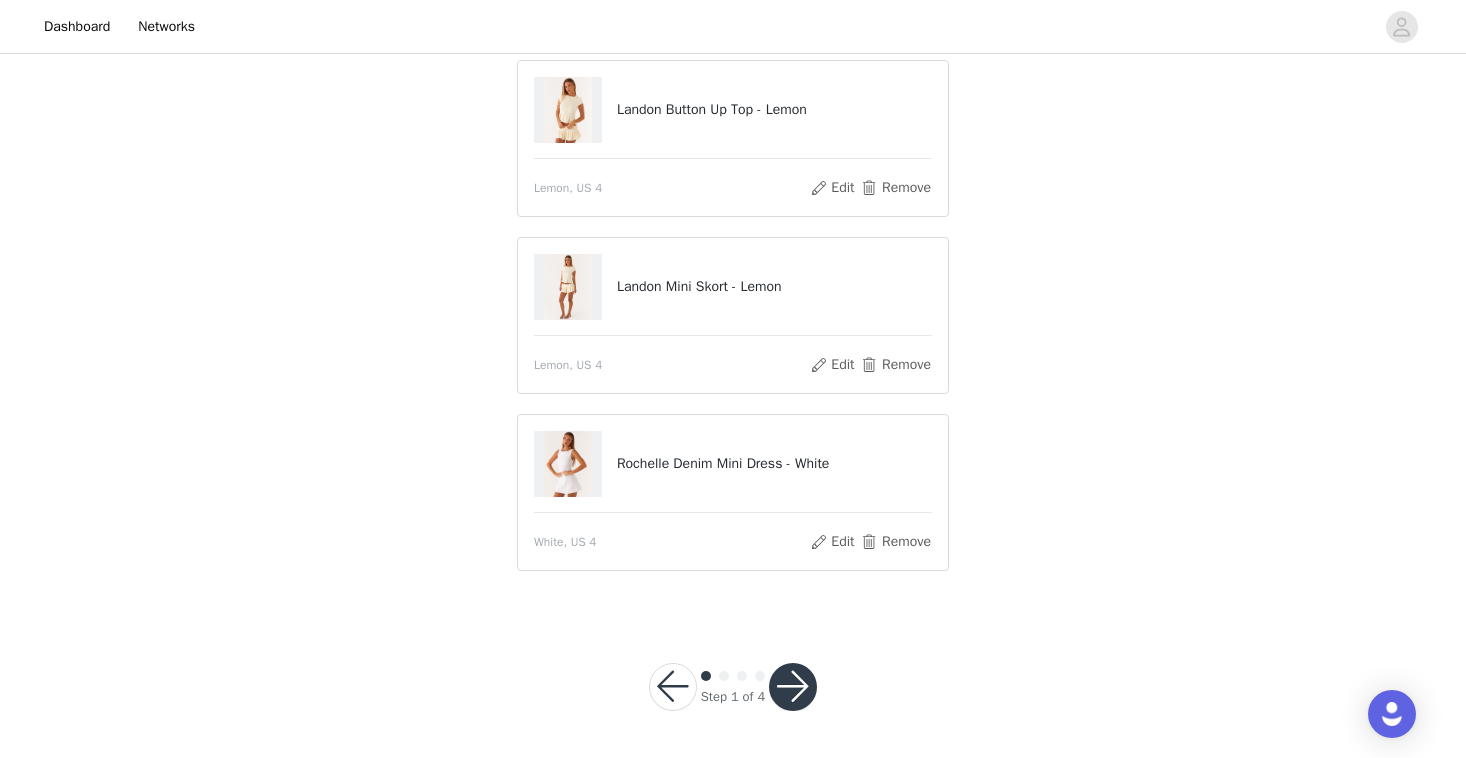 click at bounding box center (793, 687) 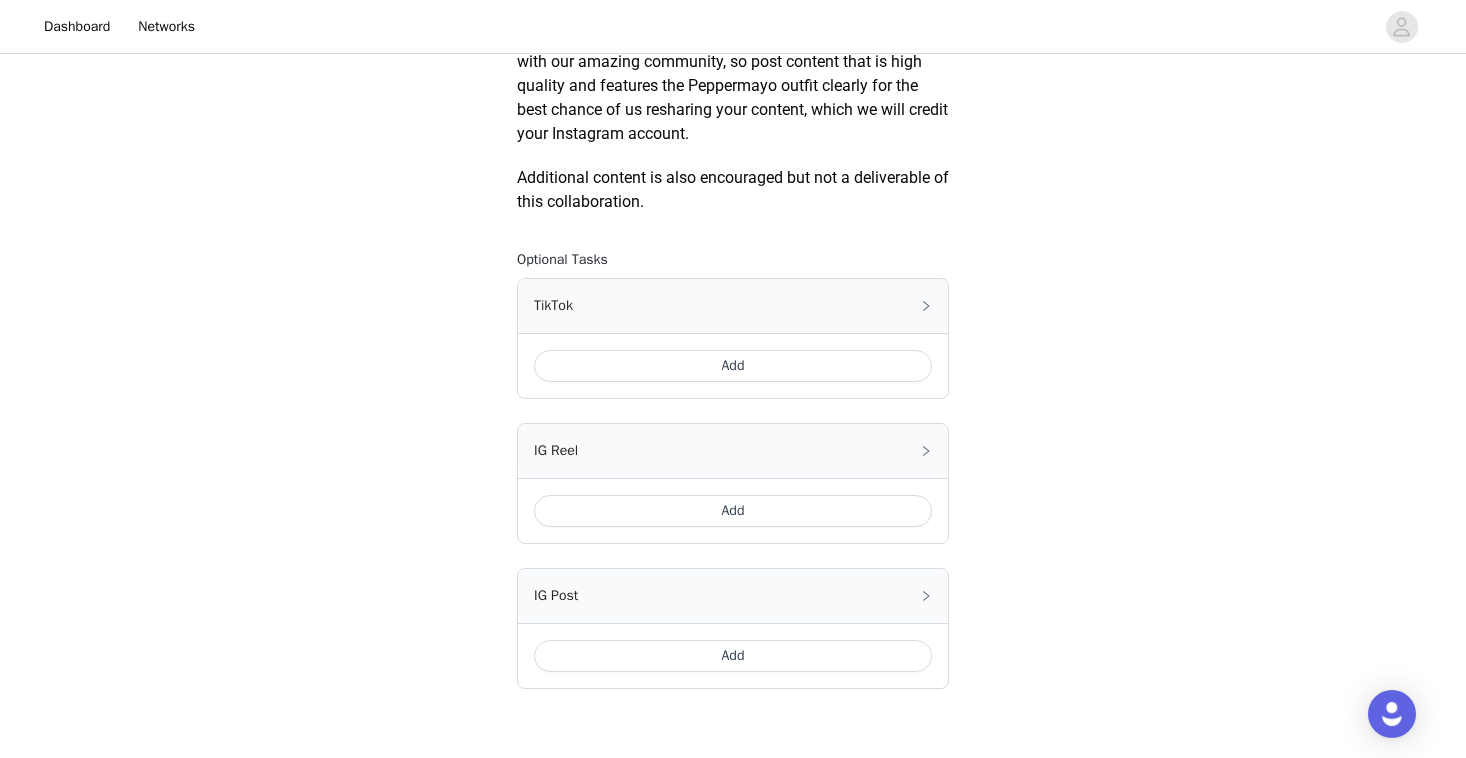 scroll, scrollTop: 1190, scrollLeft: 0, axis: vertical 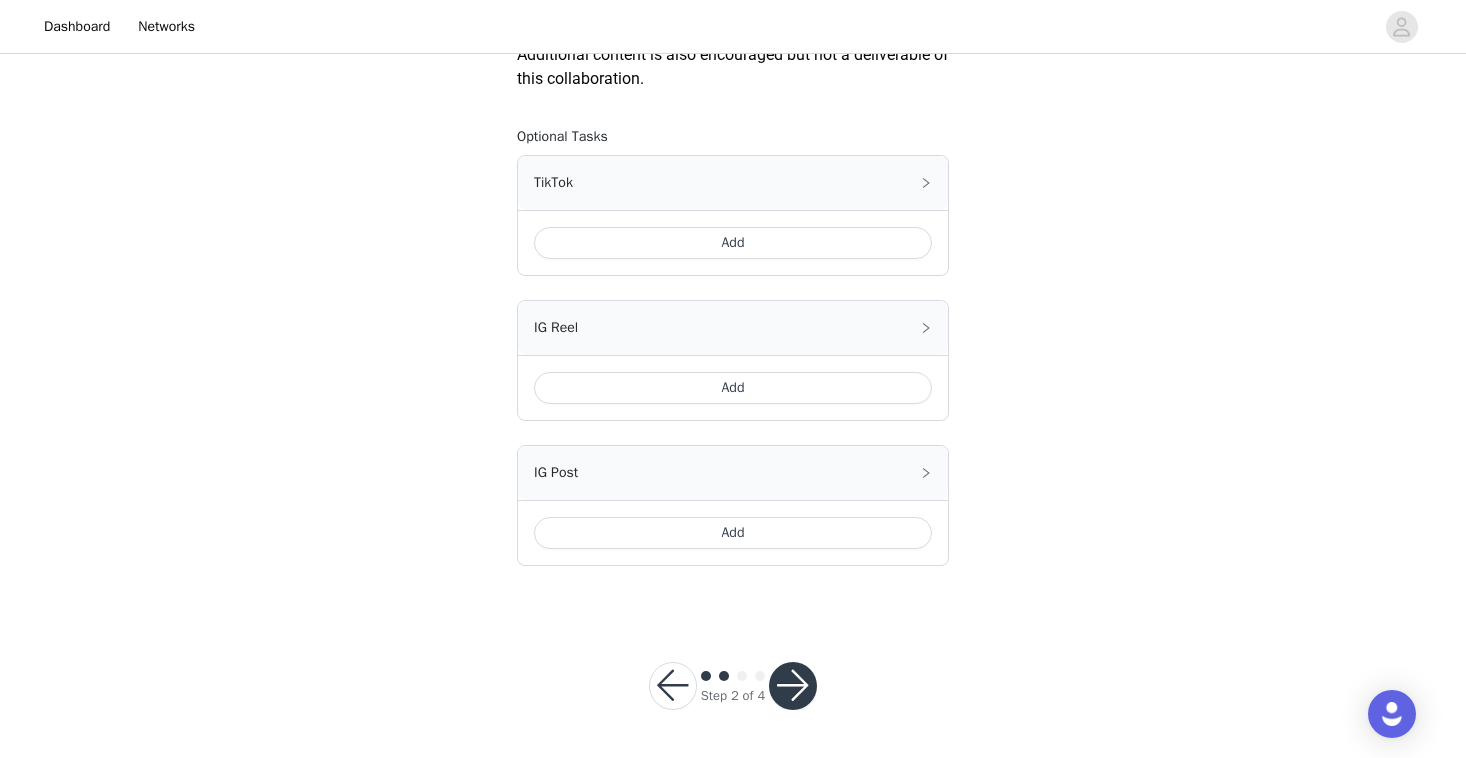 click on "Add" at bounding box center [733, 243] 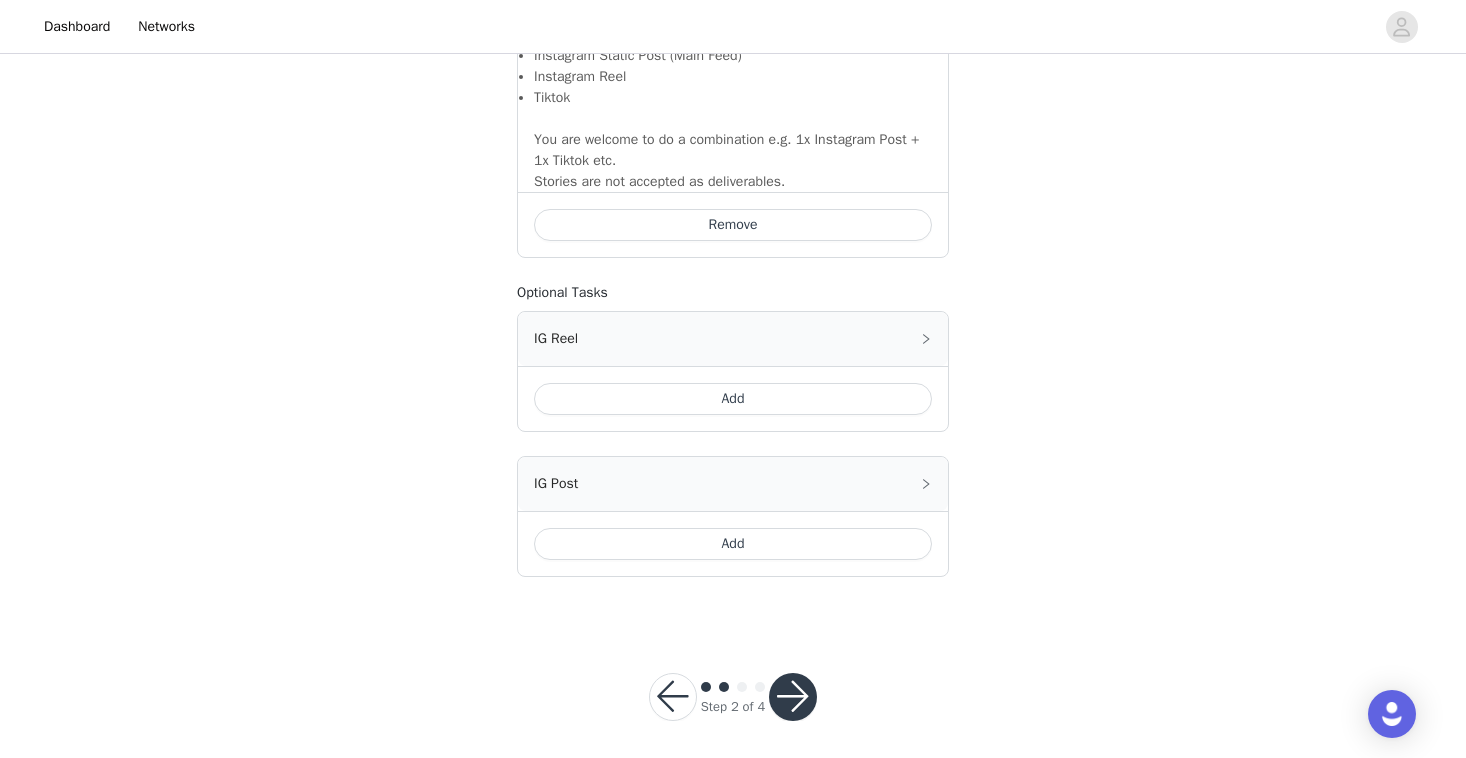 scroll, scrollTop: 1546, scrollLeft: 0, axis: vertical 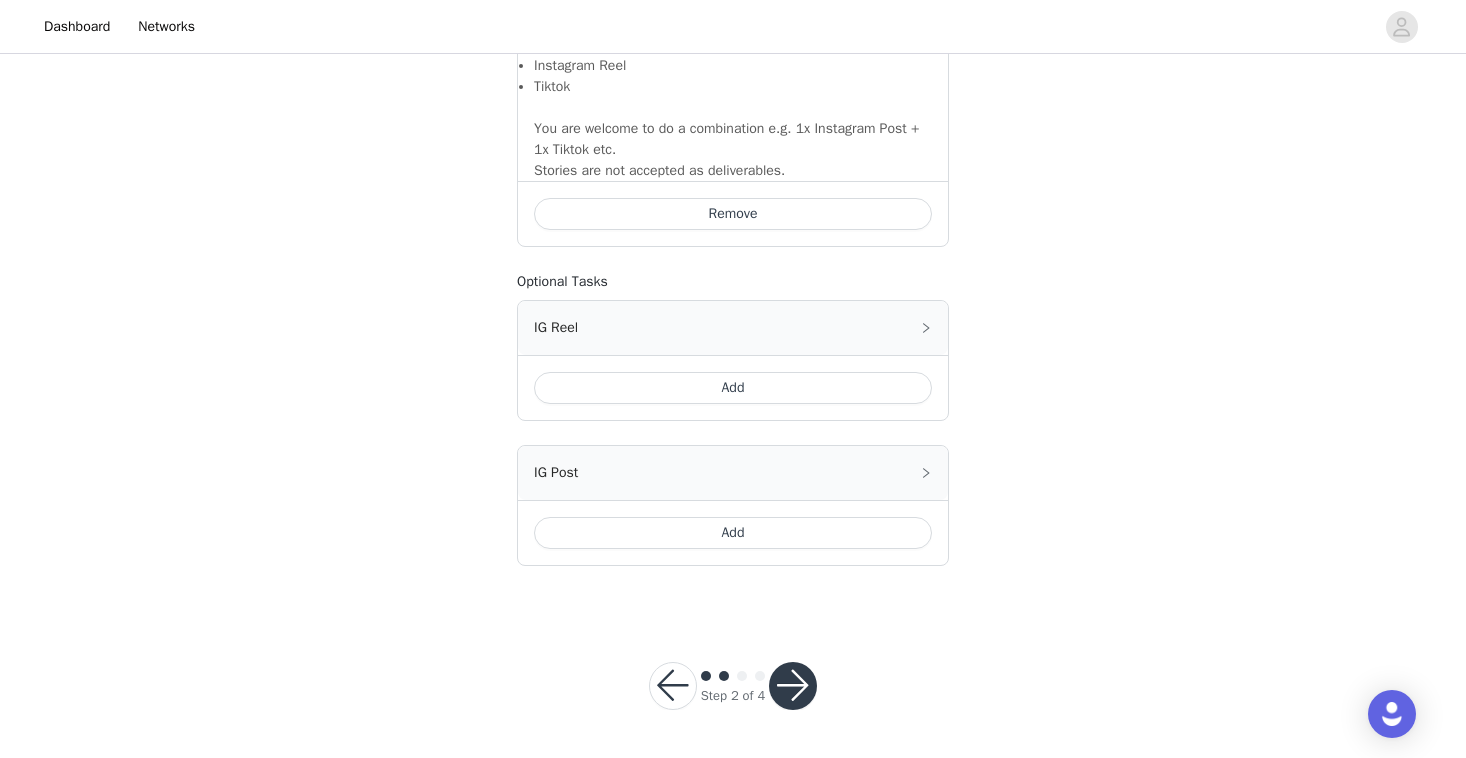 click at bounding box center [793, 686] 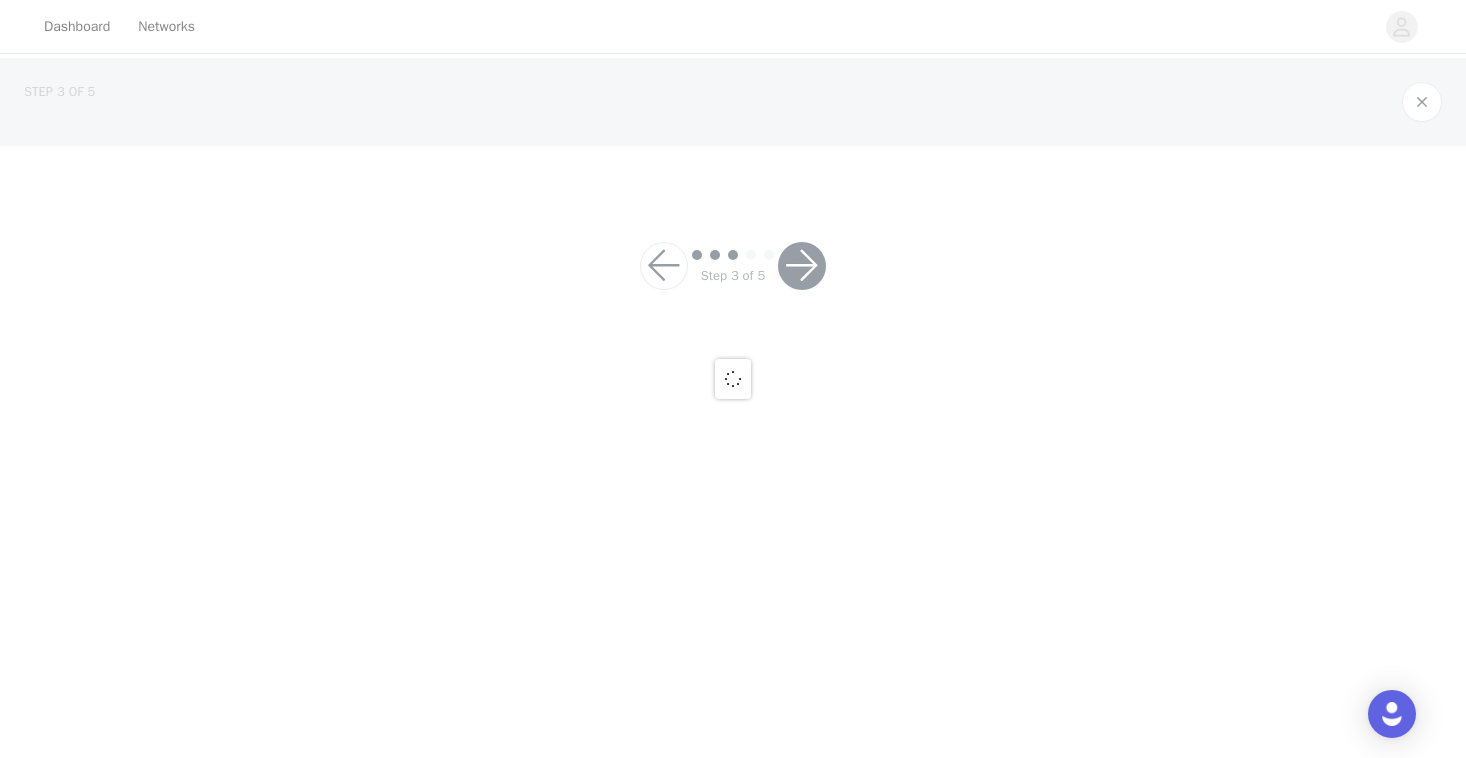 scroll, scrollTop: 0, scrollLeft: 0, axis: both 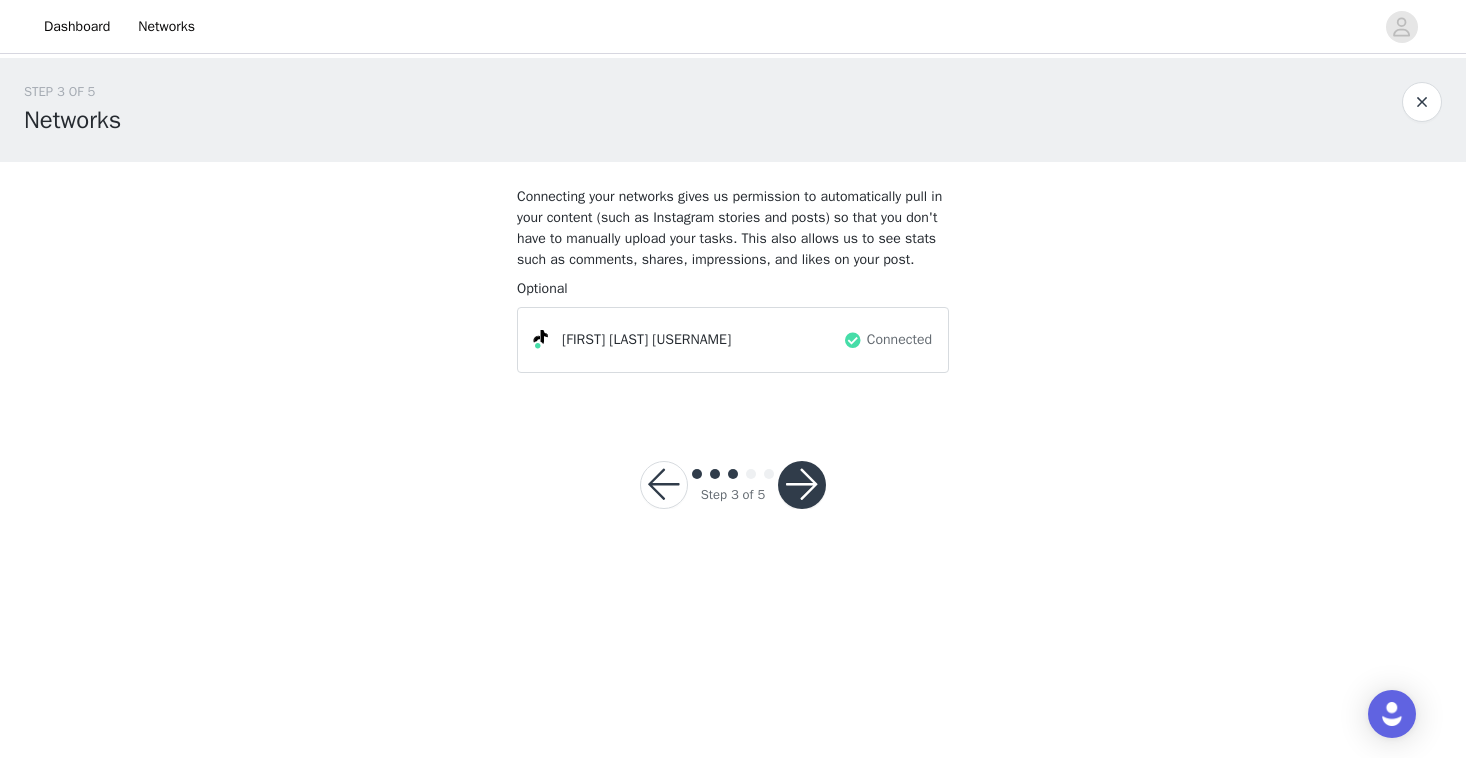 click at bounding box center [802, 485] 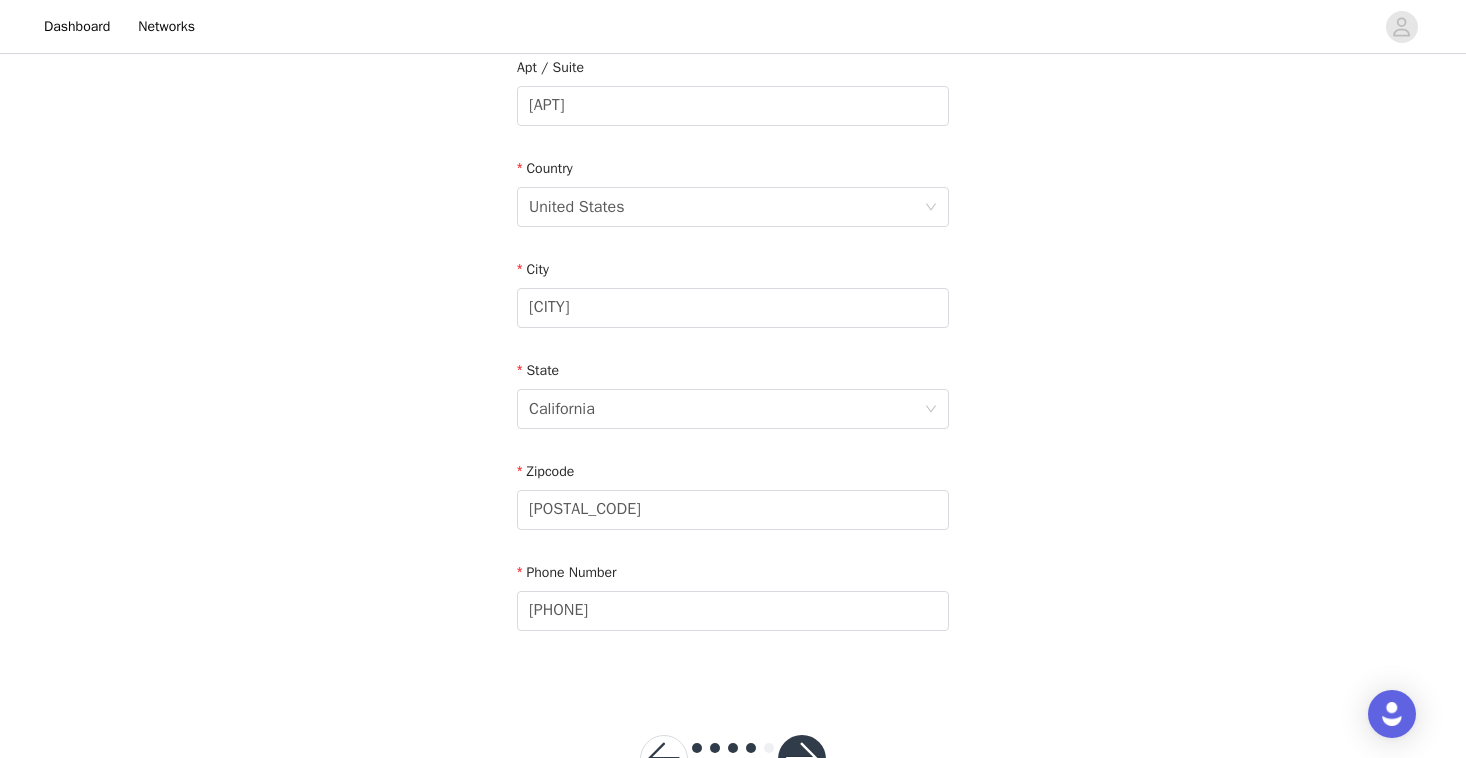 scroll, scrollTop: 605, scrollLeft: 0, axis: vertical 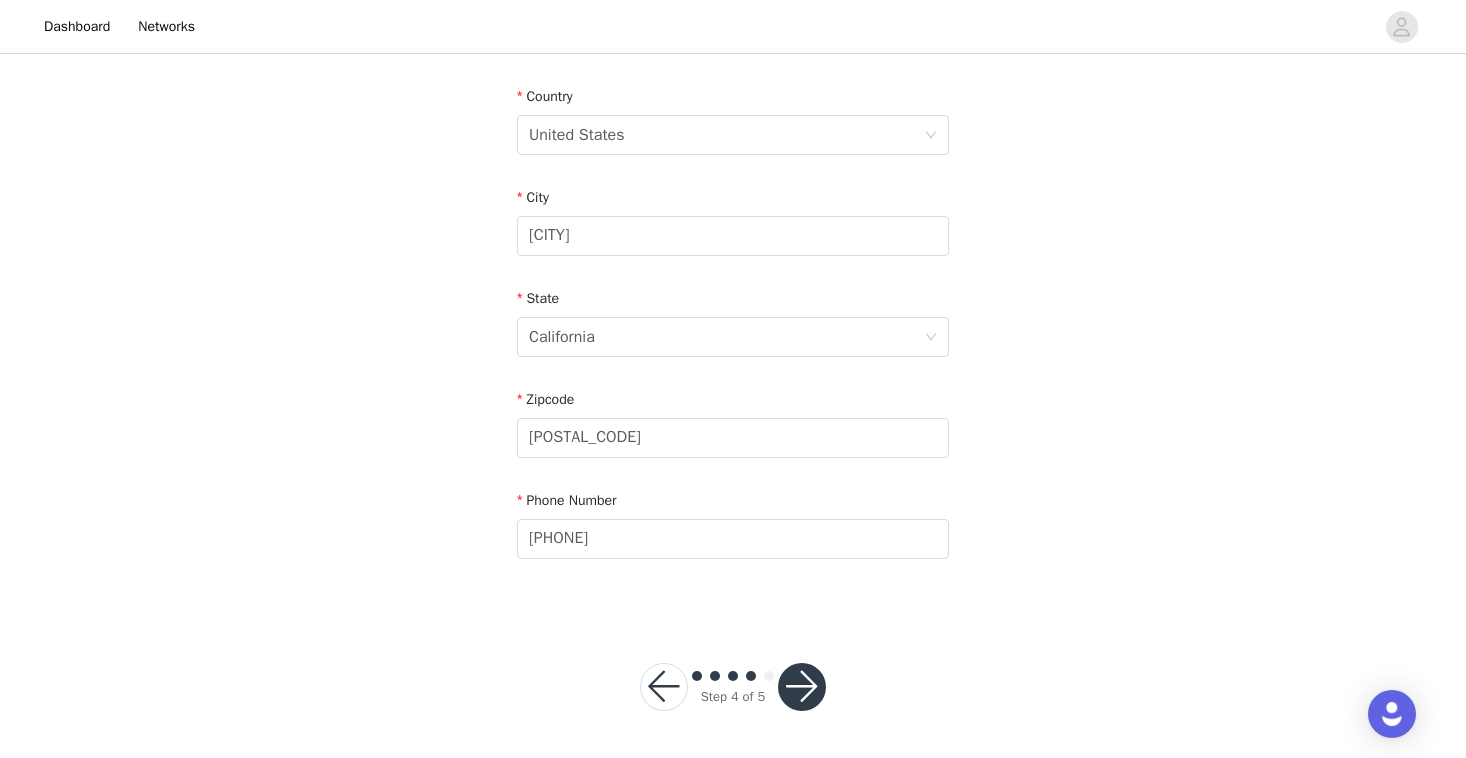click at bounding box center (802, 687) 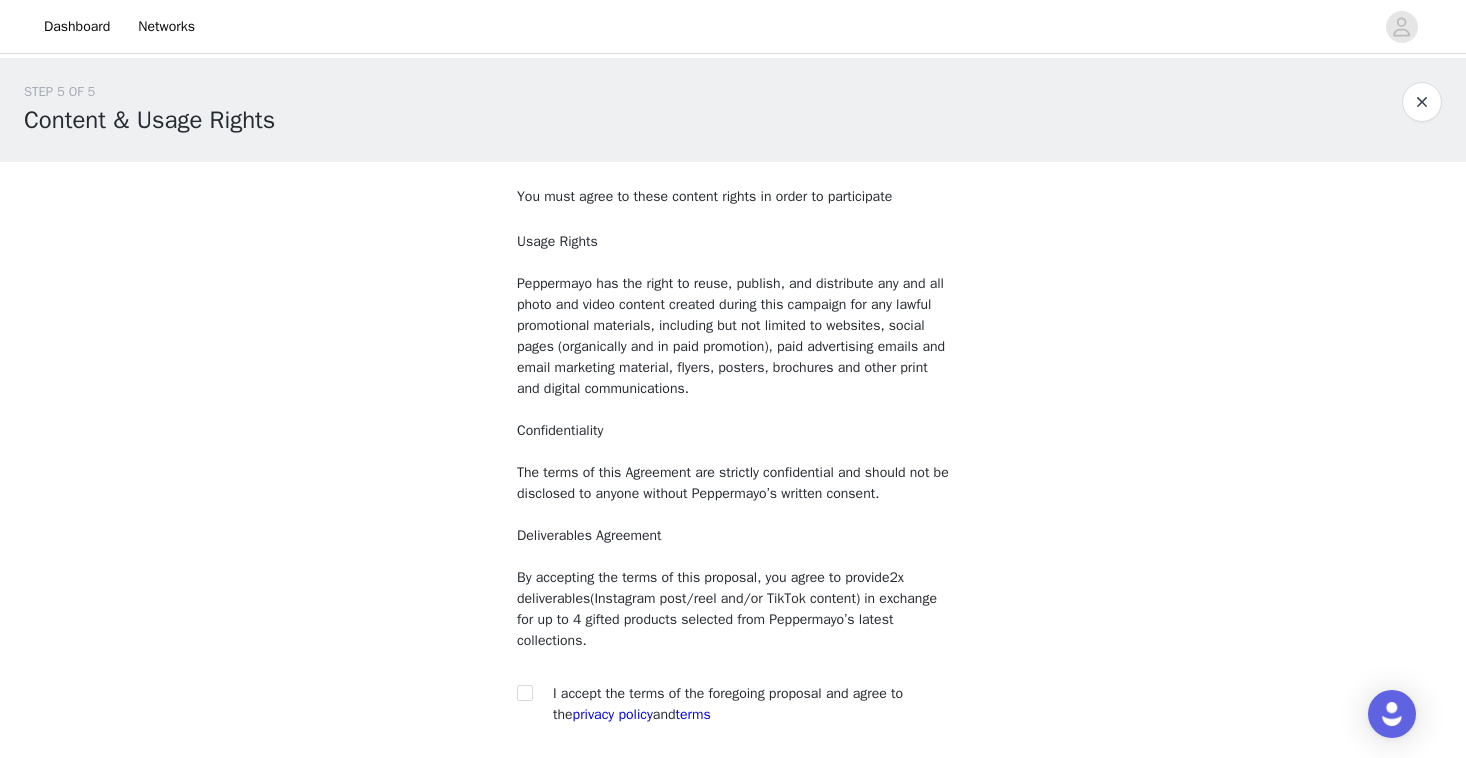 scroll, scrollTop: 166, scrollLeft: 0, axis: vertical 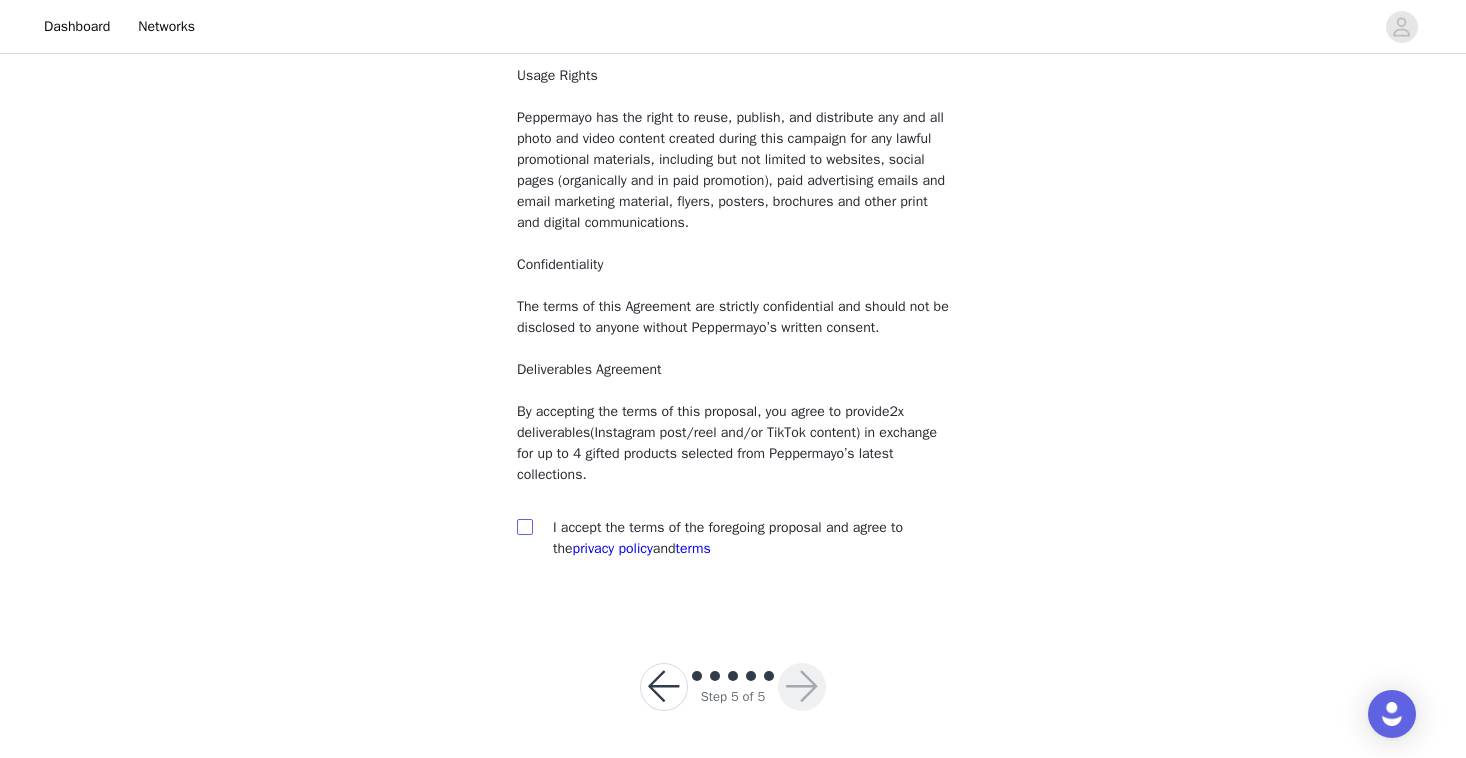 click at bounding box center [524, 526] 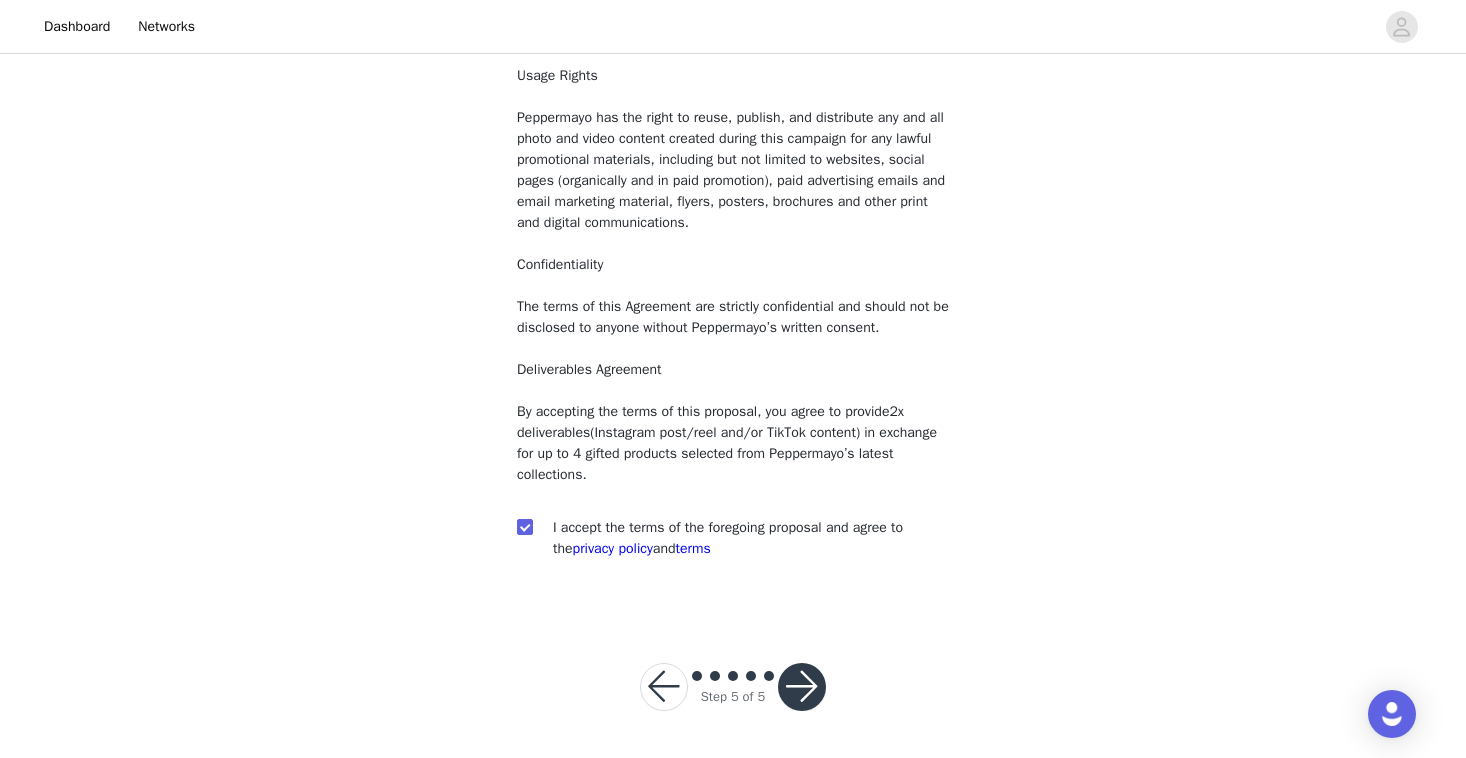 click at bounding box center (802, 687) 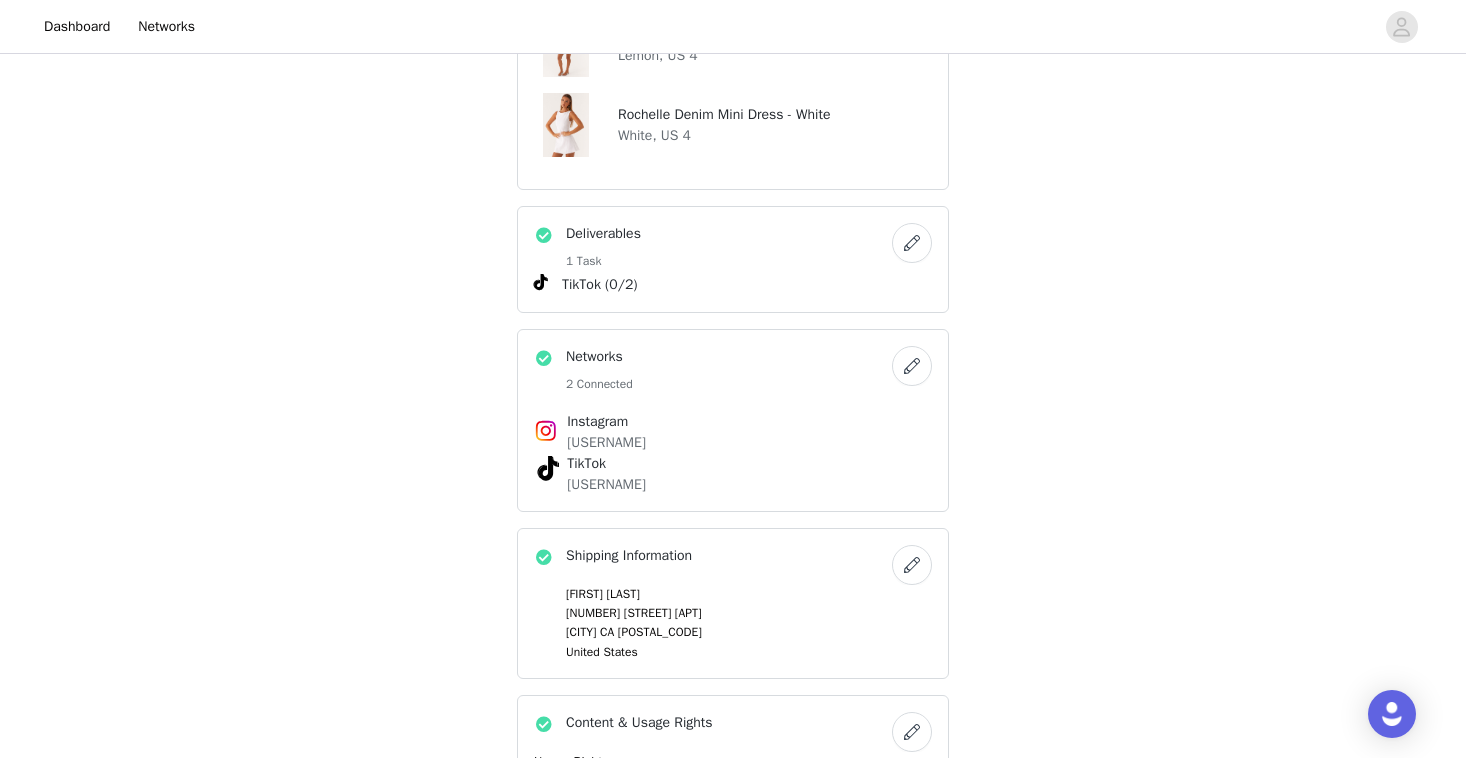 scroll, scrollTop: 1722, scrollLeft: 0, axis: vertical 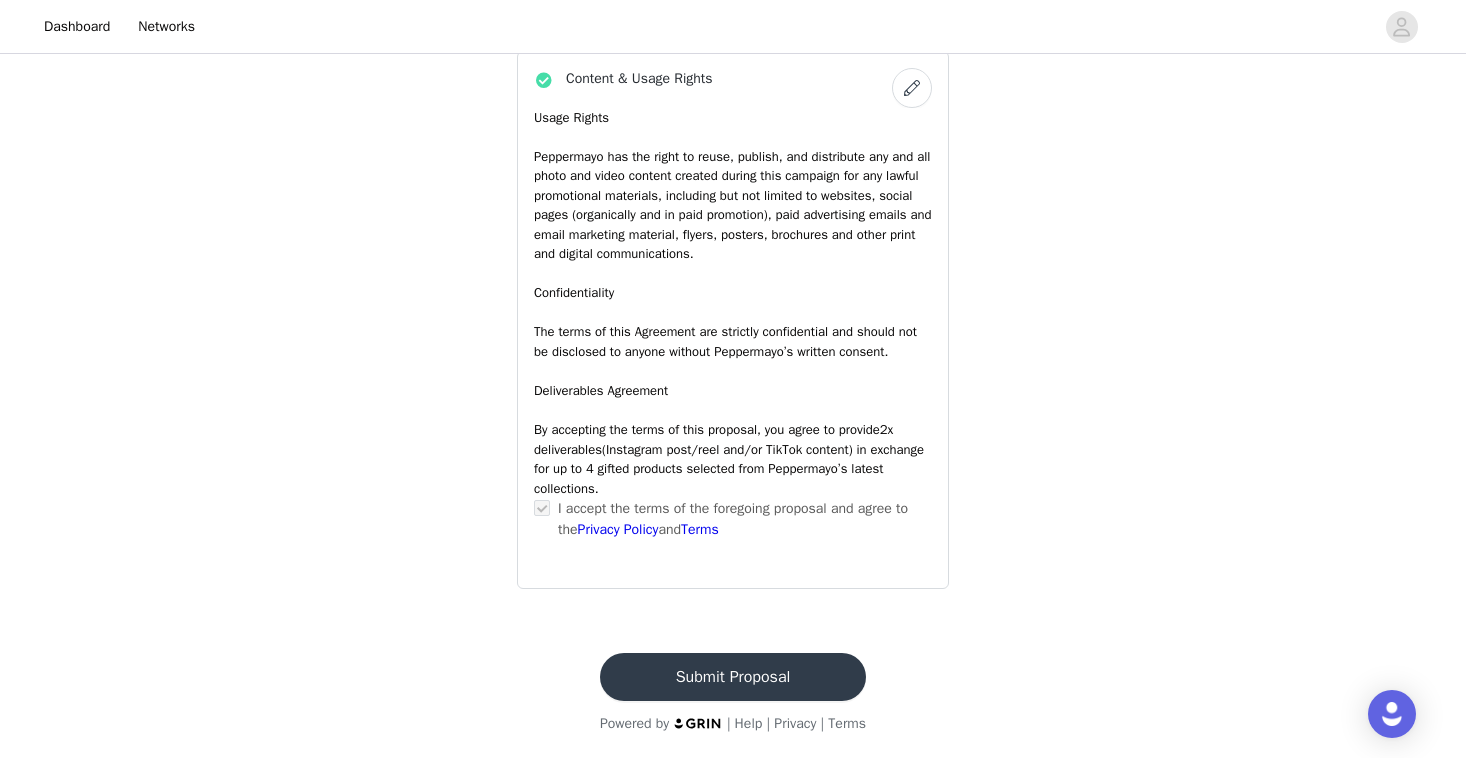 click on "Submit Proposal" at bounding box center [733, 677] 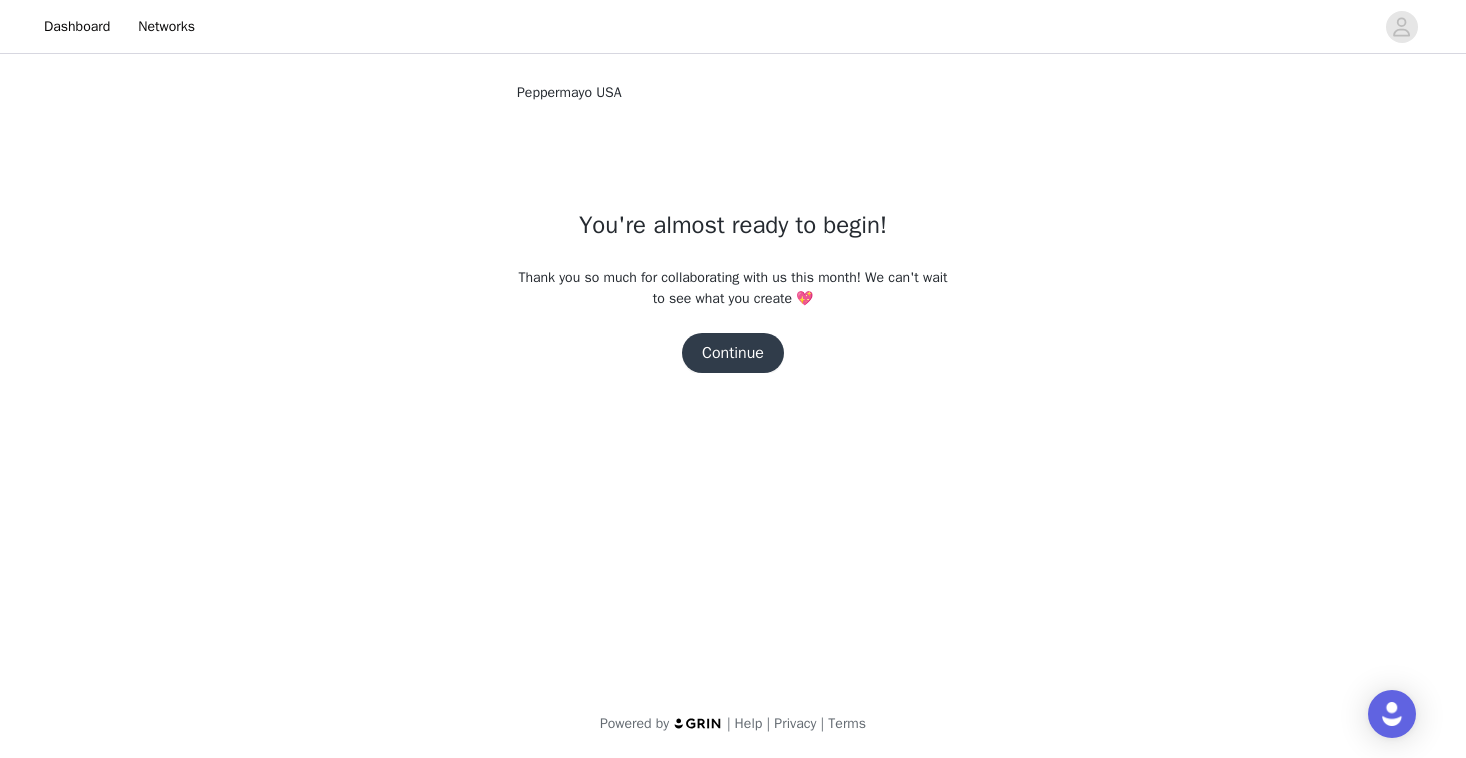 scroll, scrollTop: 0, scrollLeft: 0, axis: both 